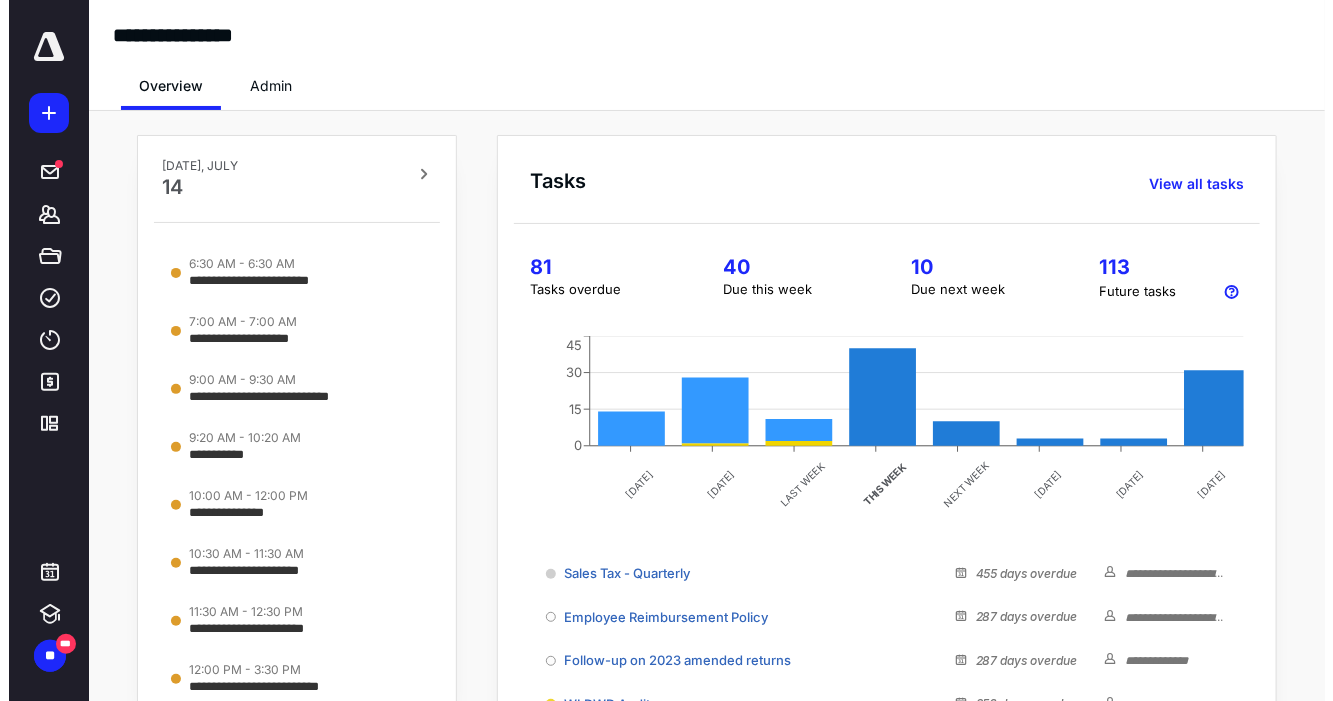 scroll, scrollTop: 0, scrollLeft: 0, axis: both 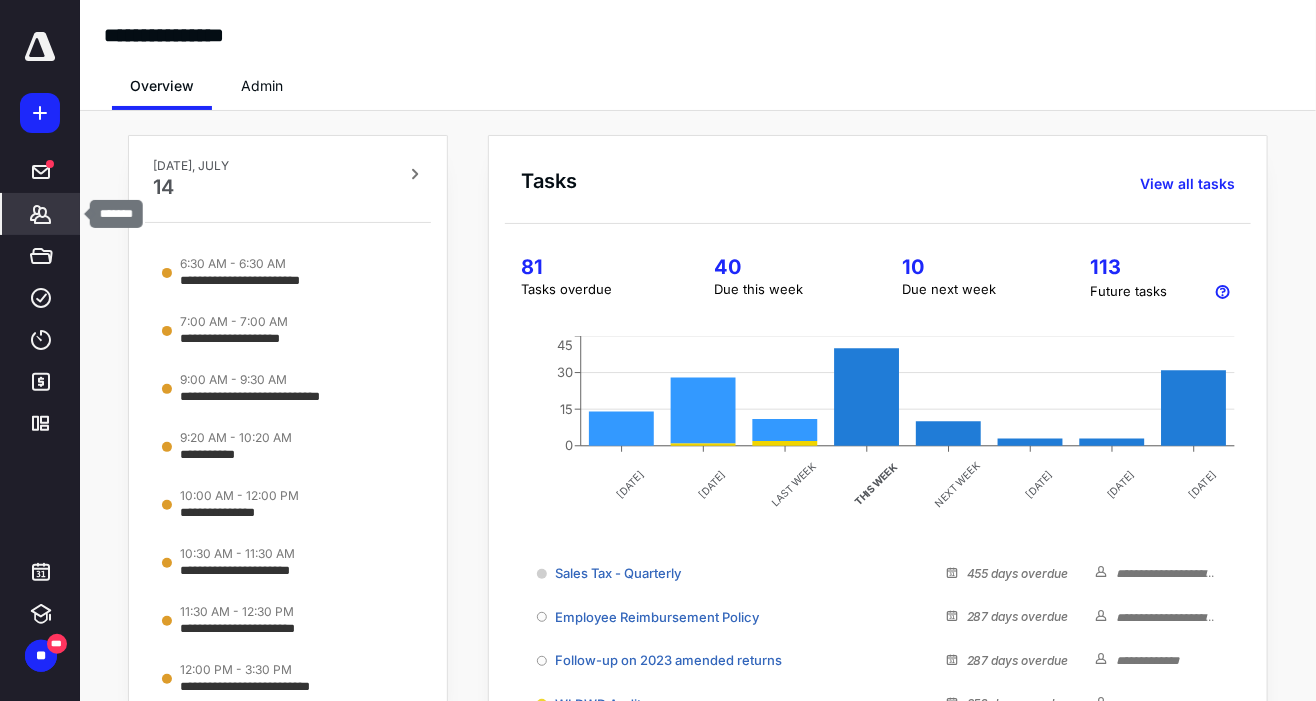 click 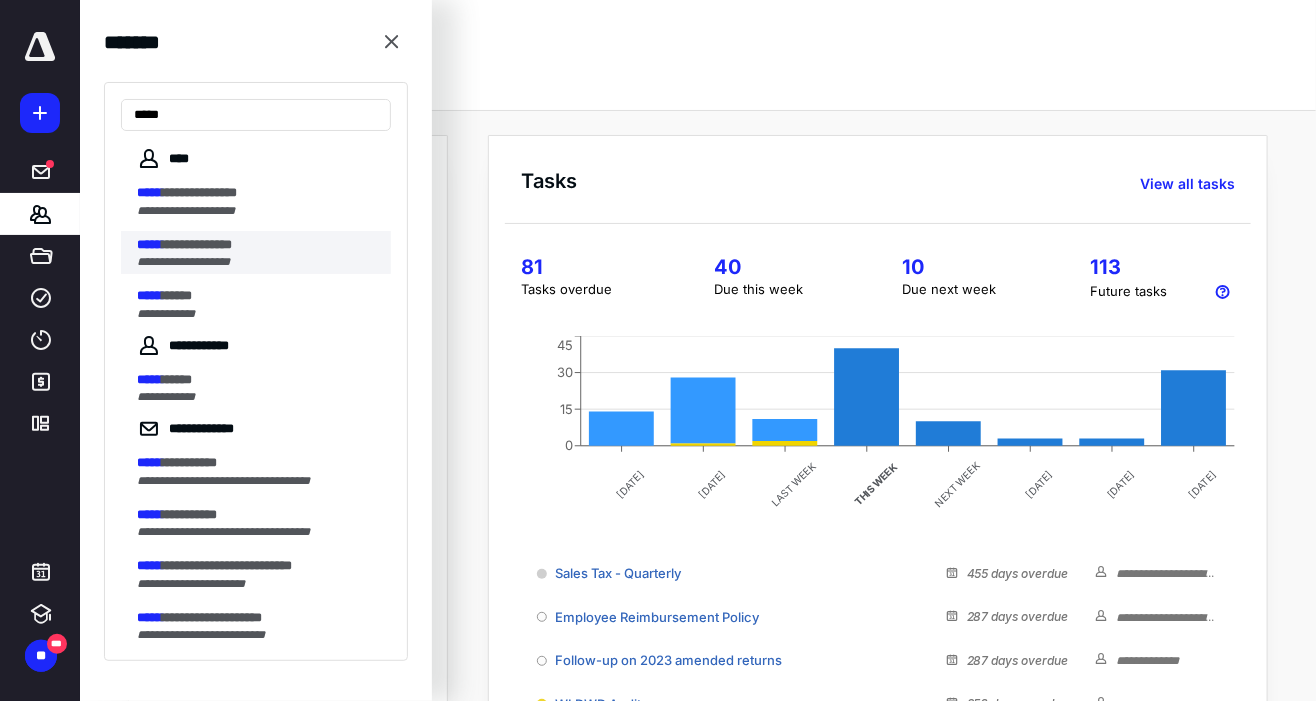 type on "*****" 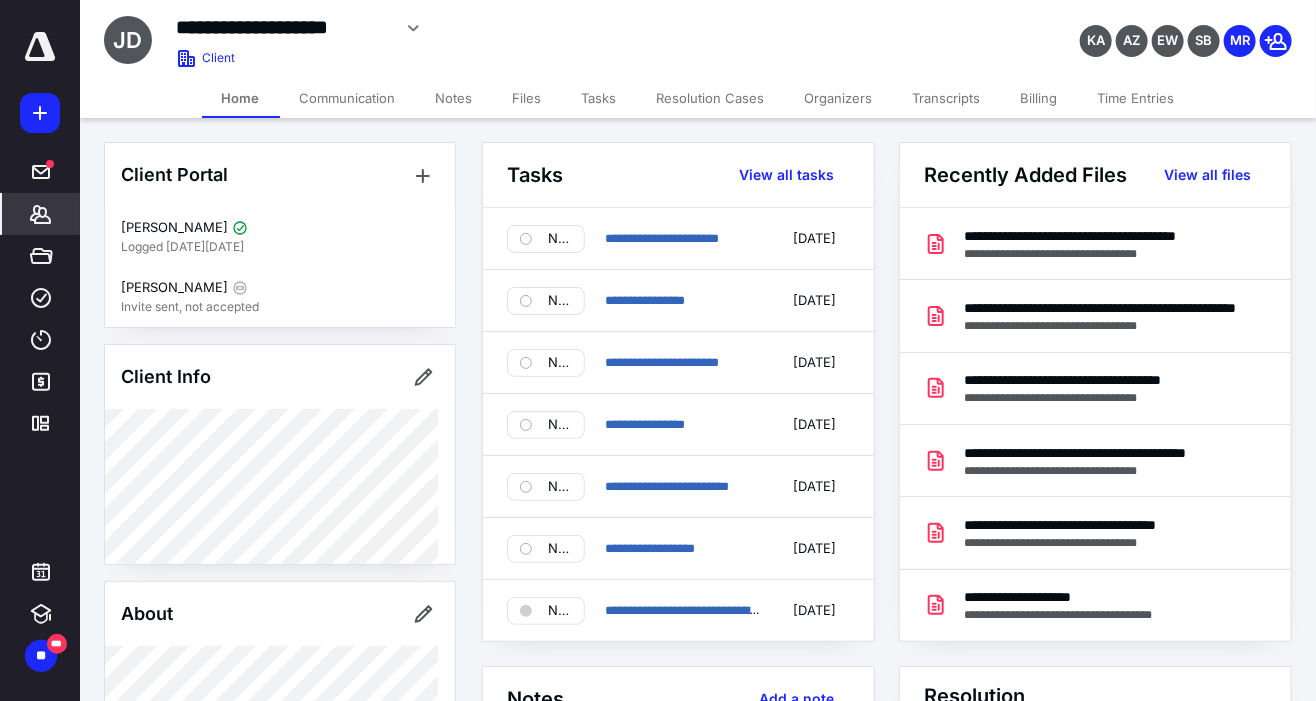 click on "Files" at bounding box center [527, 98] 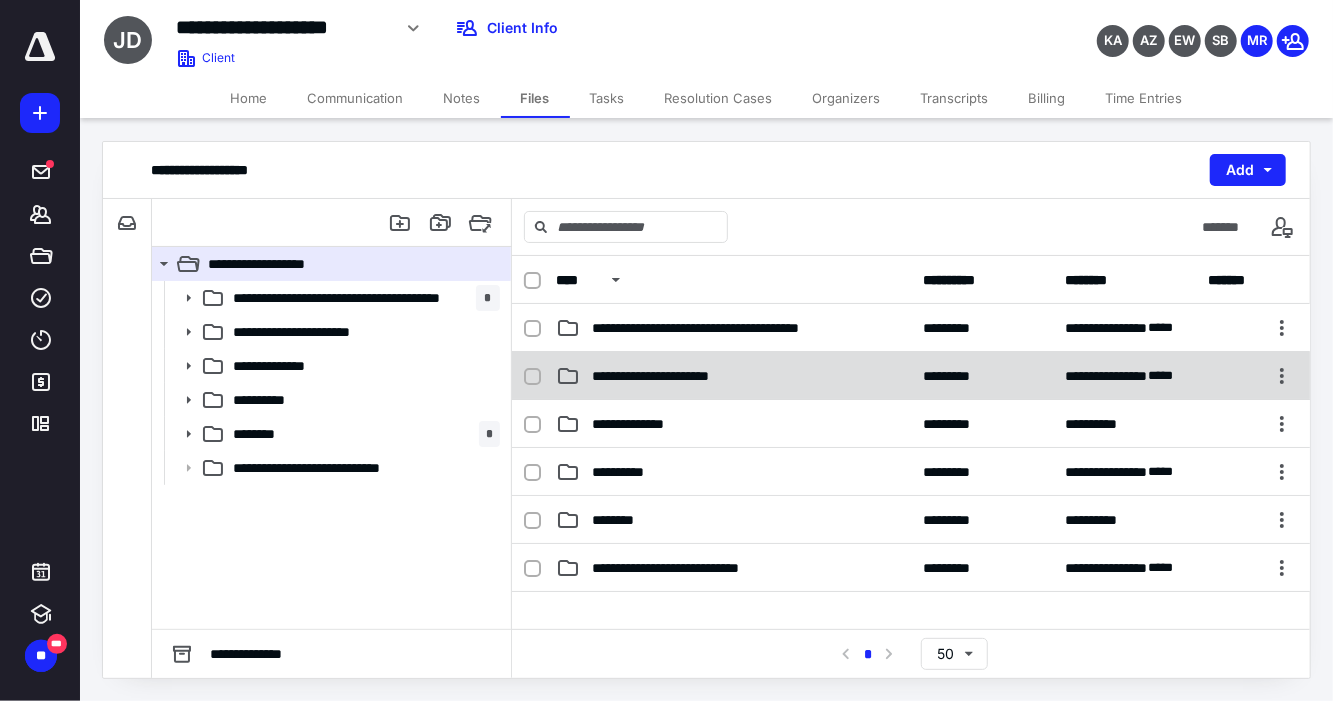 click on "**********" at bounding box center [911, 376] 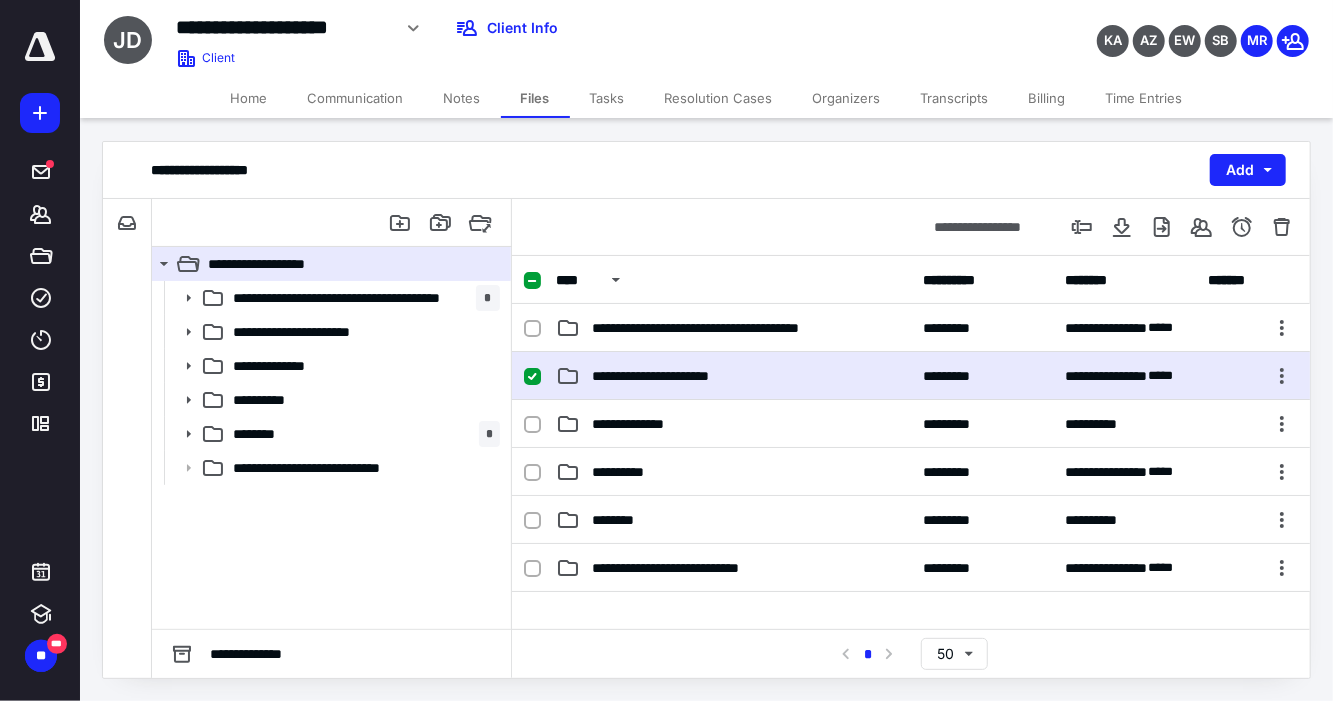 click on "**********" at bounding box center [911, 376] 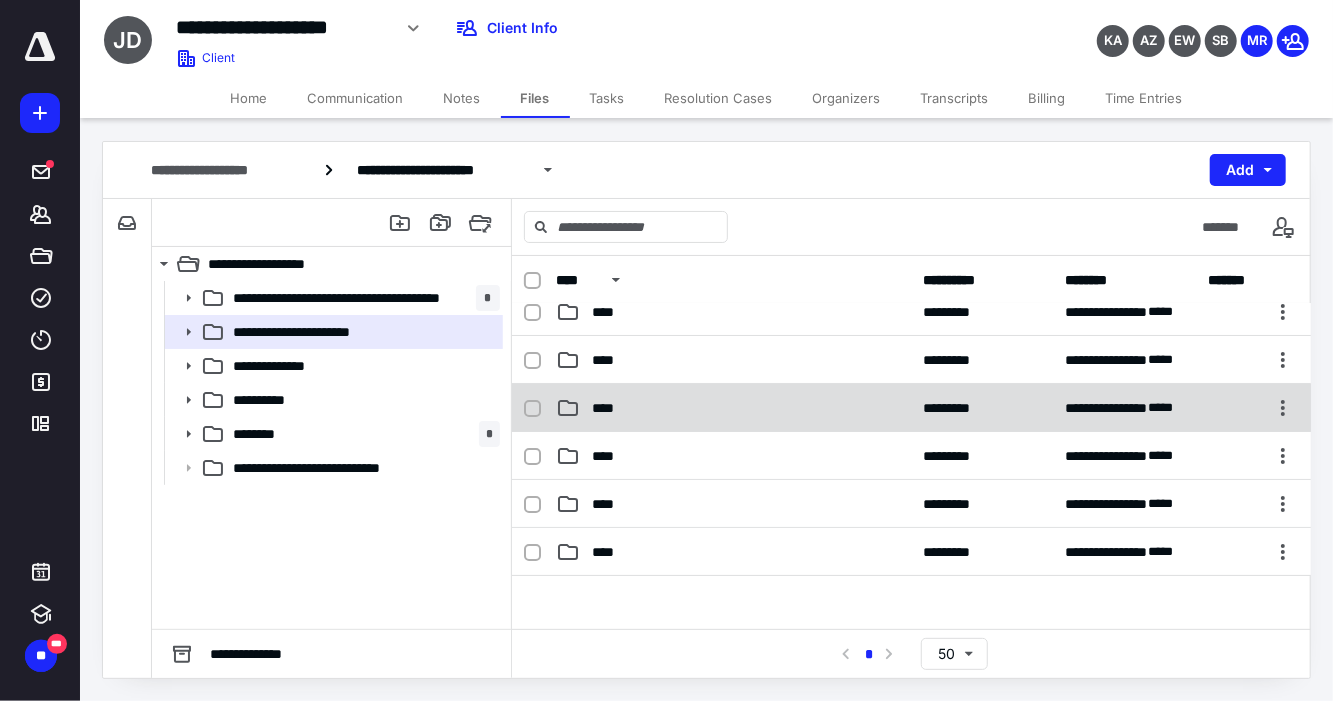scroll, scrollTop: 140, scrollLeft: 0, axis: vertical 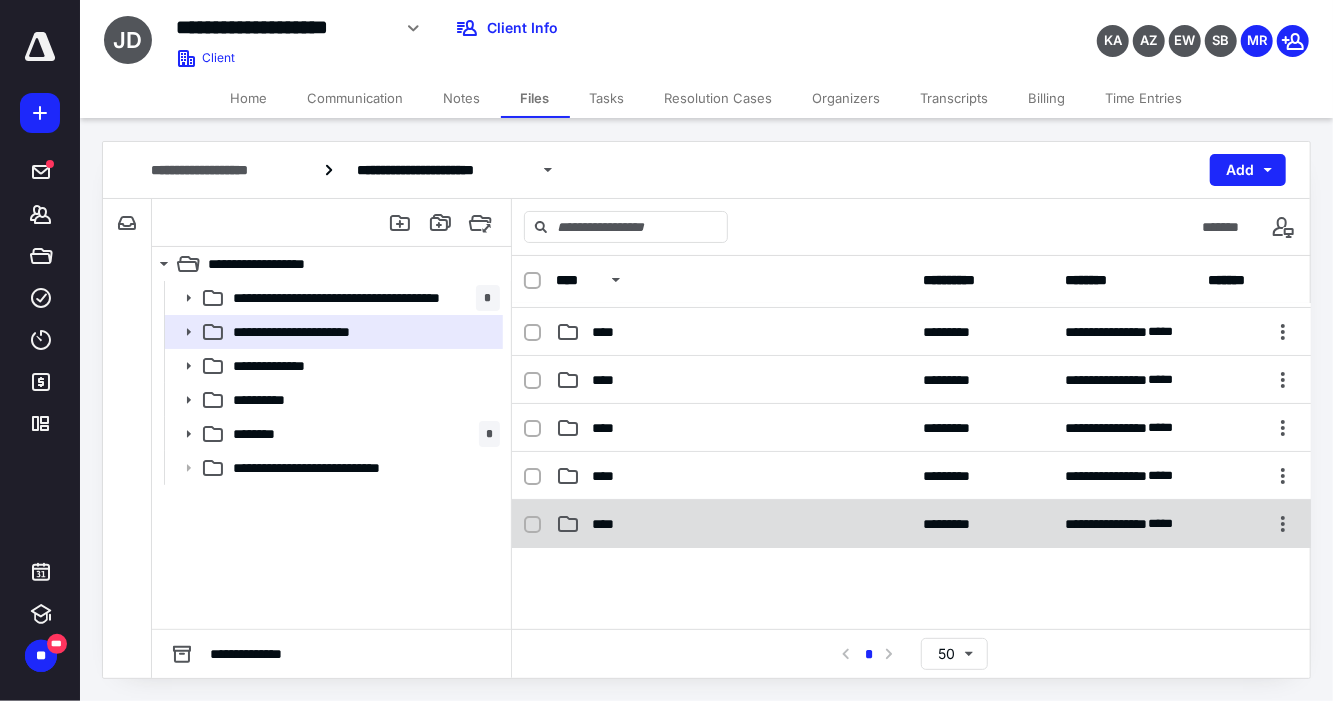 click on "****" at bounding box center (733, 524) 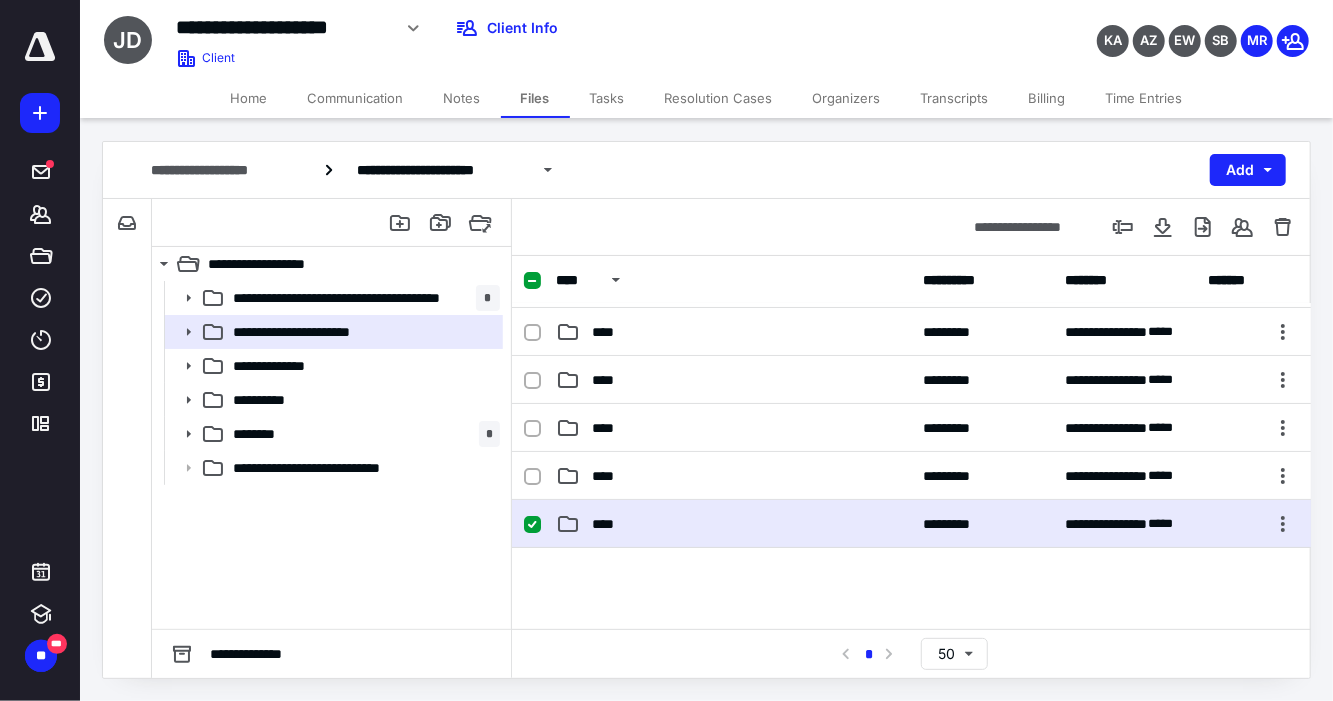 click on "****" at bounding box center (733, 524) 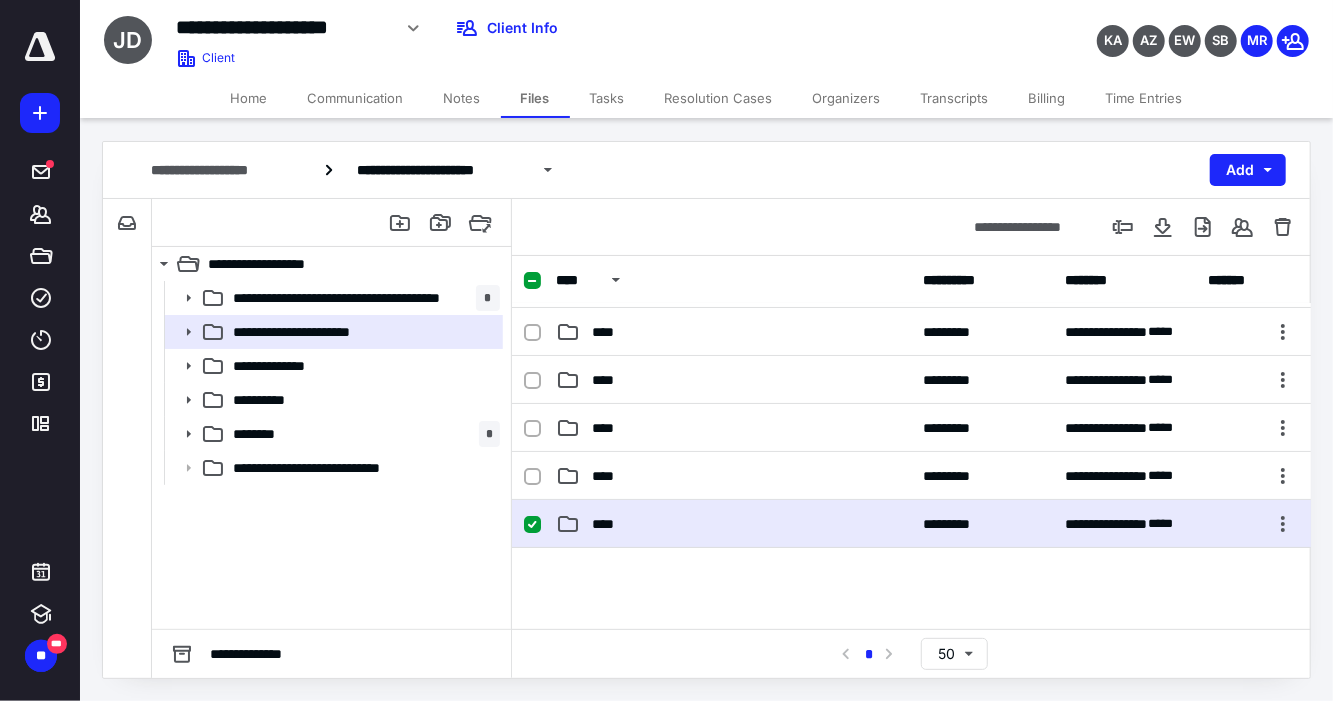 scroll, scrollTop: 0, scrollLeft: 0, axis: both 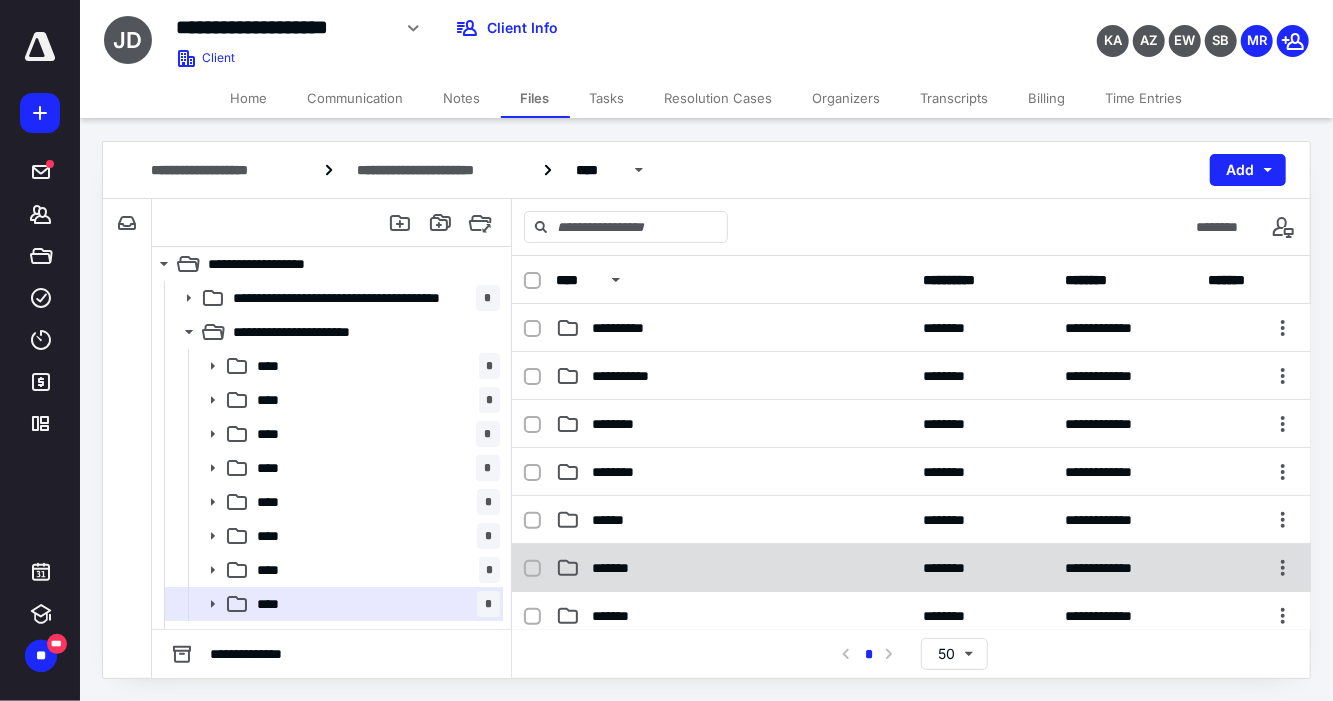click on "**********" at bounding box center [911, 568] 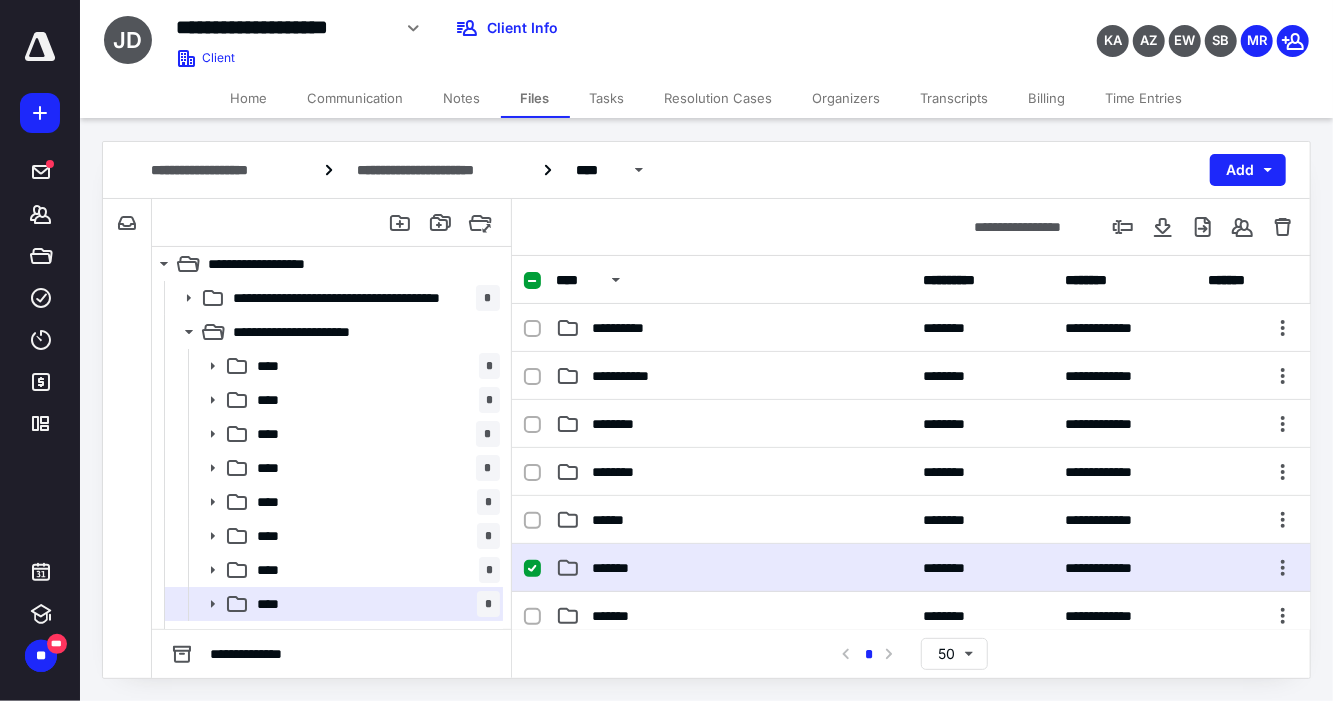 click on "**********" at bounding box center (911, 568) 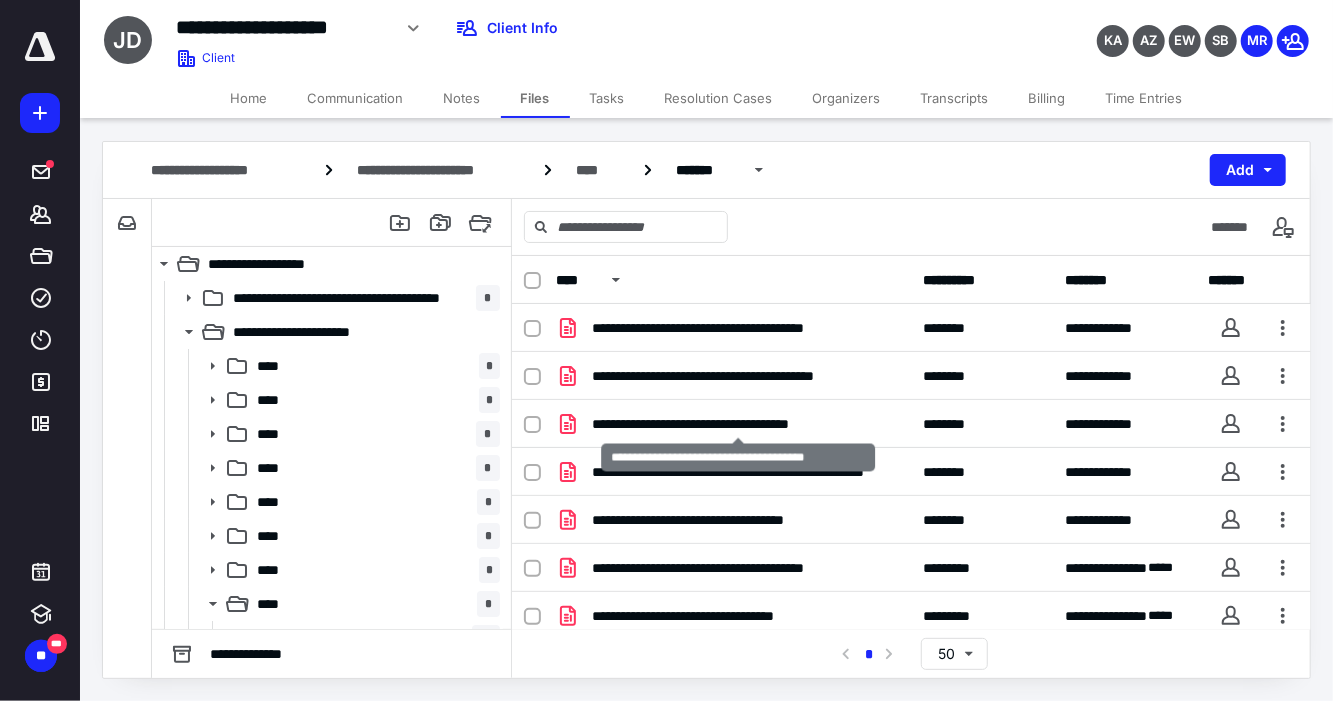 click on "**********" at bounding box center (738, 424) 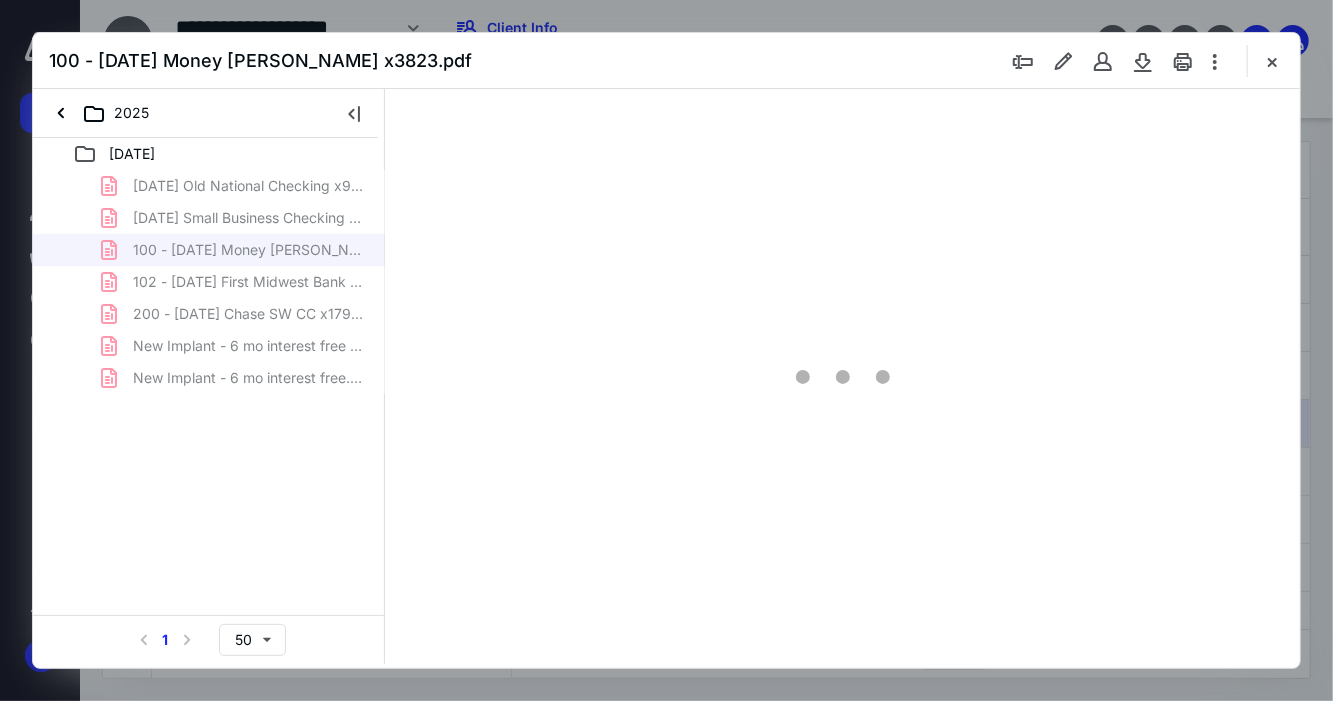 scroll, scrollTop: 0, scrollLeft: 0, axis: both 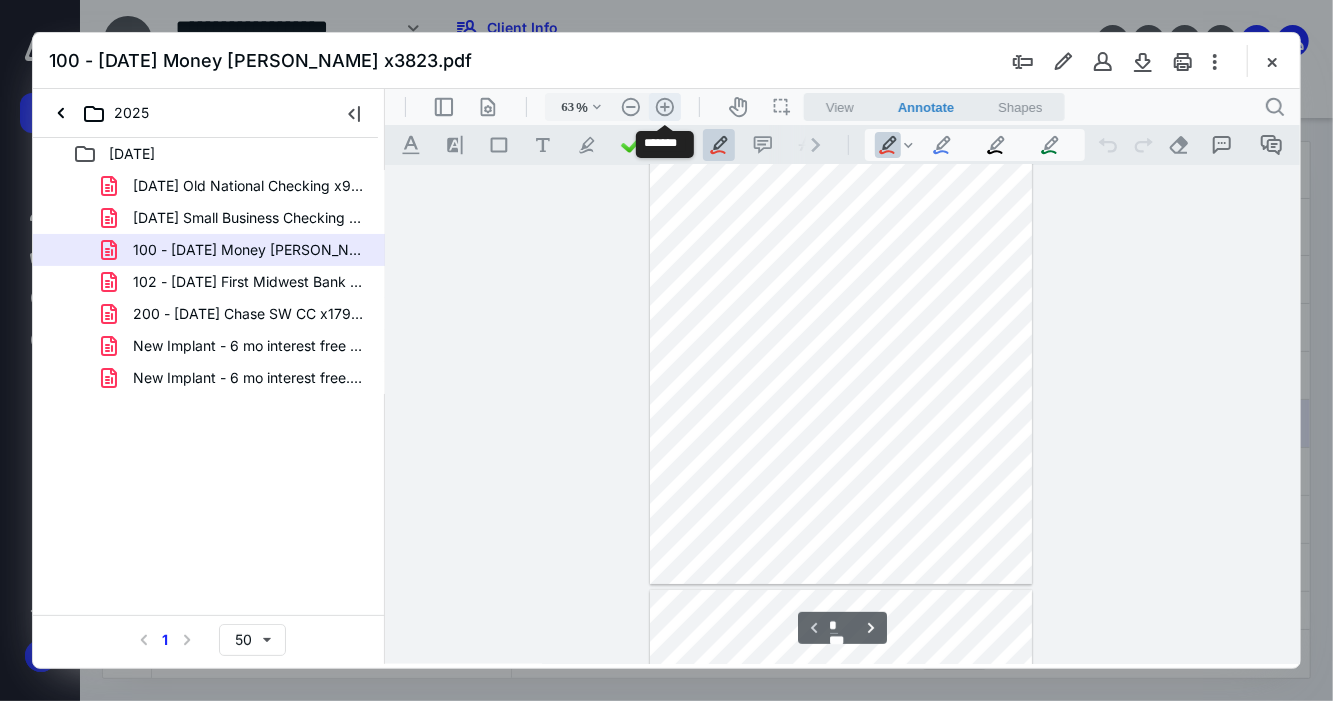 click on ".cls-1{fill:#abb0c4;} icon - header - zoom - in - line" at bounding box center [664, 106] 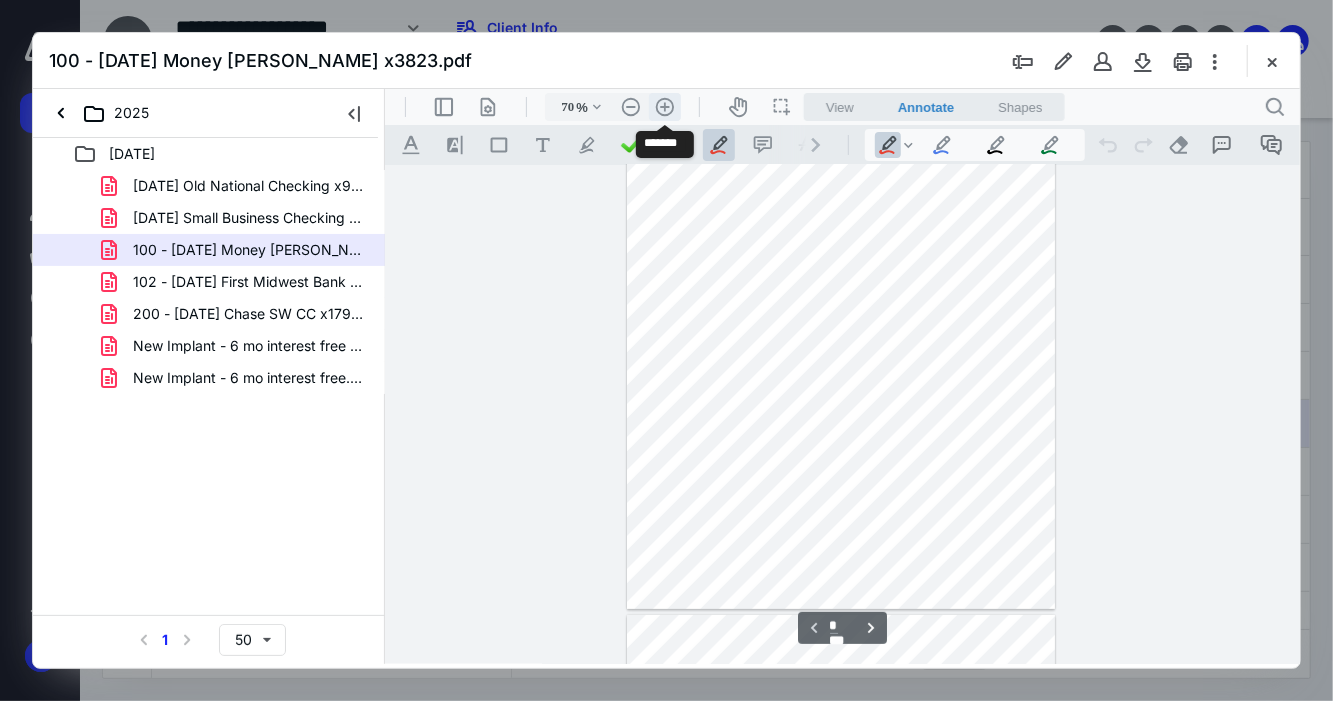 click on ".cls-1{fill:#abb0c4;} icon - header - zoom - in - line" at bounding box center (664, 106) 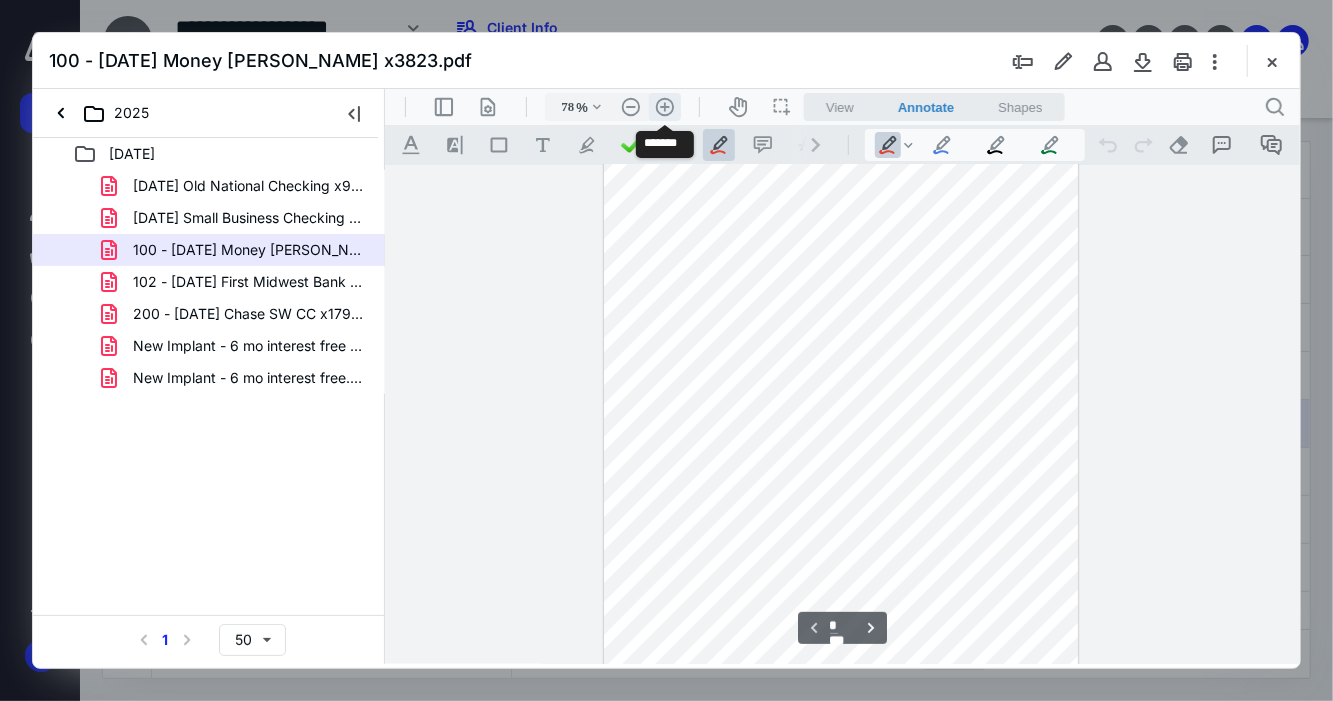 scroll, scrollTop: 148, scrollLeft: 0, axis: vertical 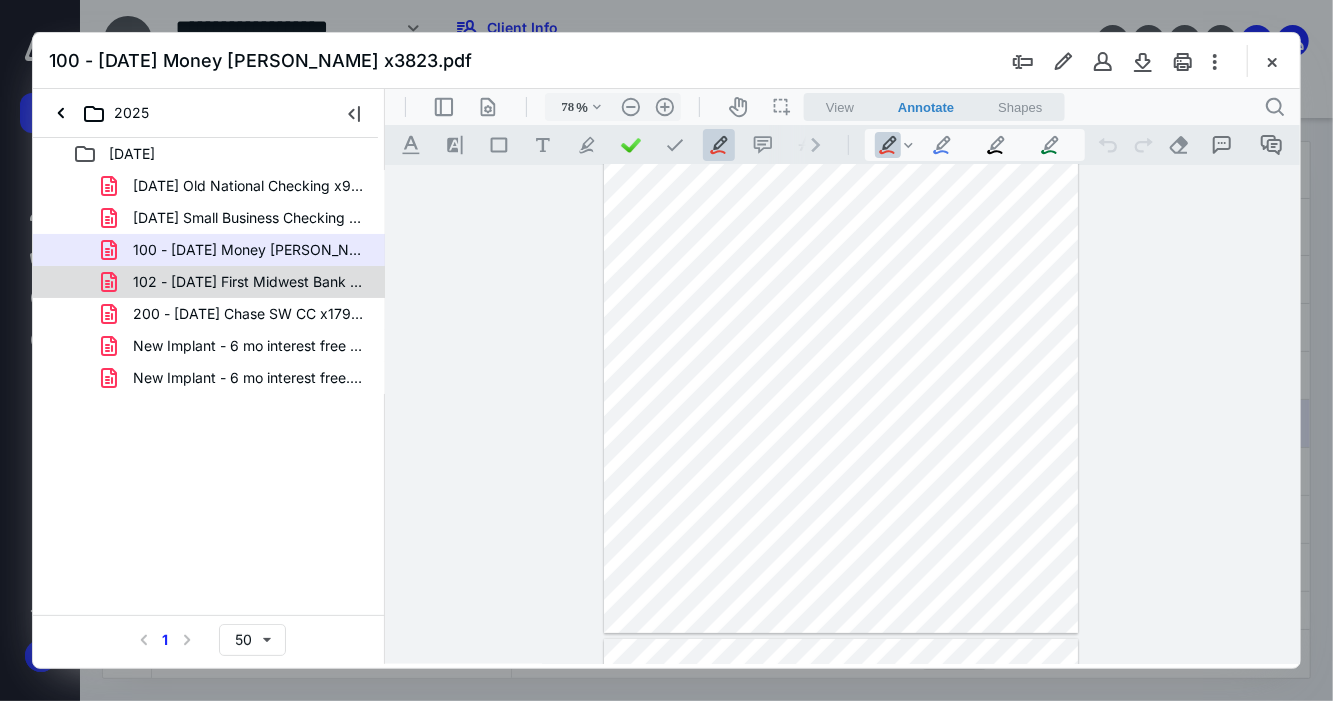 click on "102 - [DATE] First Midwest Bank Checking x4006.pdf" at bounding box center (249, 282) 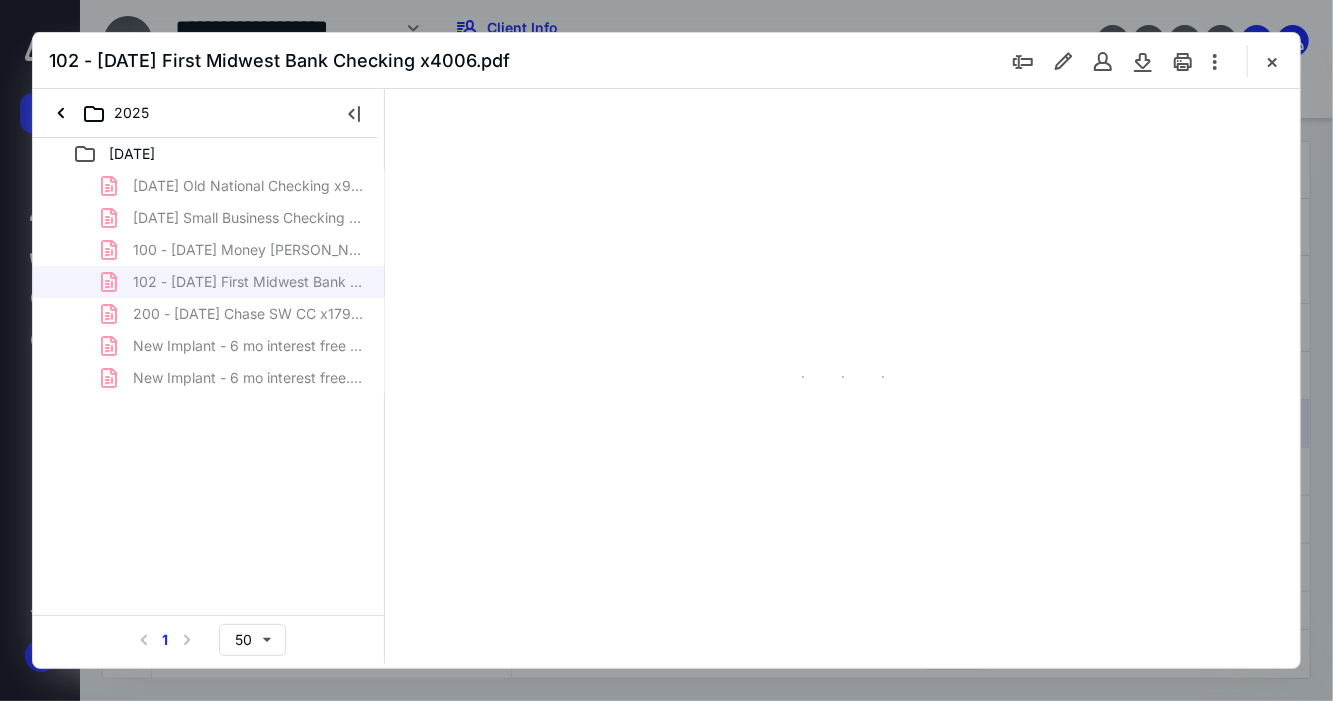 scroll, scrollTop: 79, scrollLeft: 0, axis: vertical 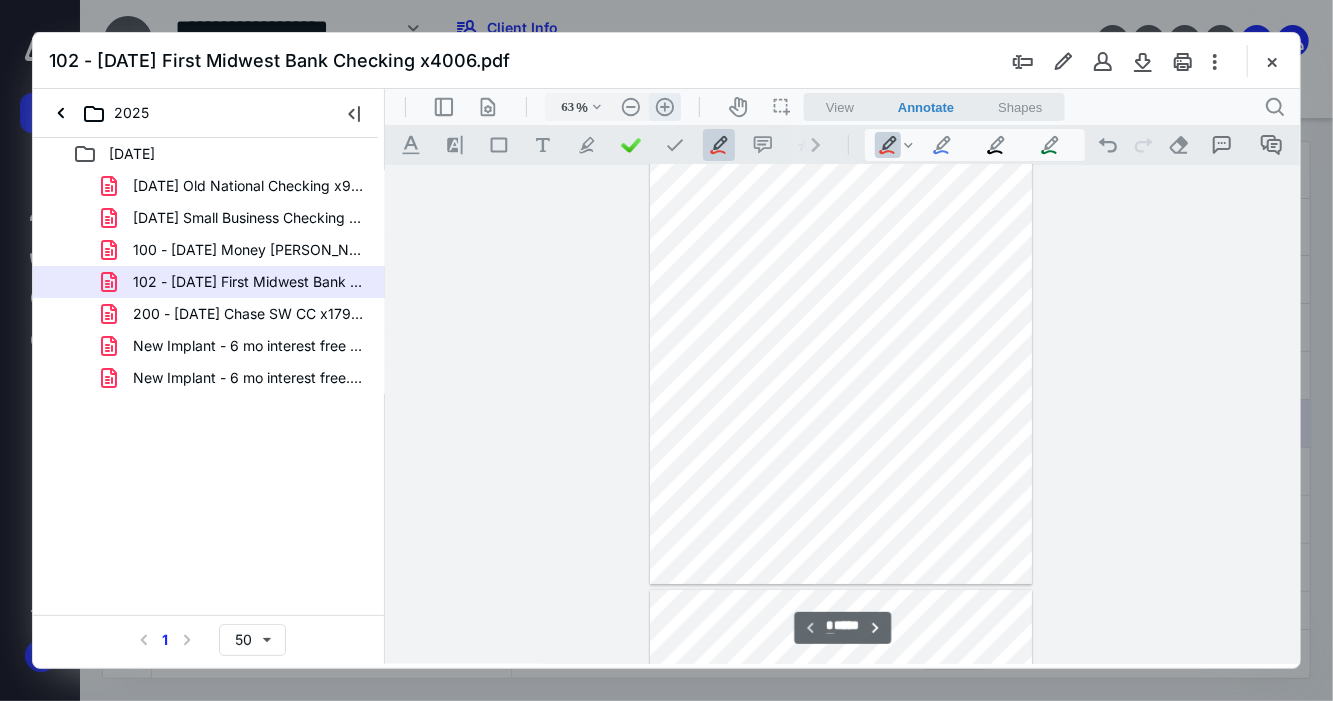 click on ".cls-1{fill:#abb0c4;} icon - header - zoom - in - line" at bounding box center (664, 106) 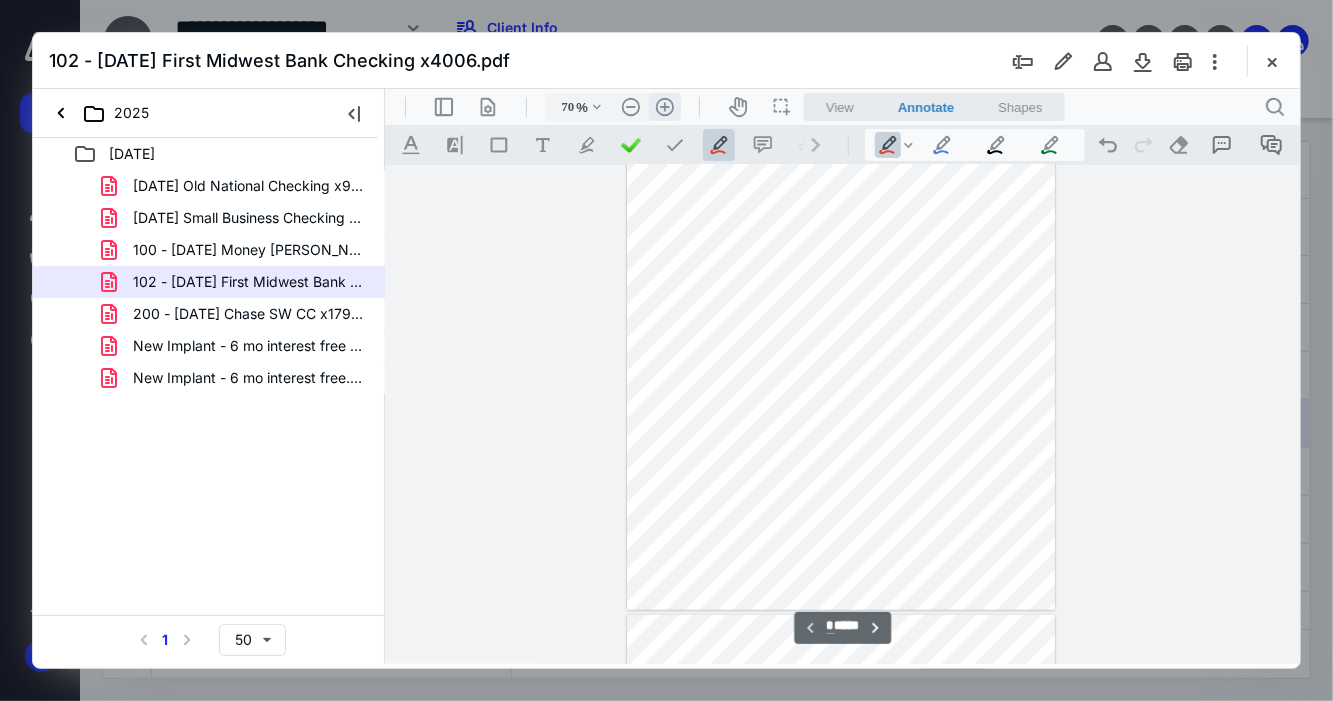 click on ".cls-1{fill:#abb0c4;} icon - header - zoom - in - line" at bounding box center (664, 106) 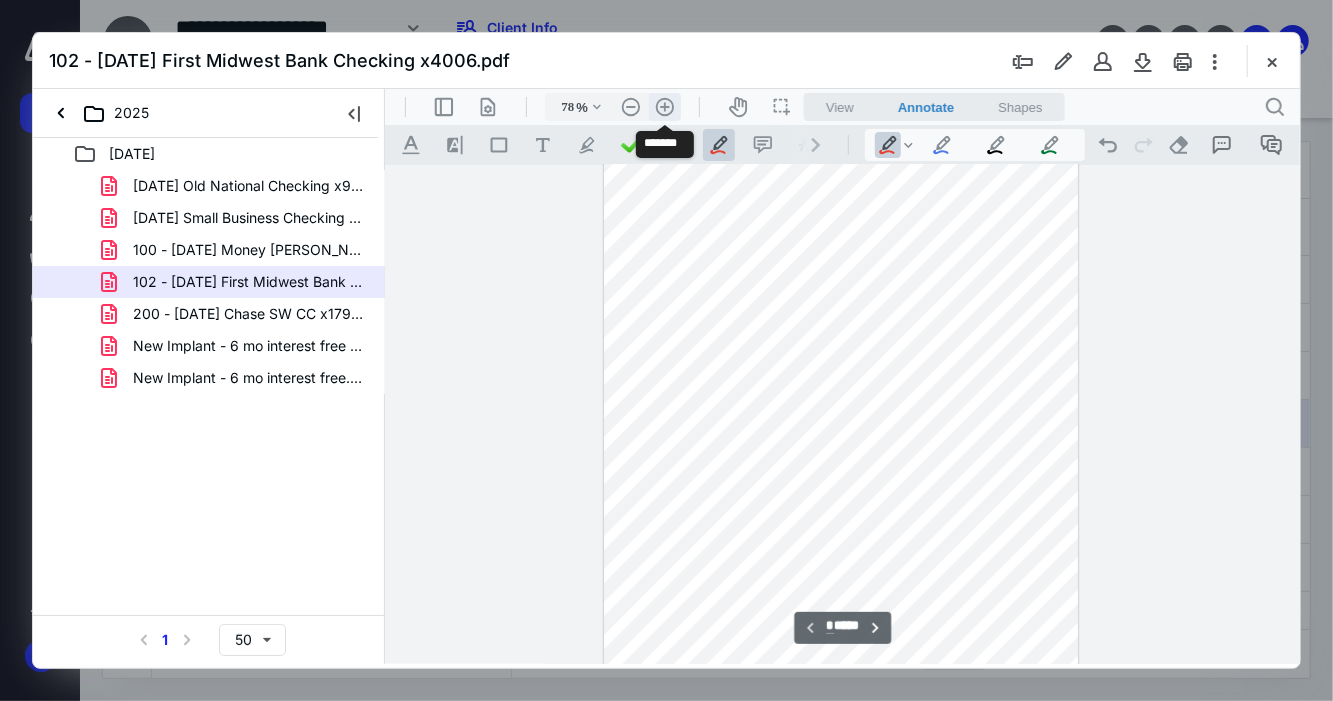 scroll, scrollTop: 183, scrollLeft: 0, axis: vertical 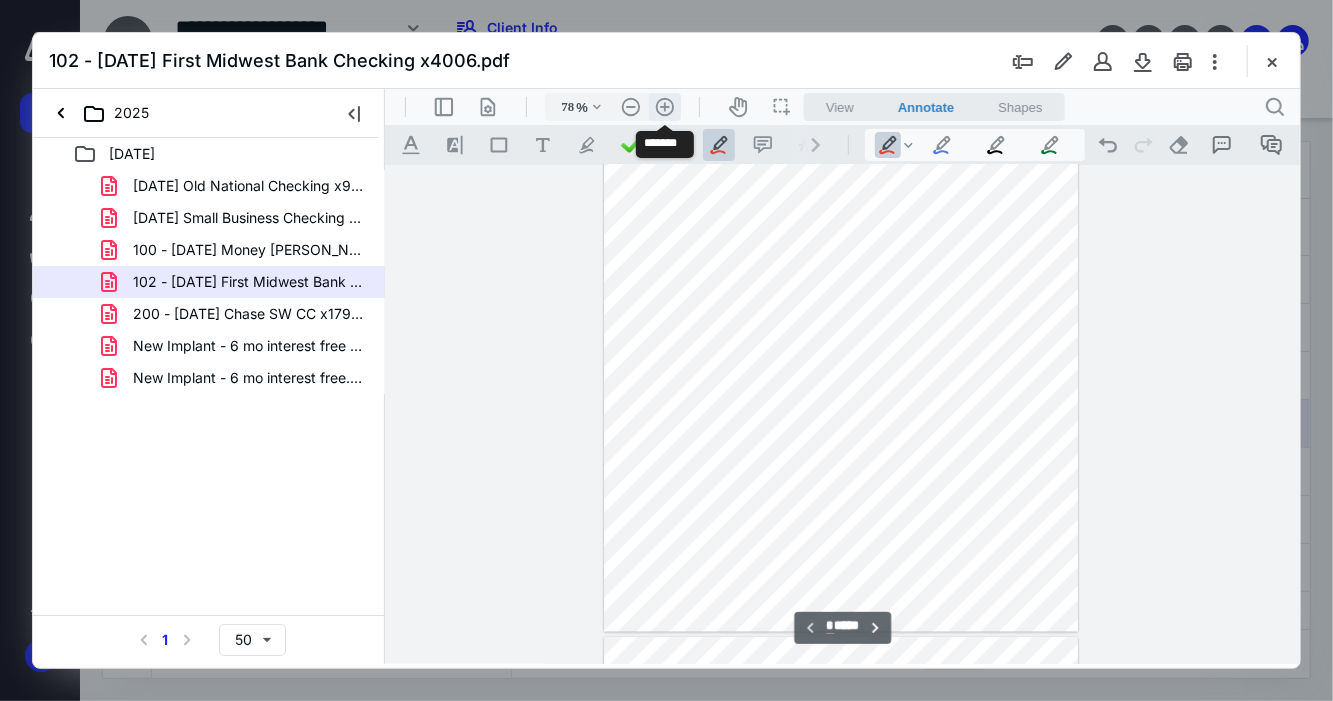 click on ".cls-1{fill:#abb0c4;} icon - header - zoom - in - line" at bounding box center (664, 106) 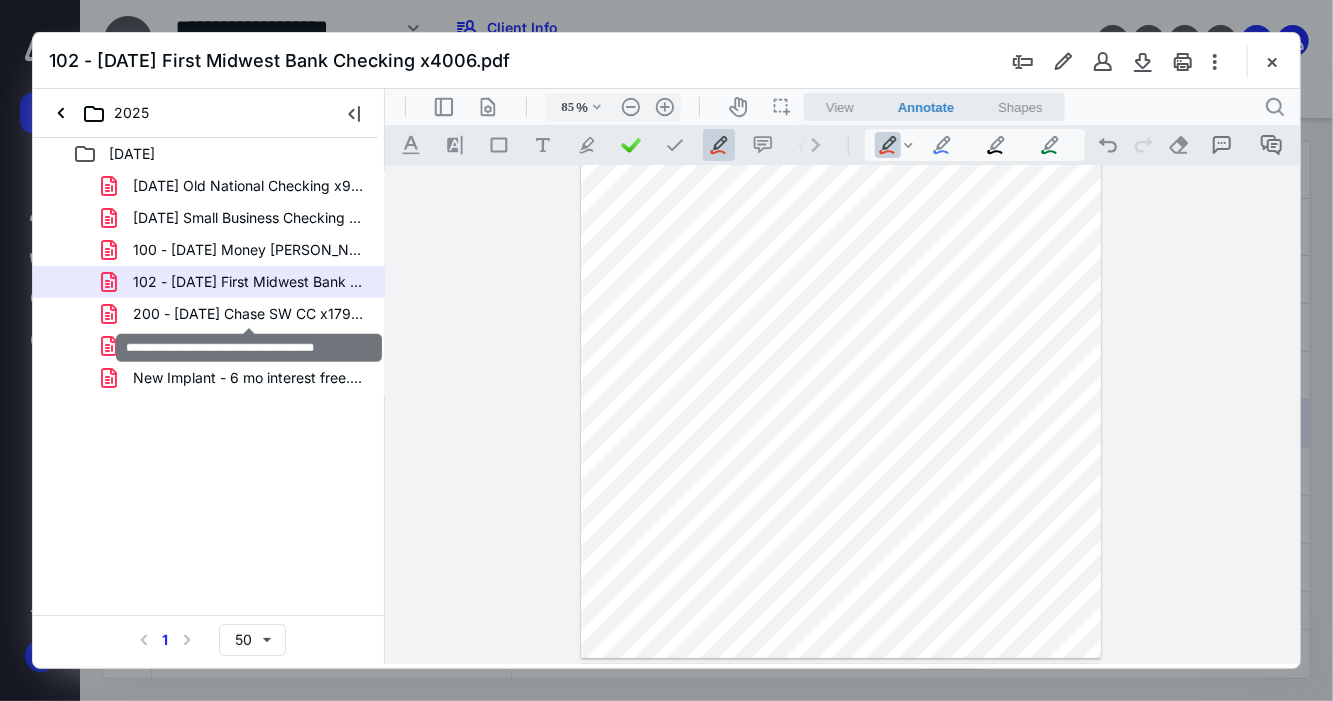 click on "200 - [DATE] Chase SW CC x1798.pdf" at bounding box center (249, 314) 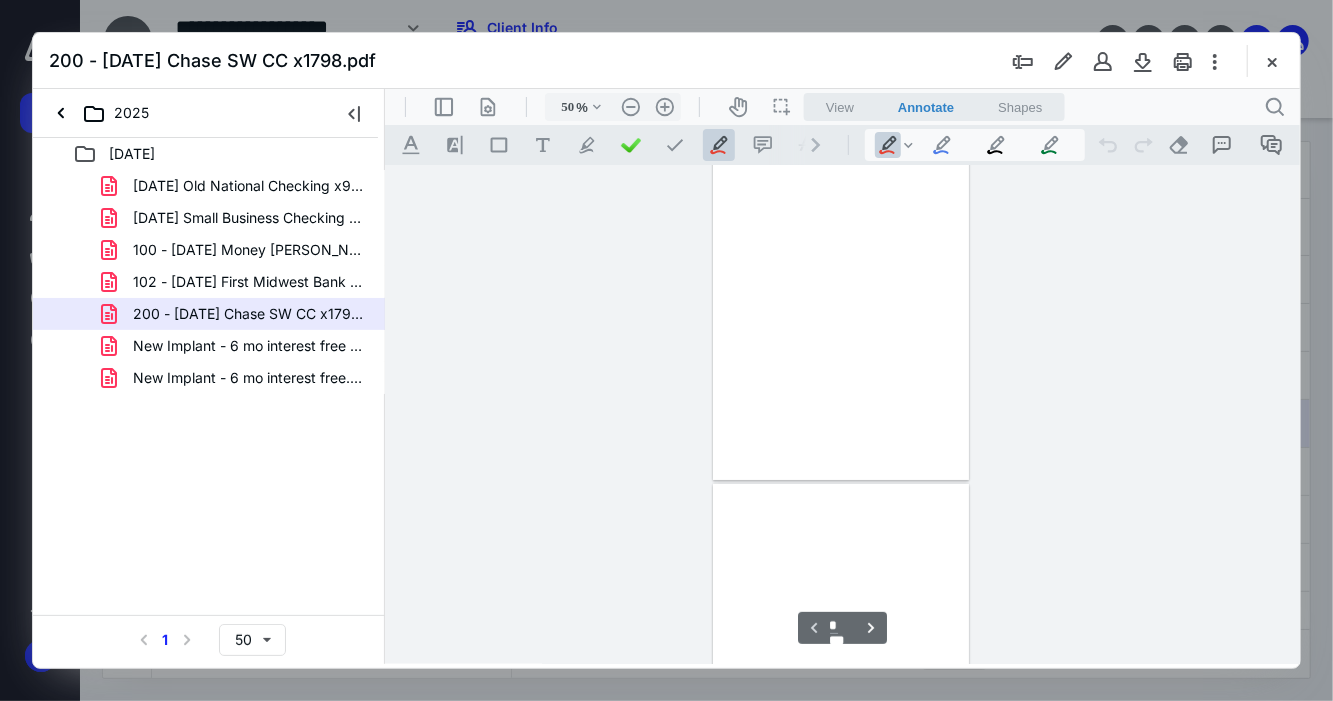 scroll, scrollTop: 0, scrollLeft: 0, axis: both 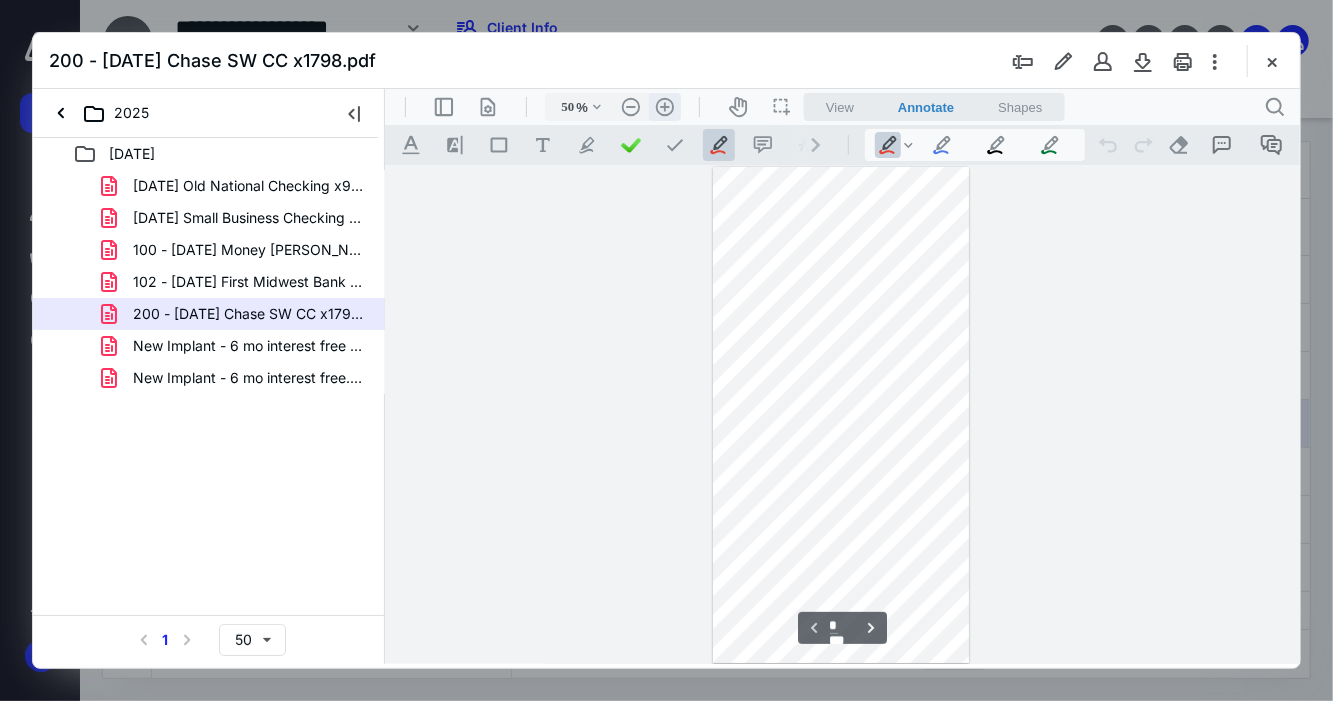 click on ".cls-1{fill:#abb0c4;} icon - header - zoom - in - line" at bounding box center (664, 106) 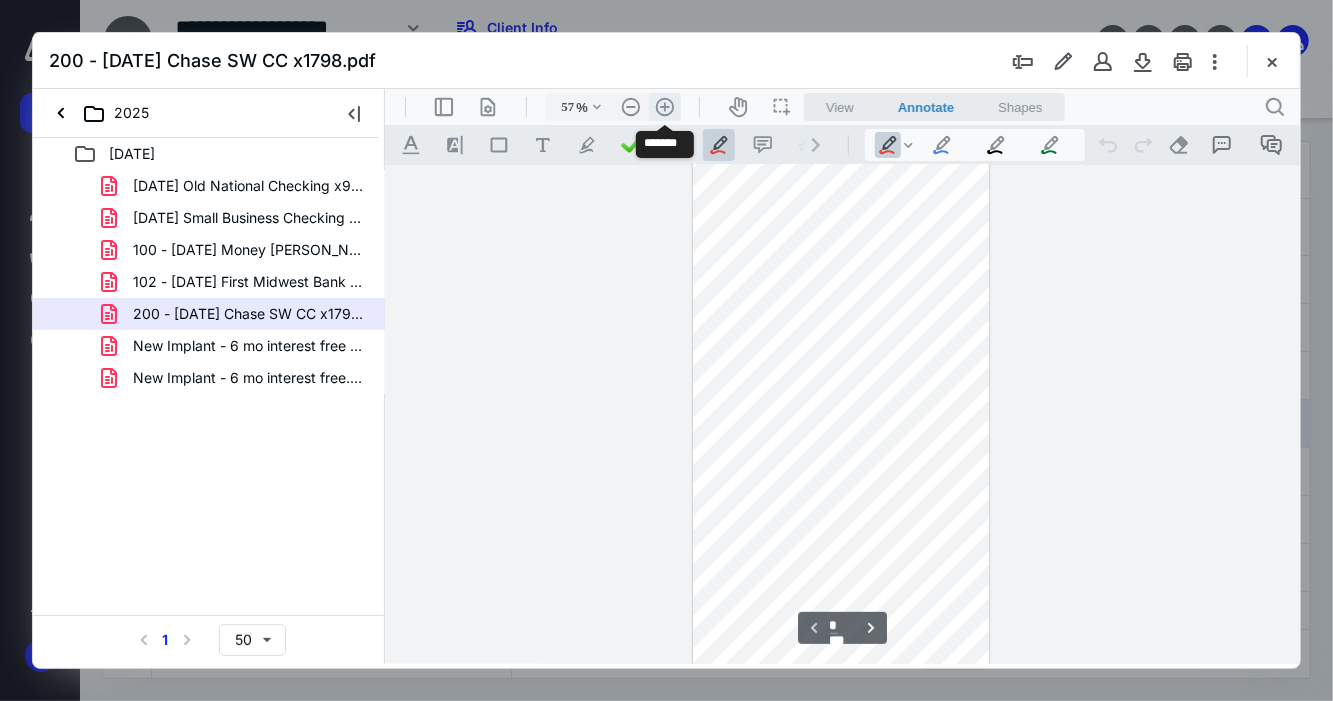 click on ".cls-1{fill:#abb0c4;} icon - header - zoom - in - line" at bounding box center (664, 106) 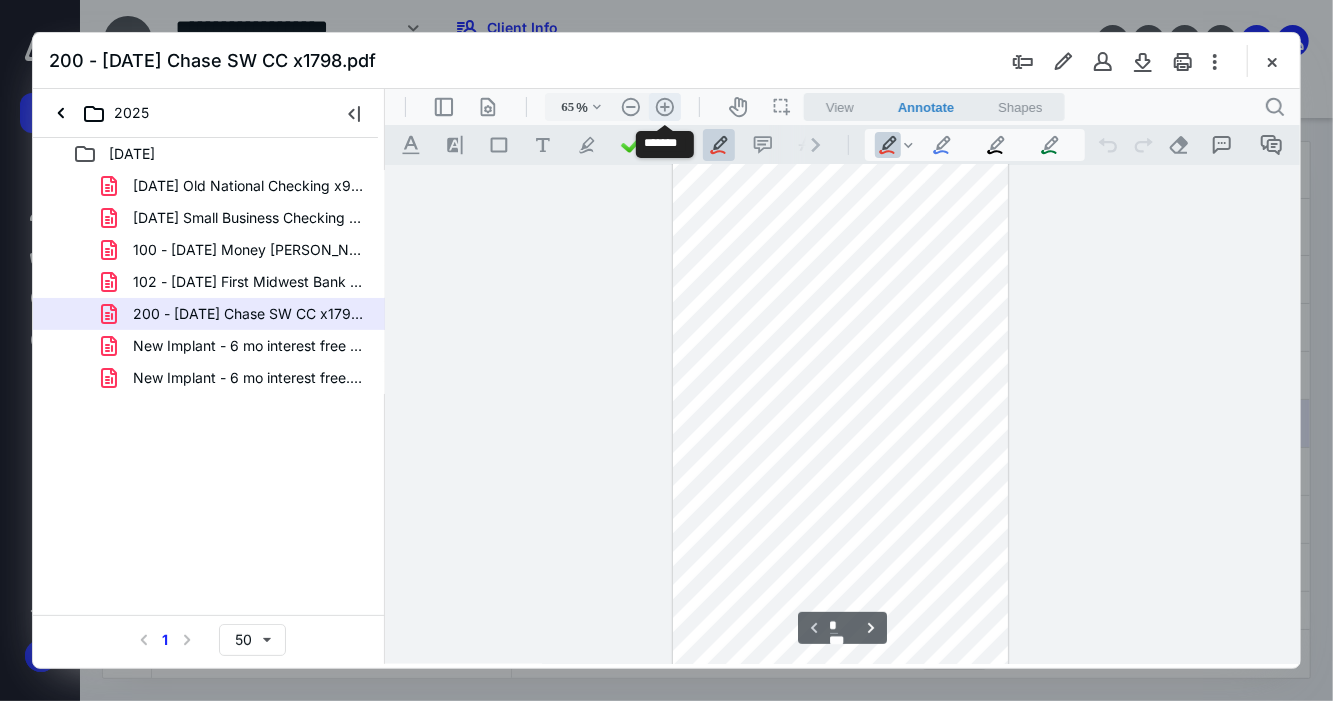 click on ".cls-1{fill:#abb0c4;} icon - header - zoom - in - line" at bounding box center (664, 106) 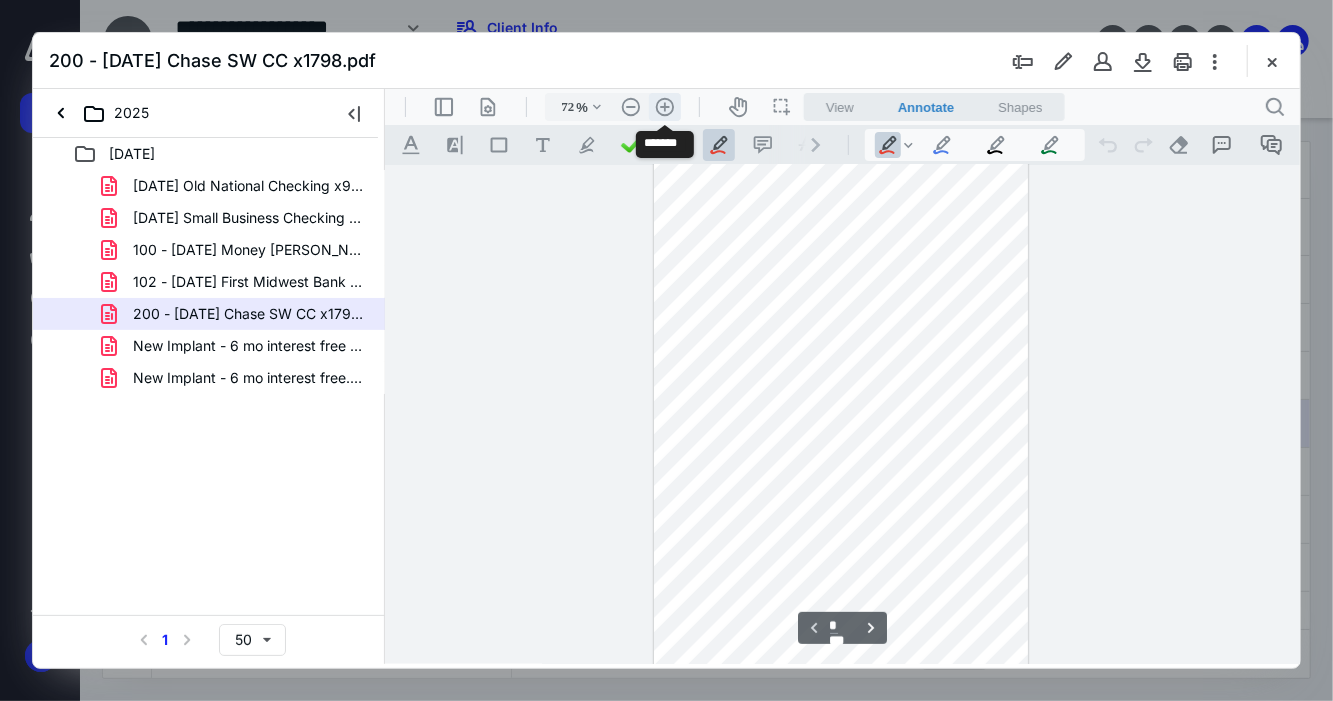 click on ".cls-1{fill:#abb0c4;} icon - header - zoom - in - line" at bounding box center (664, 106) 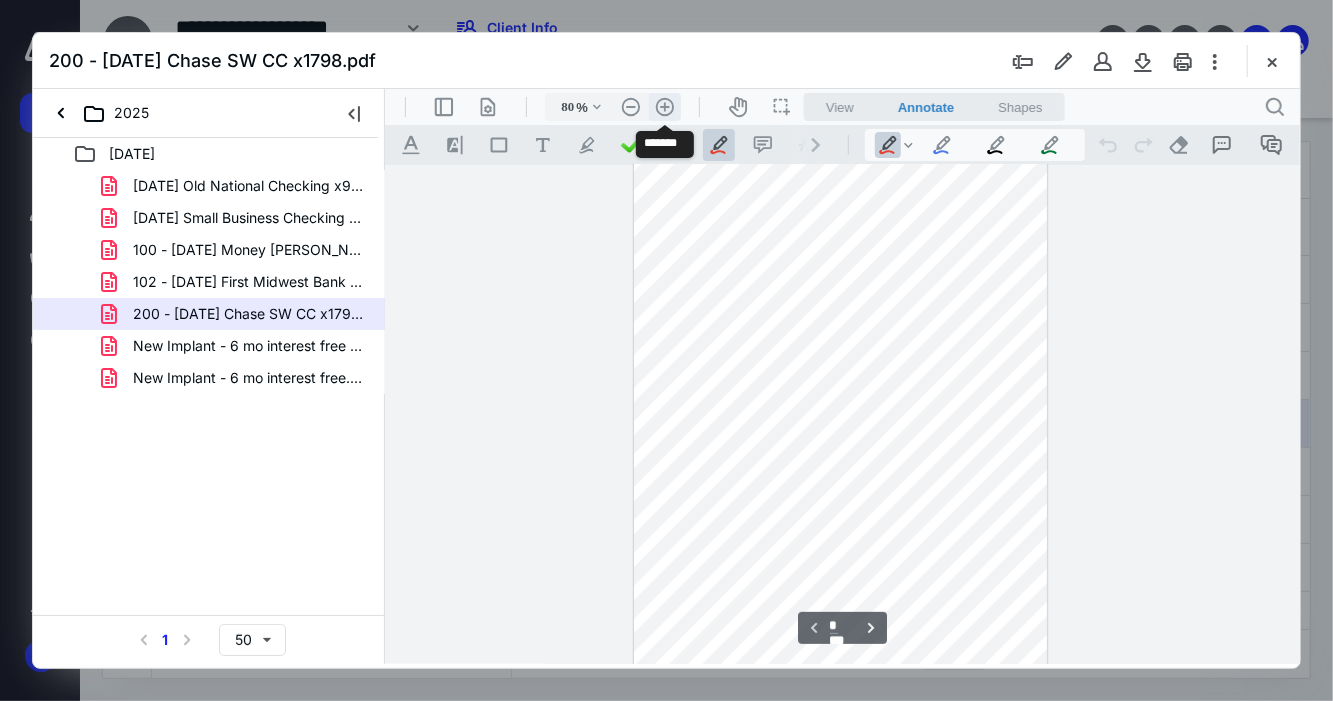 click on ".cls-1{fill:#abb0c4;} icon - header - zoom - in - line" at bounding box center (664, 106) 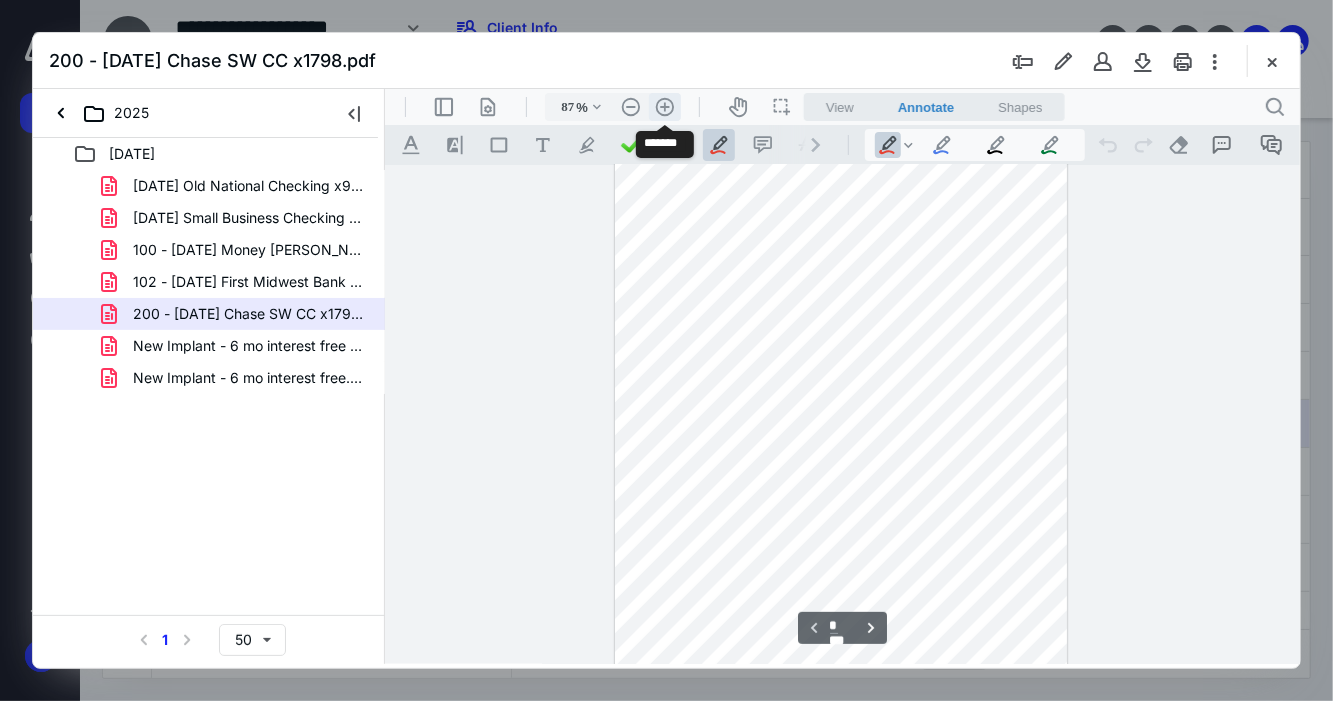 click on ".cls-1{fill:#abb0c4;} icon - header - zoom - in - line" at bounding box center [664, 106] 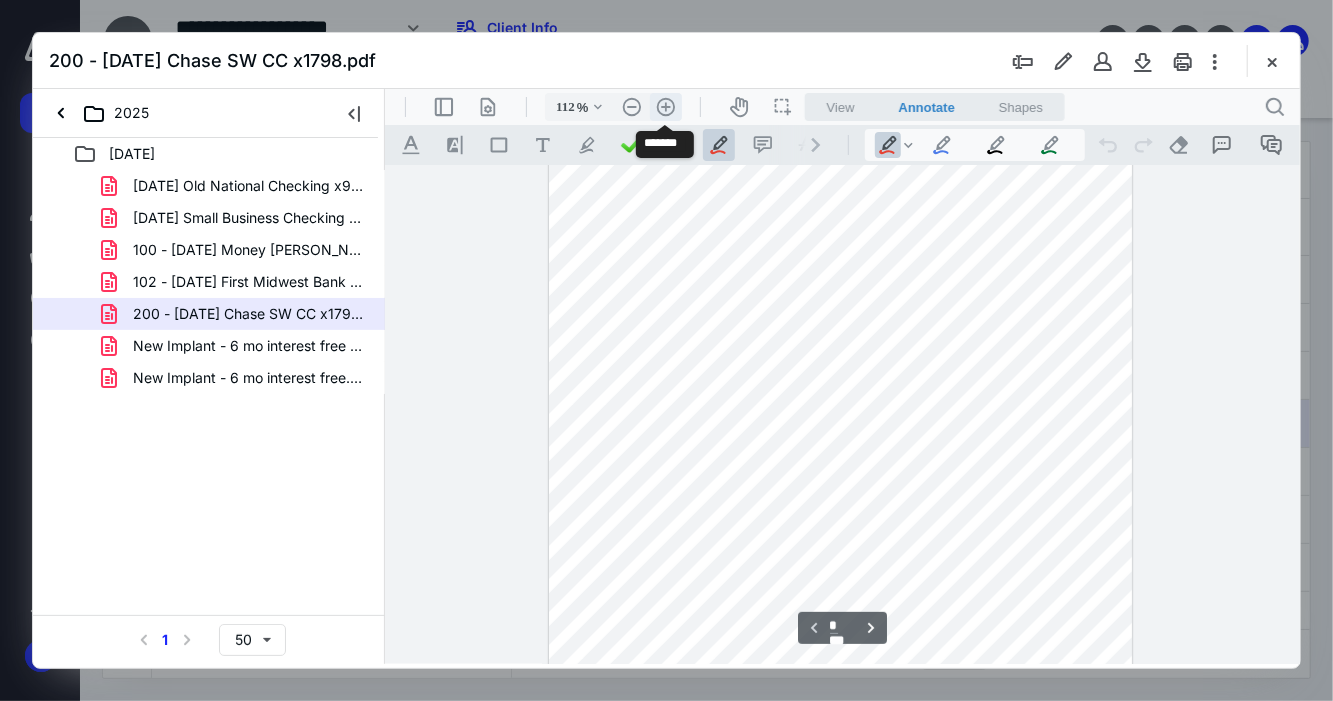 click on ".cls-1{fill:#abb0c4;} icon - header - zoom - in - line" at bounding box center [665, 106] 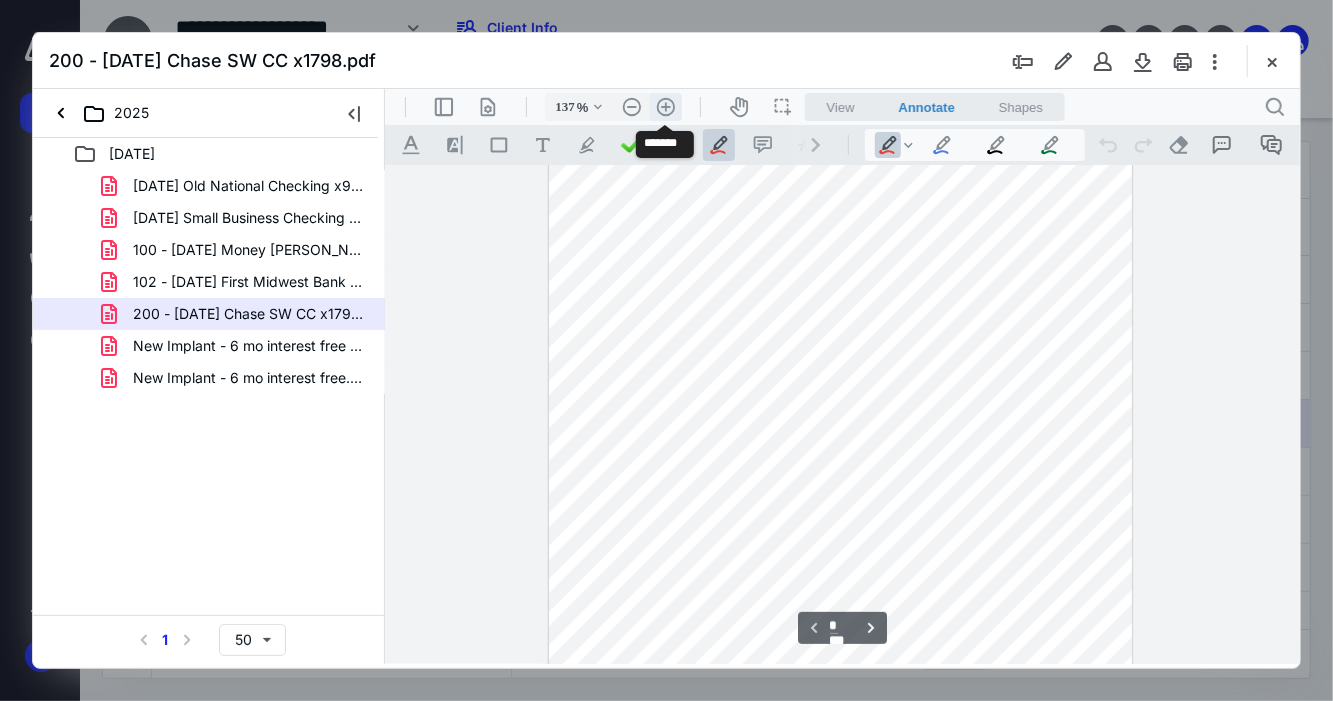 scroll, scrollTop: 377, scrollLeft: 0, axis: vertical 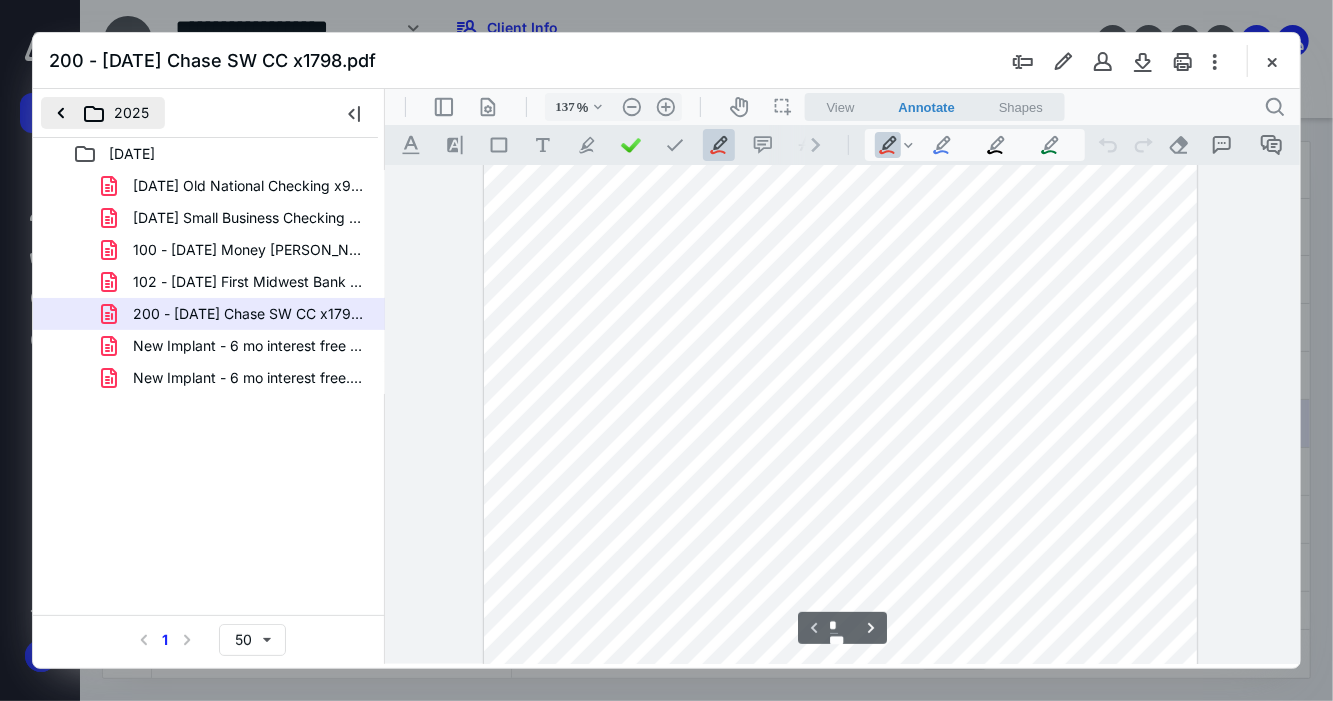 click on "2025" at bounding box center (103, 113) 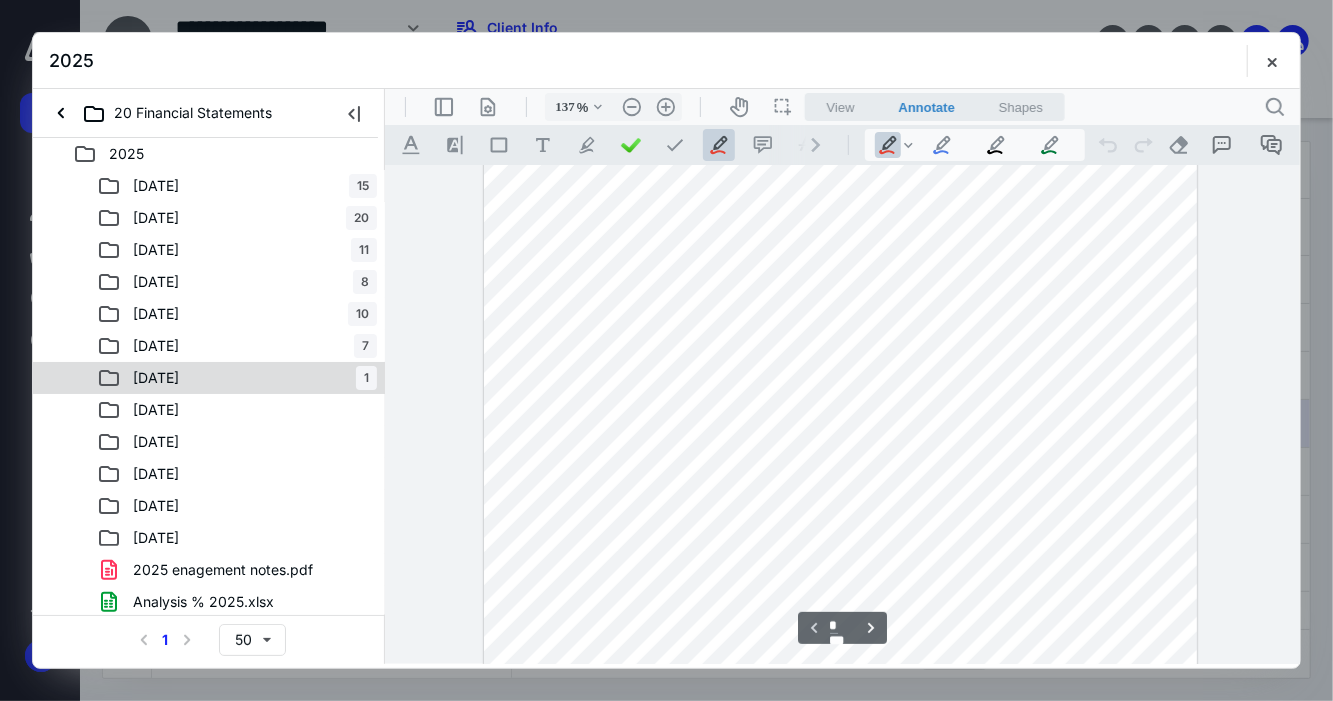 click on "[DATE] 1" at bounding box center (237, 378) 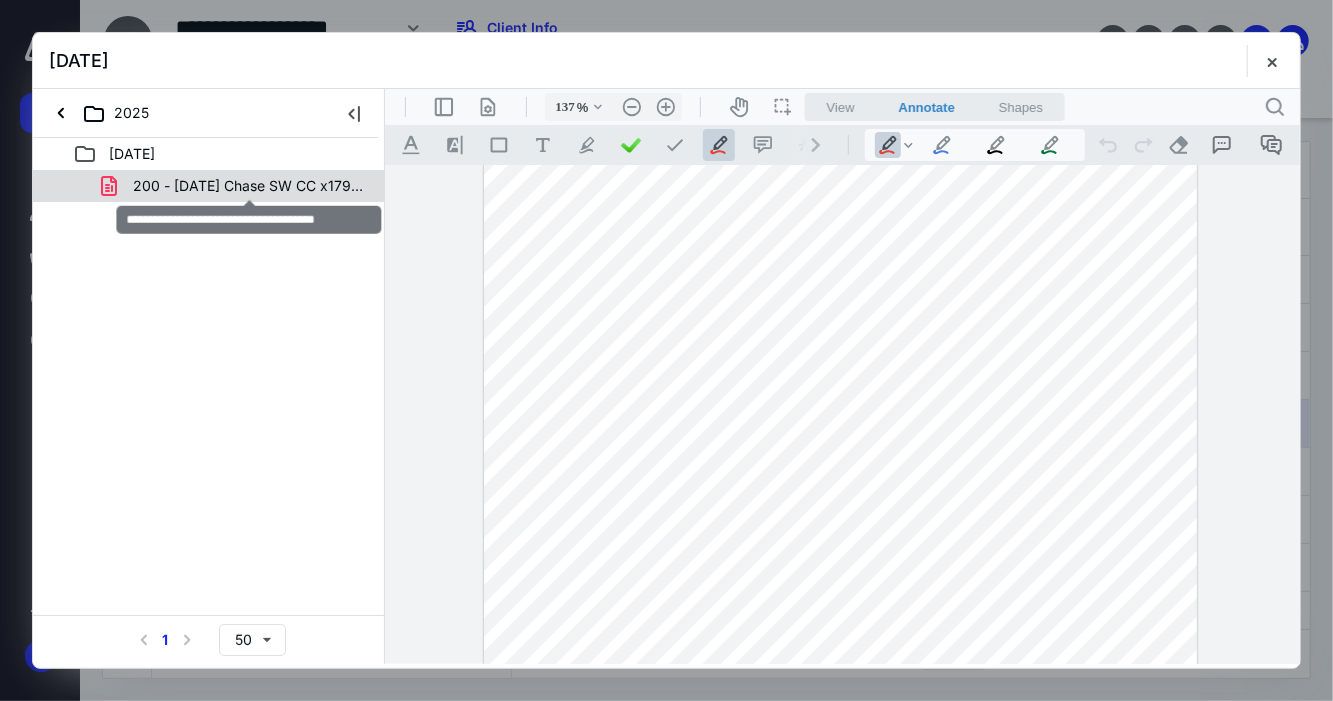 click on "200 - [DATE] Chase SW CC x1798.pdf" at bounding box center (249, 186) 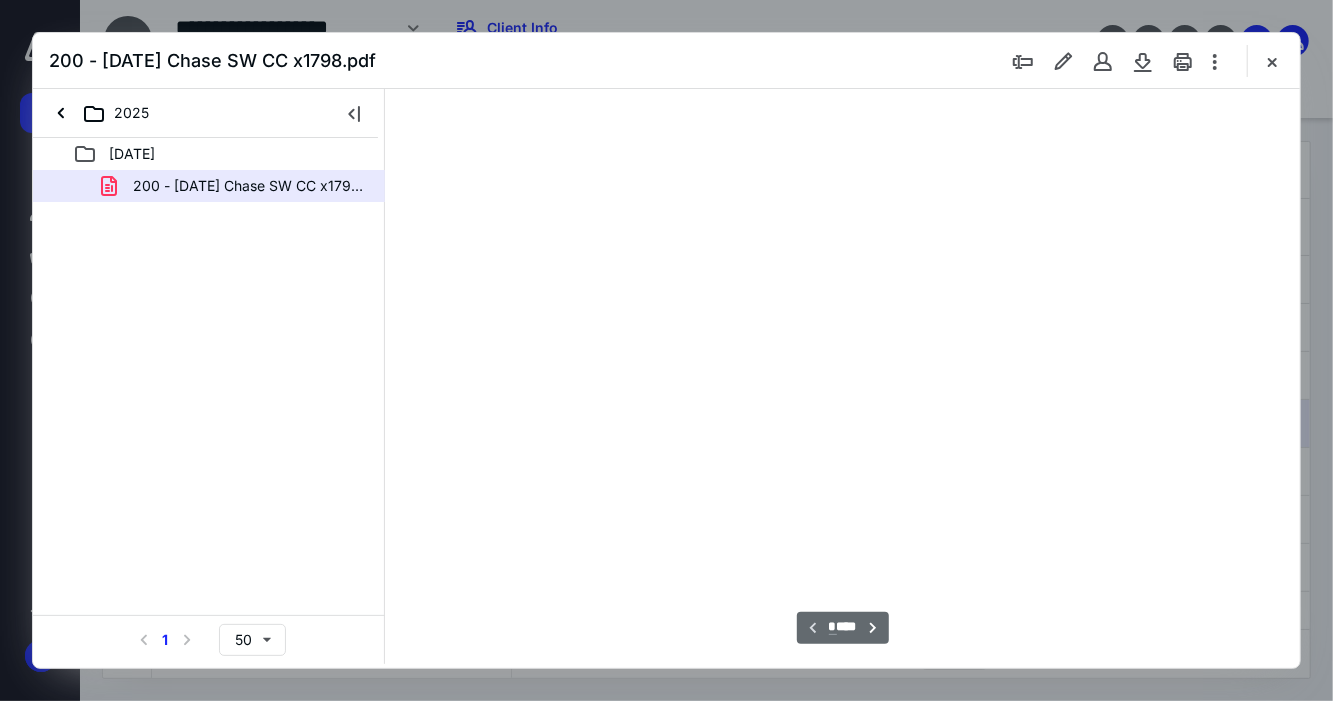 scroll, scrollTop: 78, scrollLeft: 0, axis: vertical 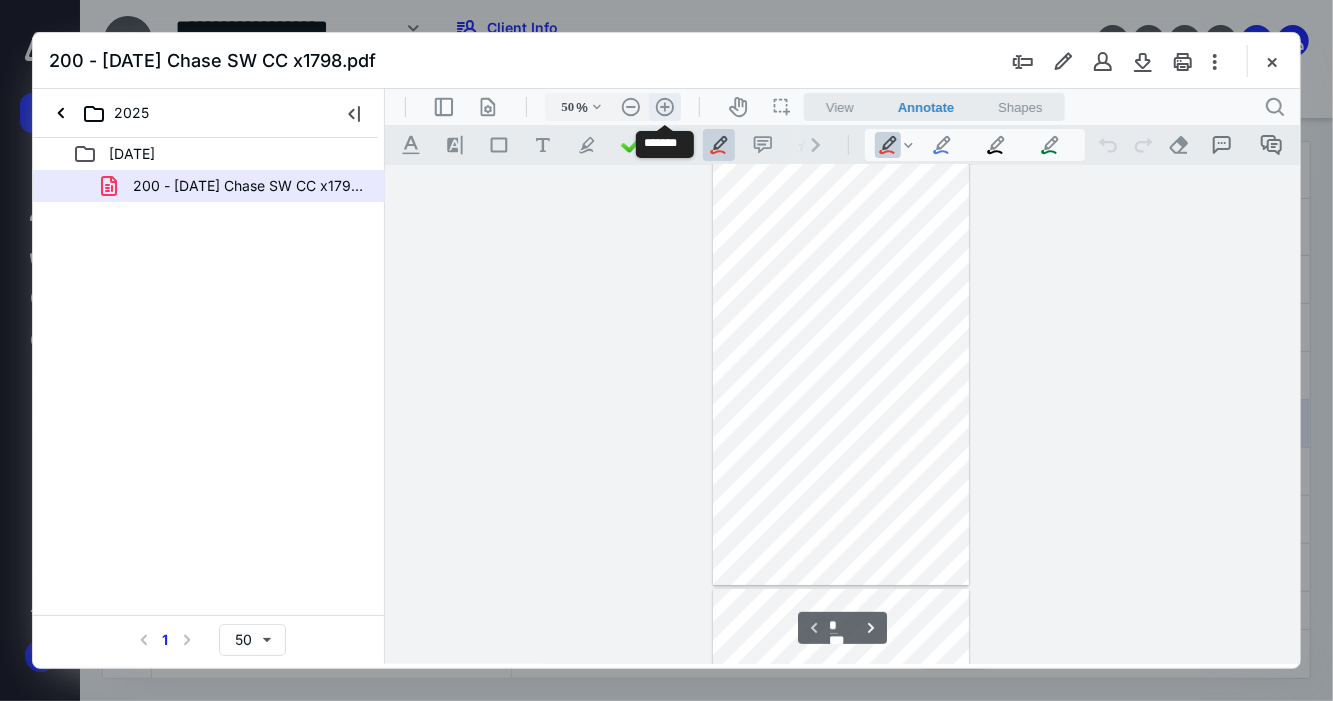 click on ".cls-1{fill:#abb0c4;} icon - header - zoom - in - line" at bounding box center [664, 106] 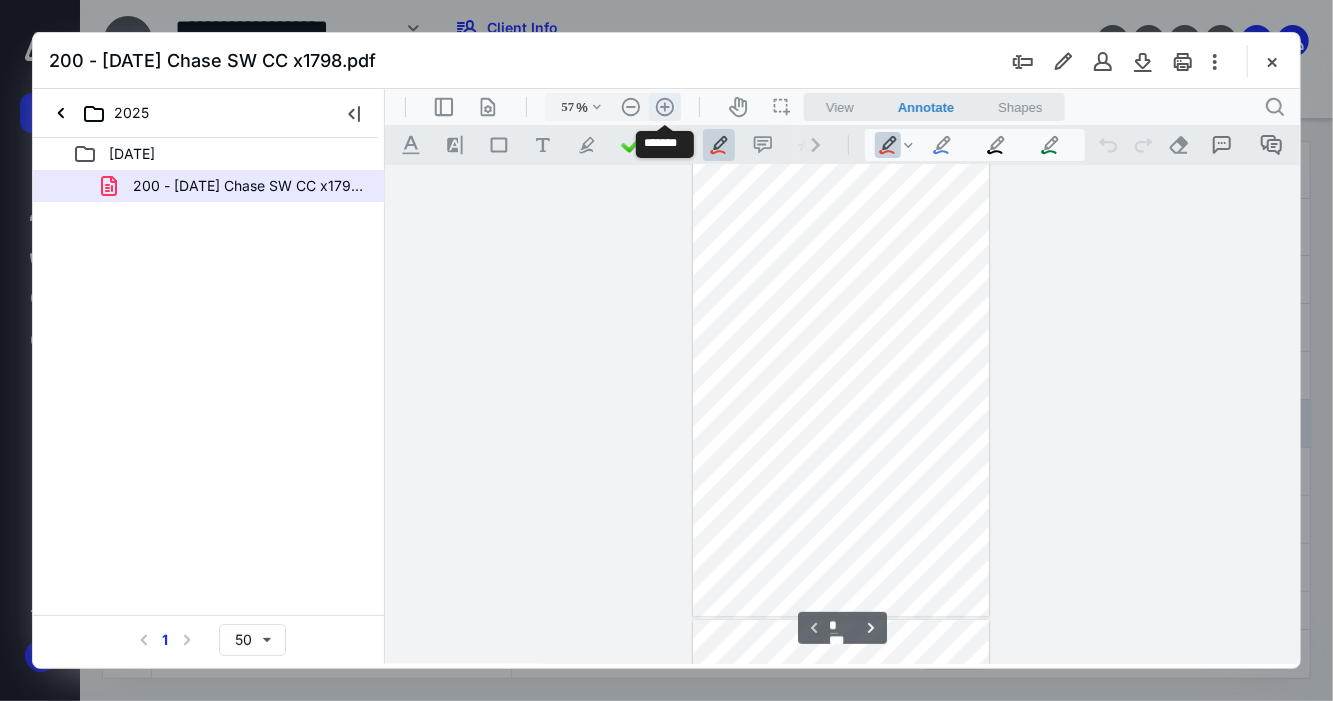 click on ".cls-1{fill:#abb0c4;} icon - header - zoom - in - line" at bounding box center [664, 106] 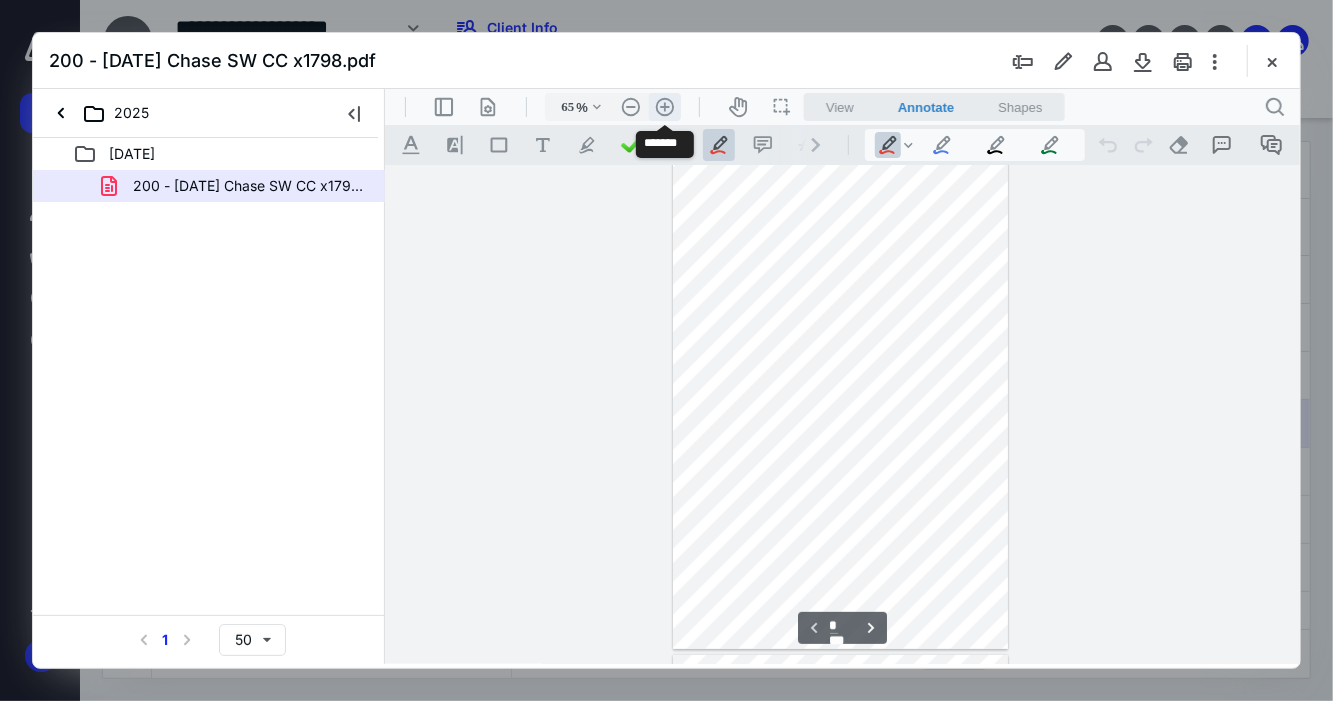 click on ".cls-1{fill:#abb0c4;} icon - header - zoom - in - line" at bounding box center (664, 106) 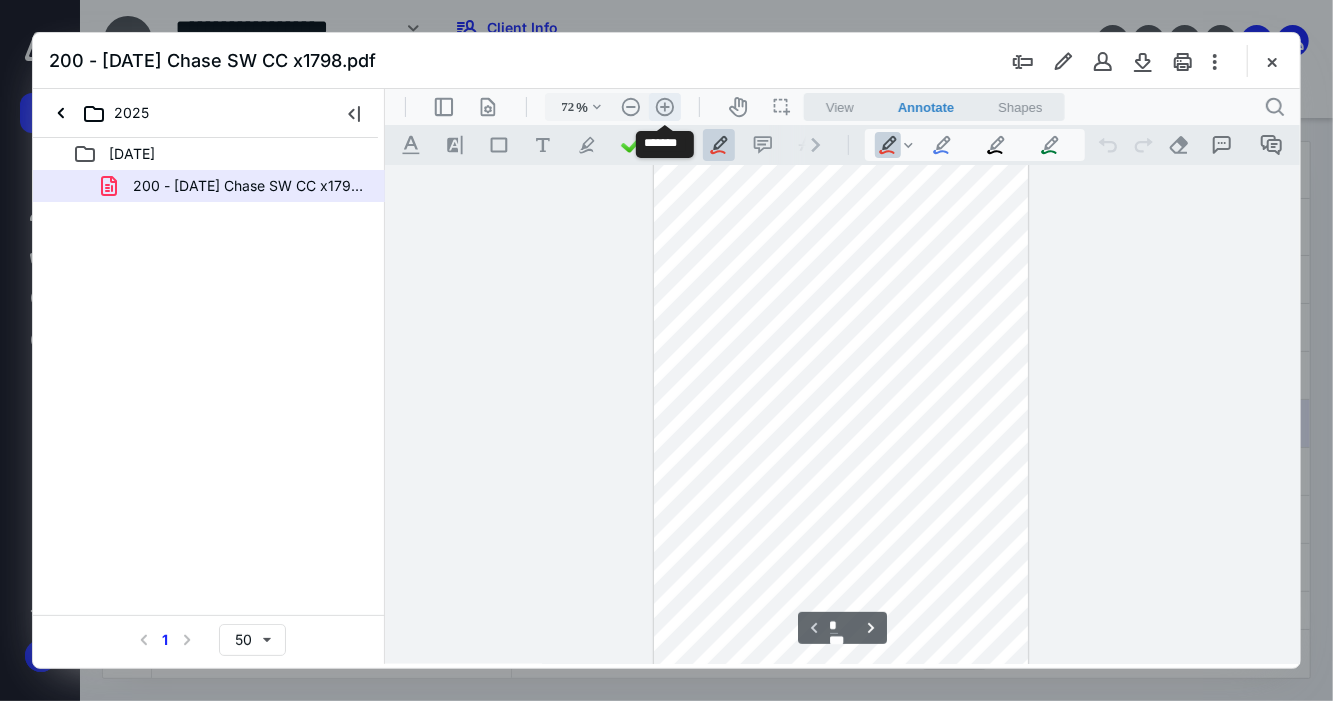 click on ".cls-1{fill:#abb0c4;} icon - header - zoom - in - line" at bounding box center (664, 106) 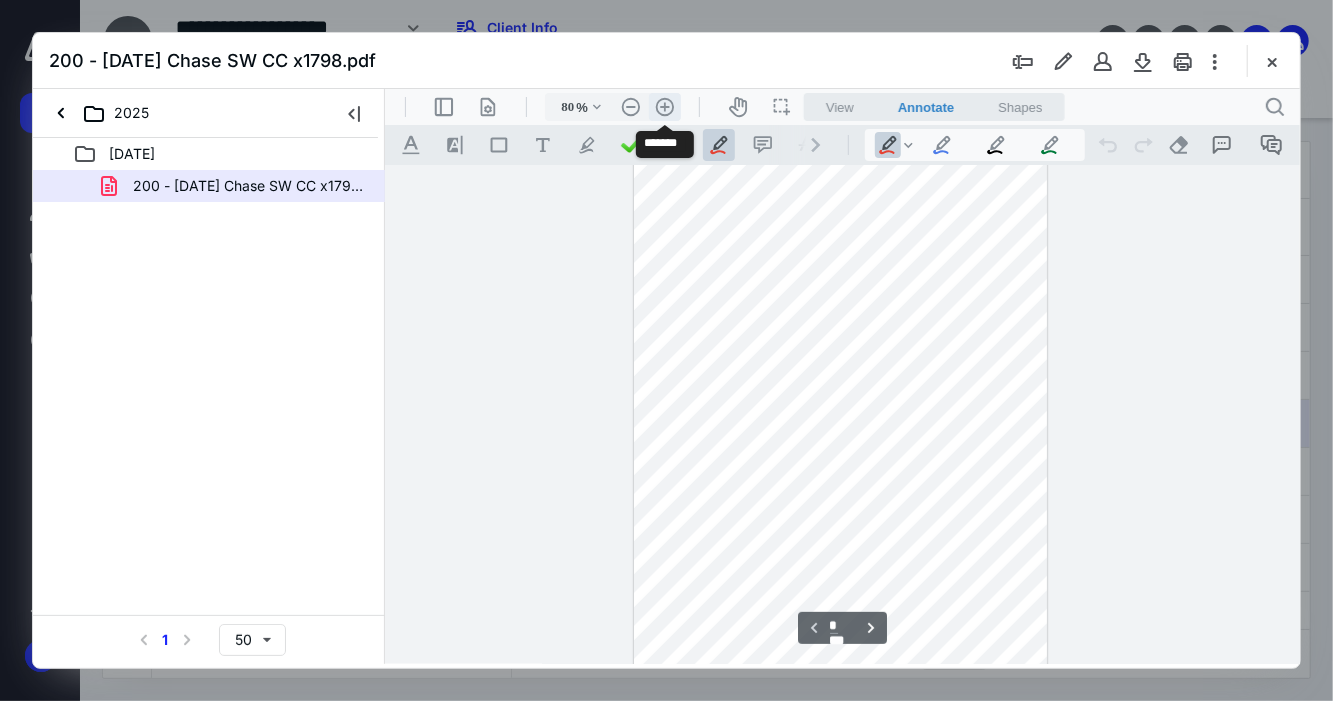 click on ".cls-1{fill:#abb0c4;} icon - header - zoom - in - line" at bounding box center [664, 106] 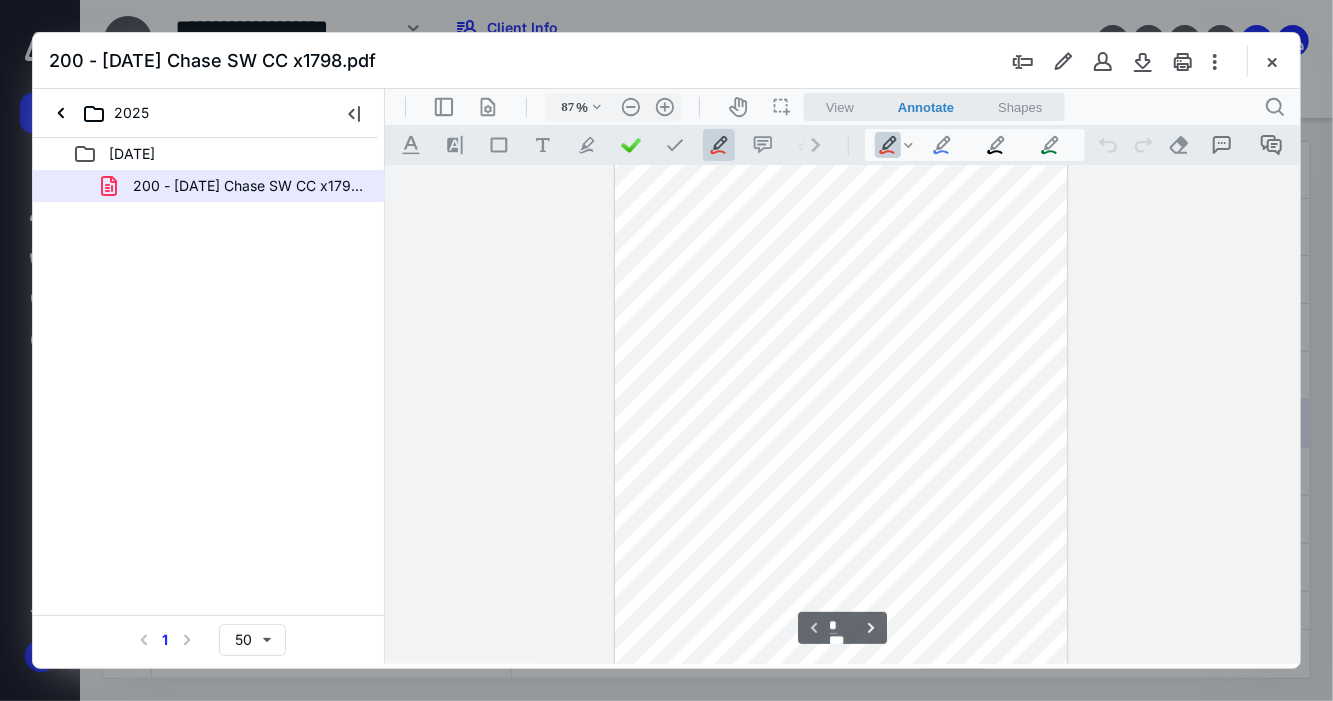 scroll, scrollTop: 196, scrollLeft: 0, axis: vertical 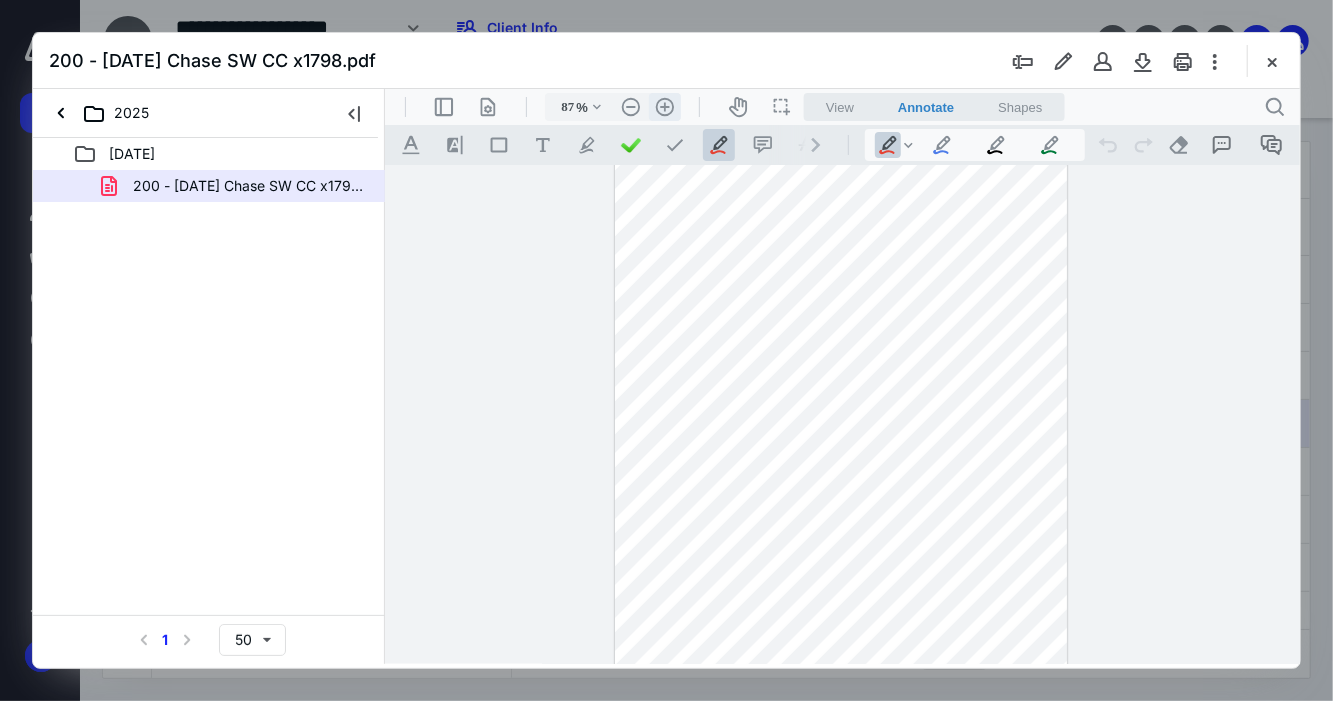 click on ".cls-1{fill:#abb0c4;} icon - header - zoom - in - line" at bounding box center (664, 106) 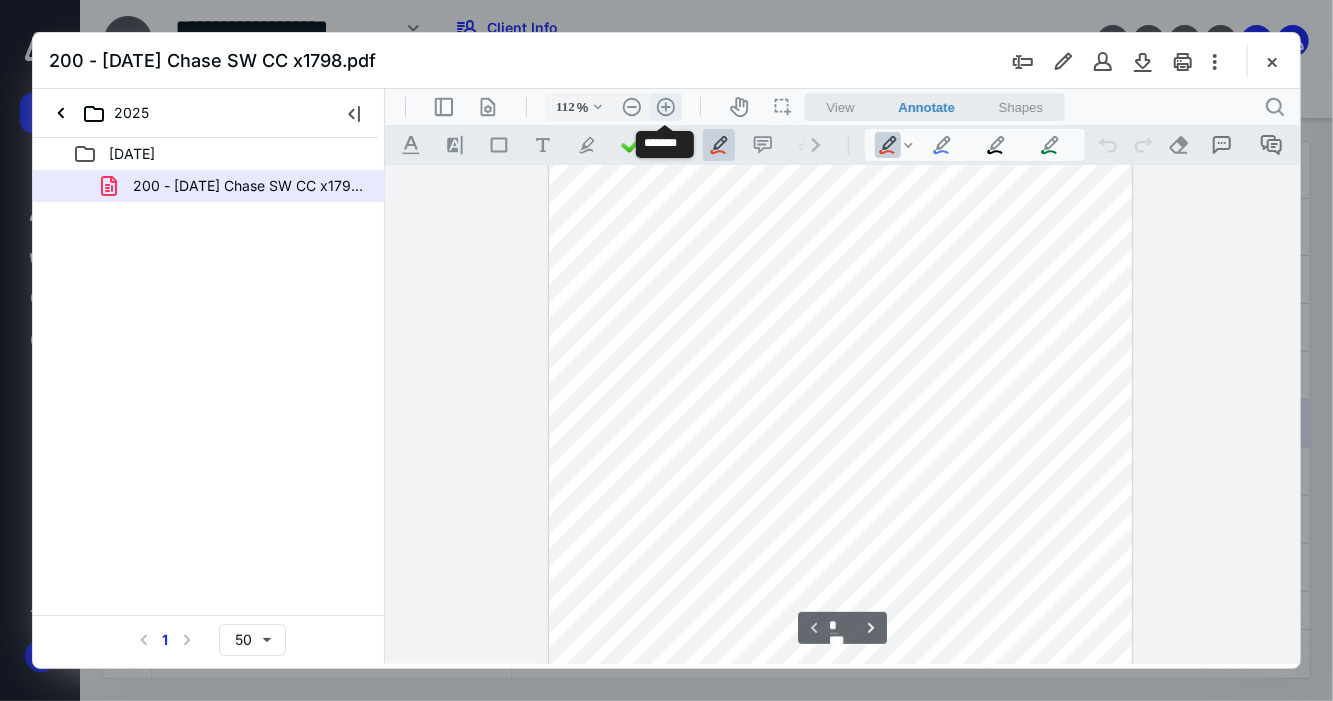 click on ".cls-1{fill:#abb0c4;} icon - header - zoom - in - line" at bounding box center (665, 106) 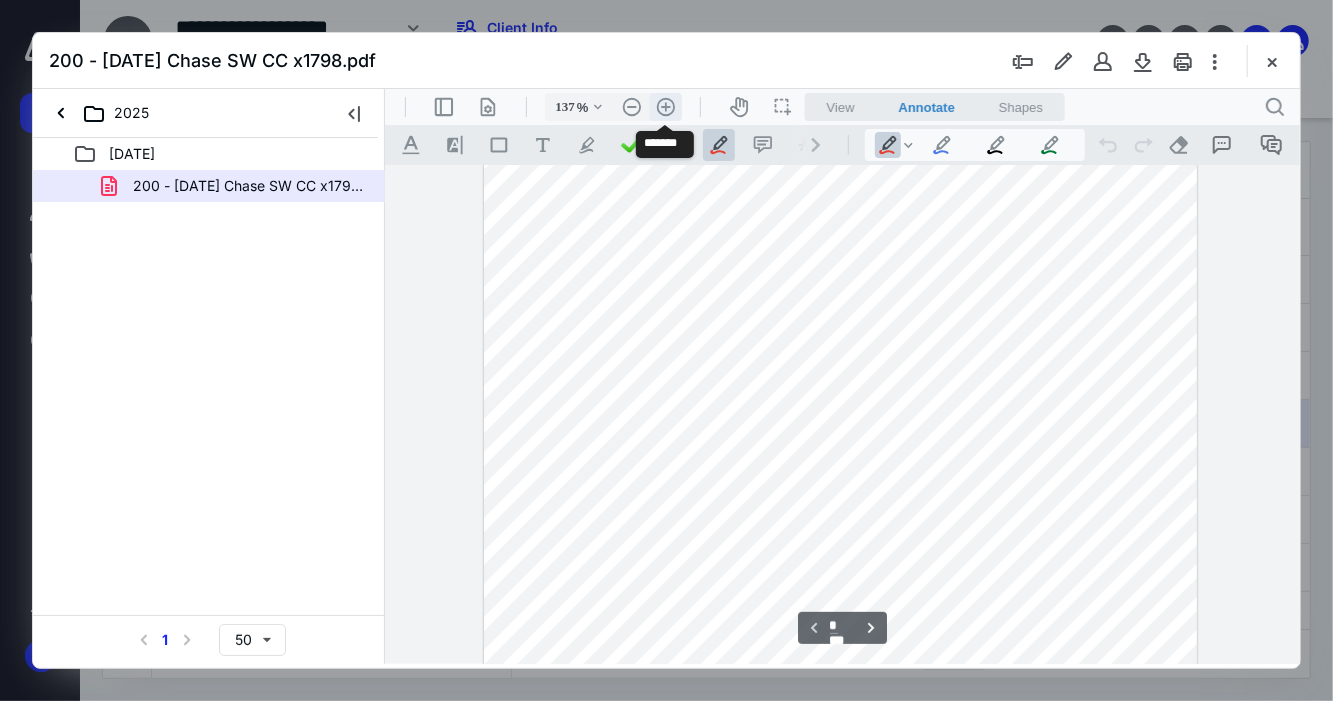 click on ".cls-1{fill:#abb0c4;} icon - header - zoom - in - line" at bounding box center [665, 106] 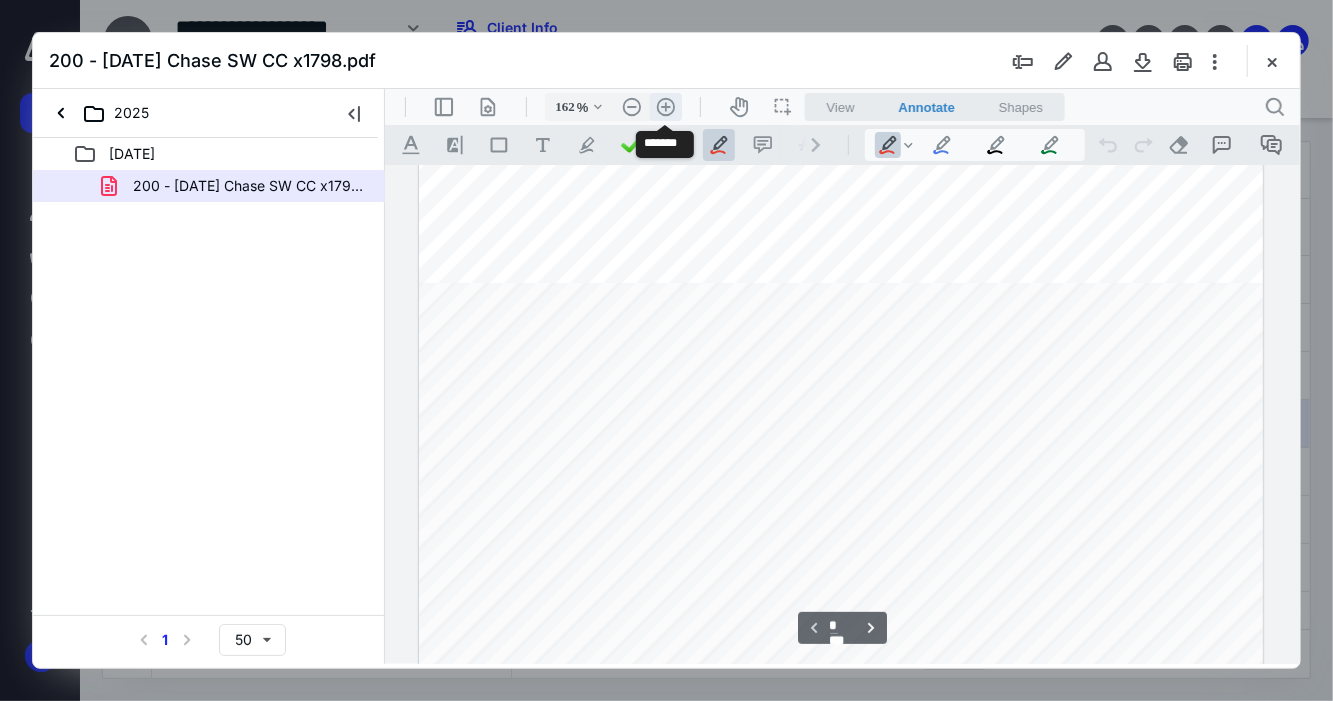 scroll, scrollTop: 548, scrollLeft: 0, axis: vertical 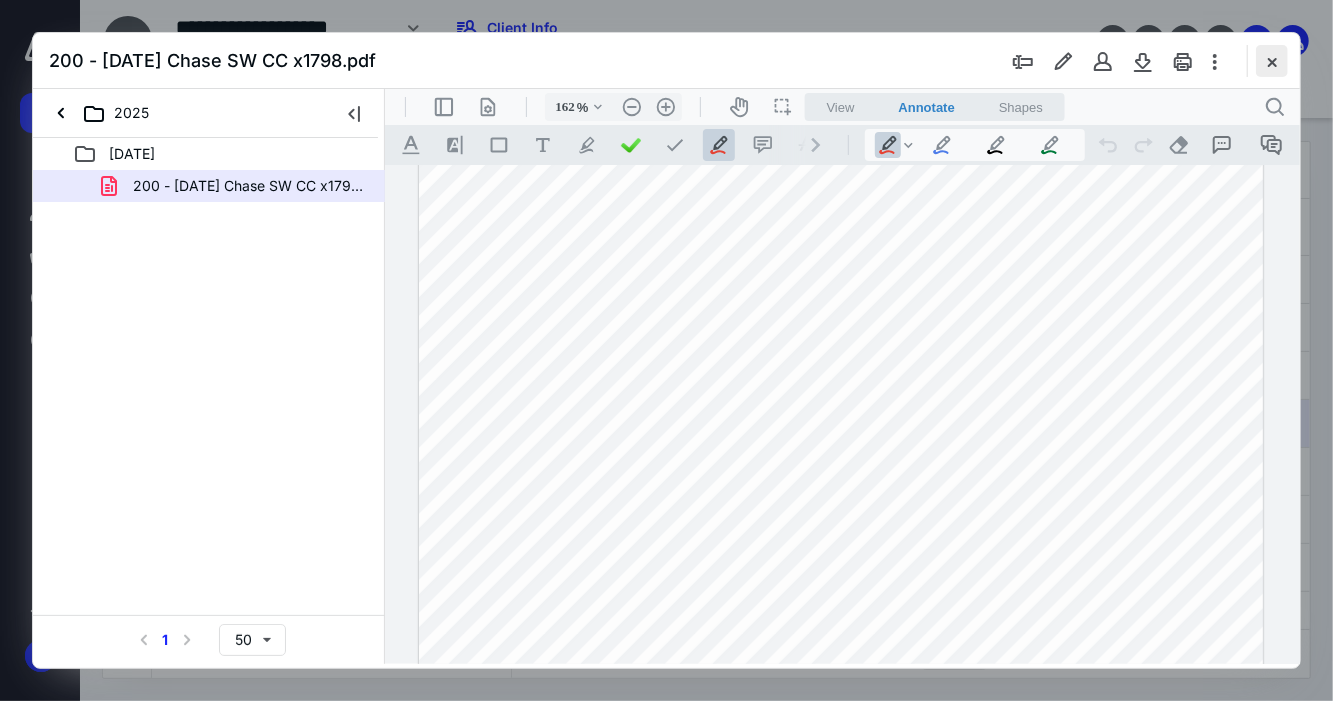 click at bounding box center [1272, 61] 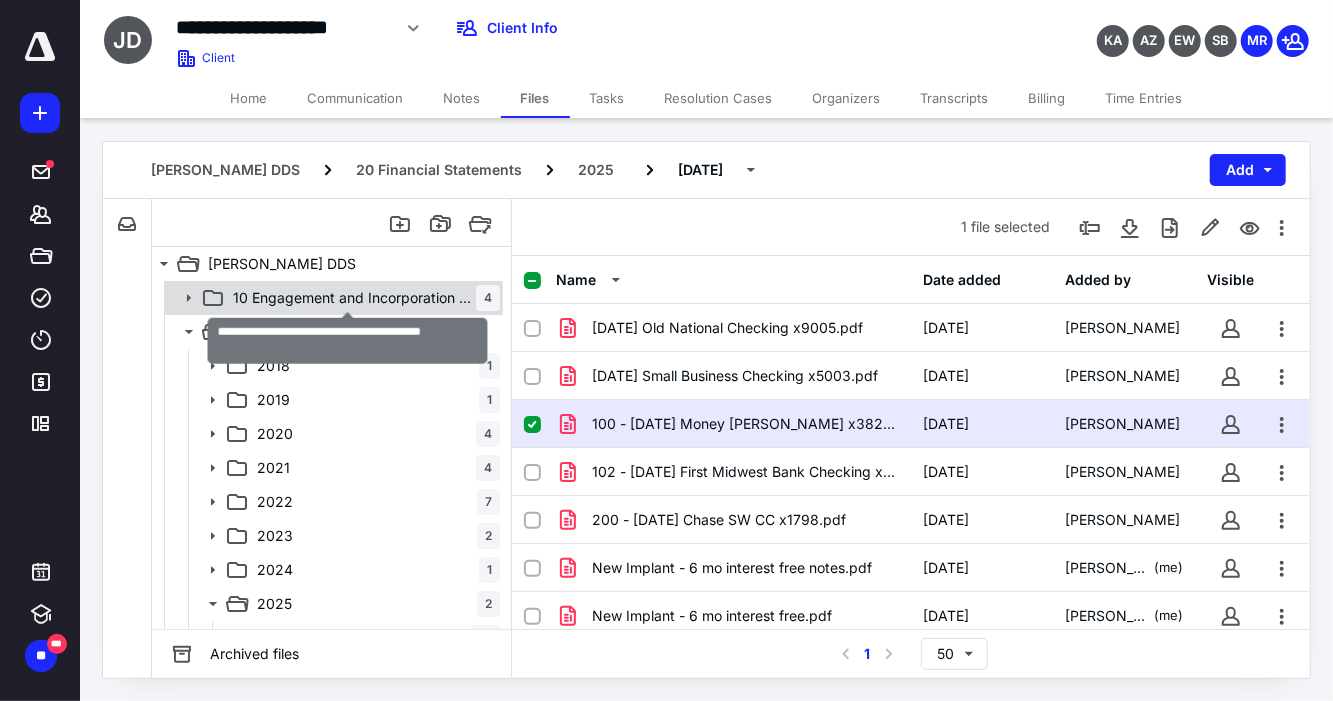click on "10 Engagement and Incorporation Documents" at bounding box center (354, 298) 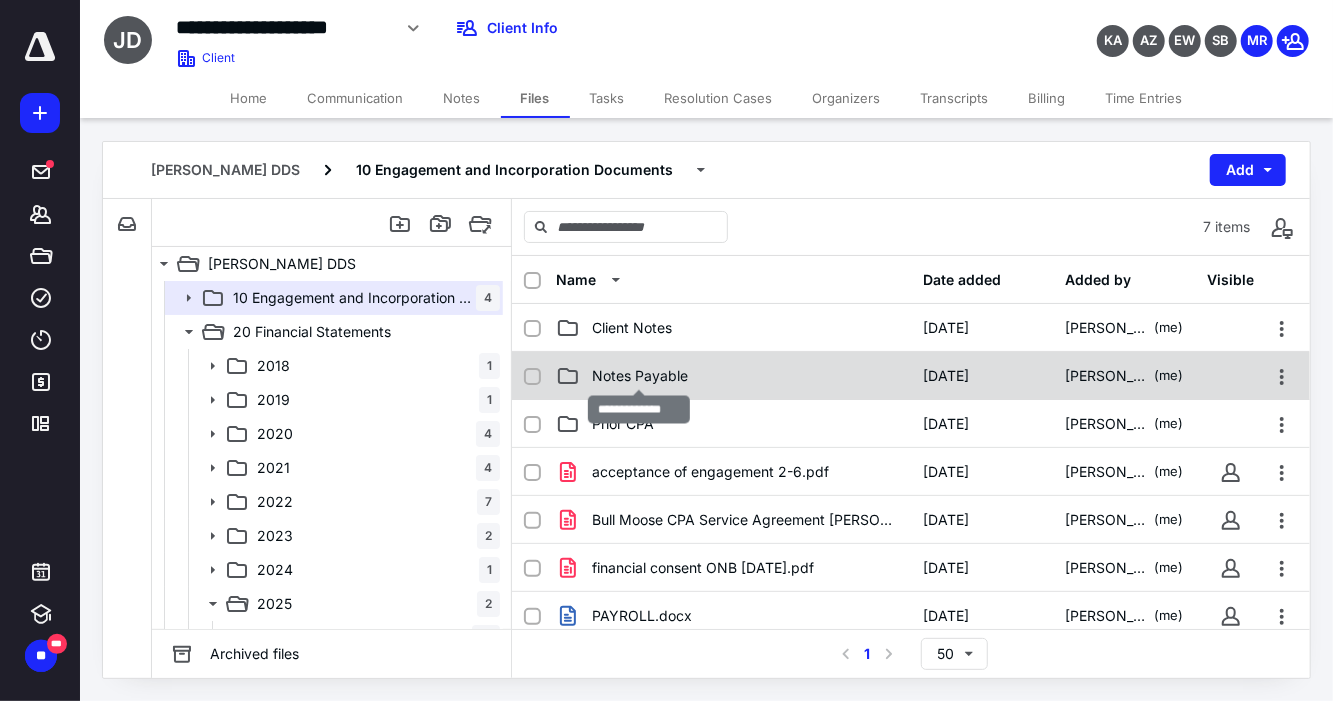 click on "Notes Payable" at bounding box center (640, 376) 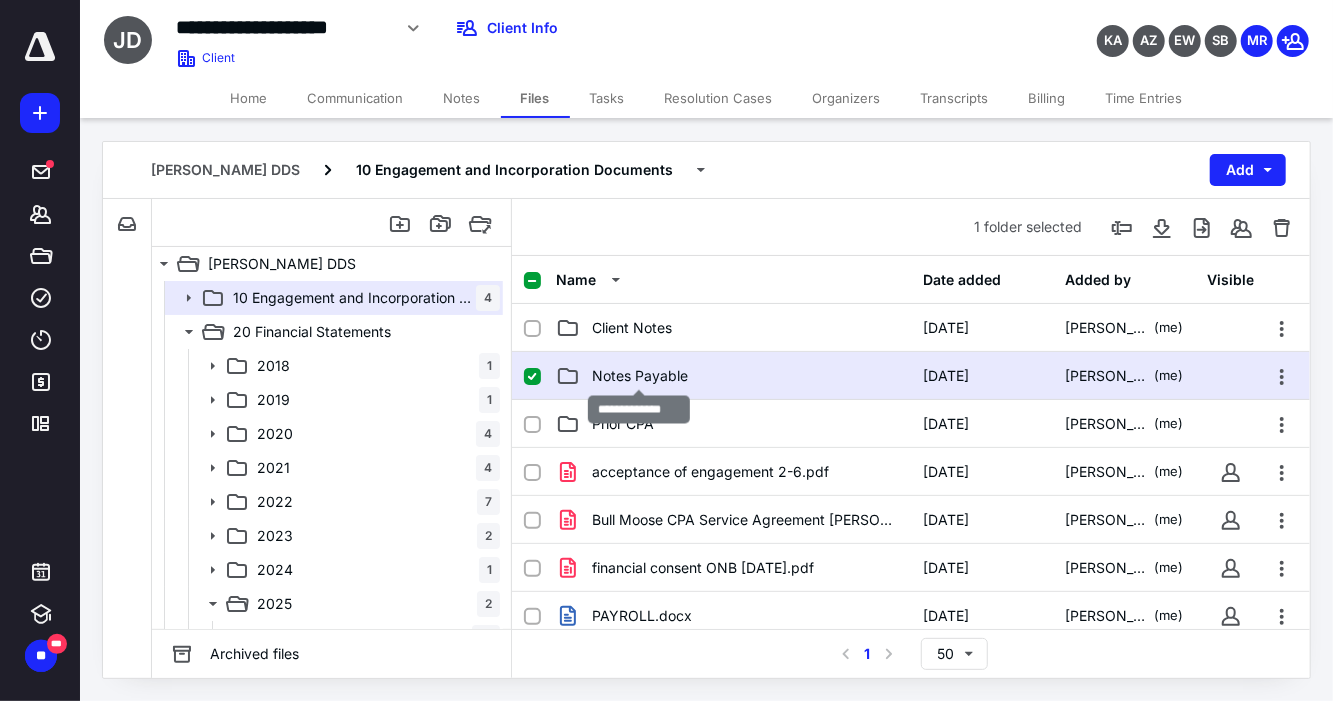 click on "Notes Payable" at bounding box center [640, 376] 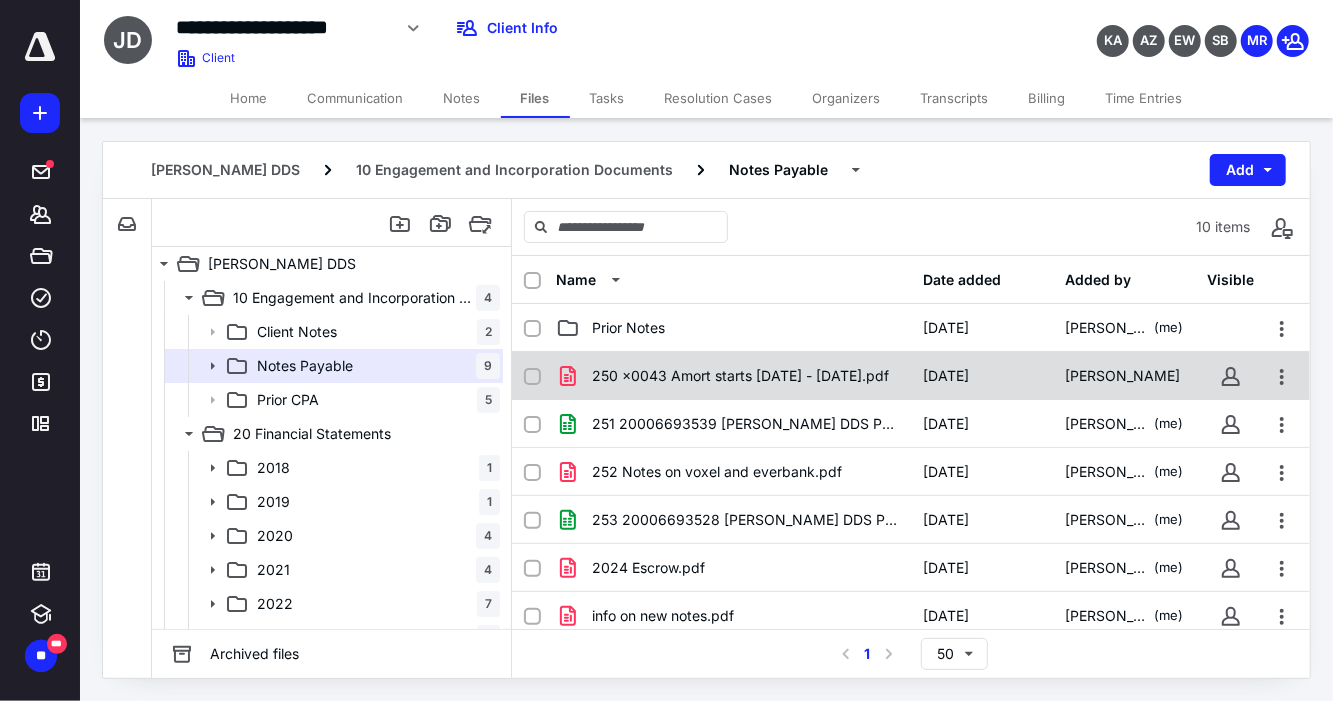 click on "250 x0043 Amort starts [DATE] - [DATE].pdf" at bounding box center (733, 376) 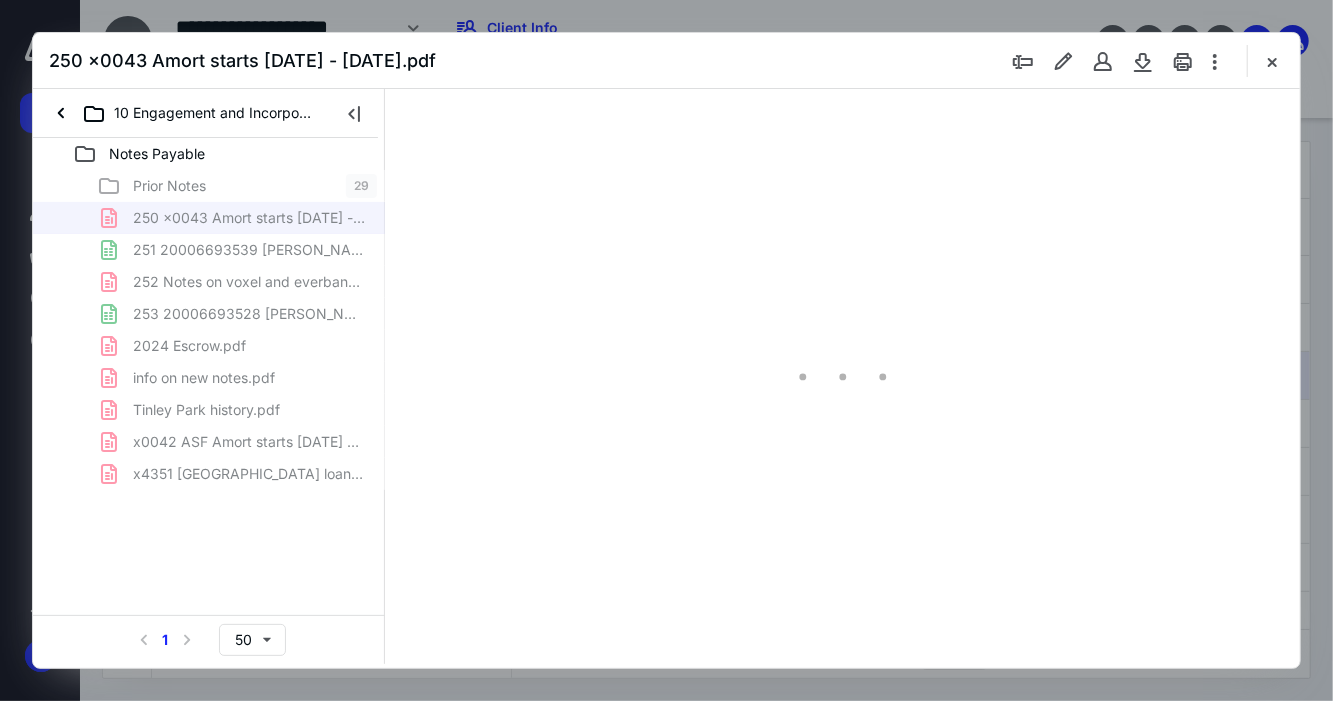 scroll, scrollTop: 0, scrollLeft: 0, axis: both 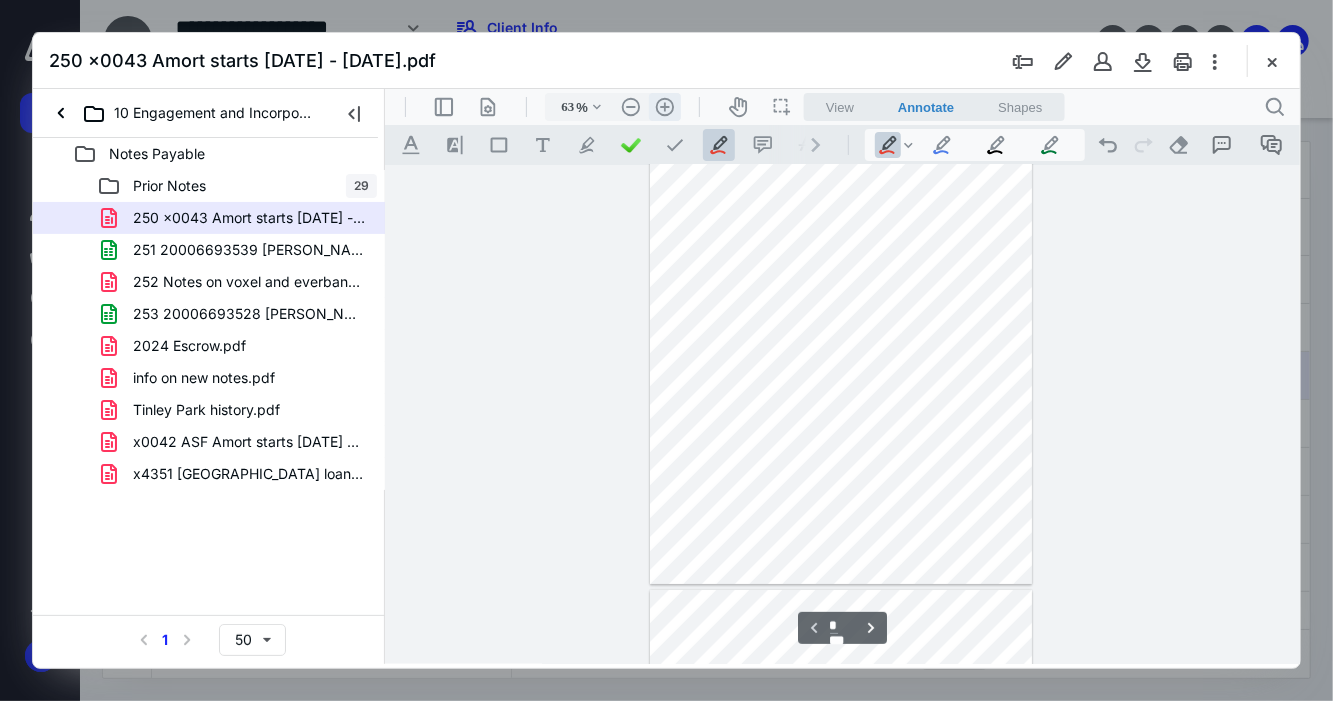 click on ".cls-1{fill:#abb0c4;} icon - header - zoom - in - line" at bounding box center (664, 106) 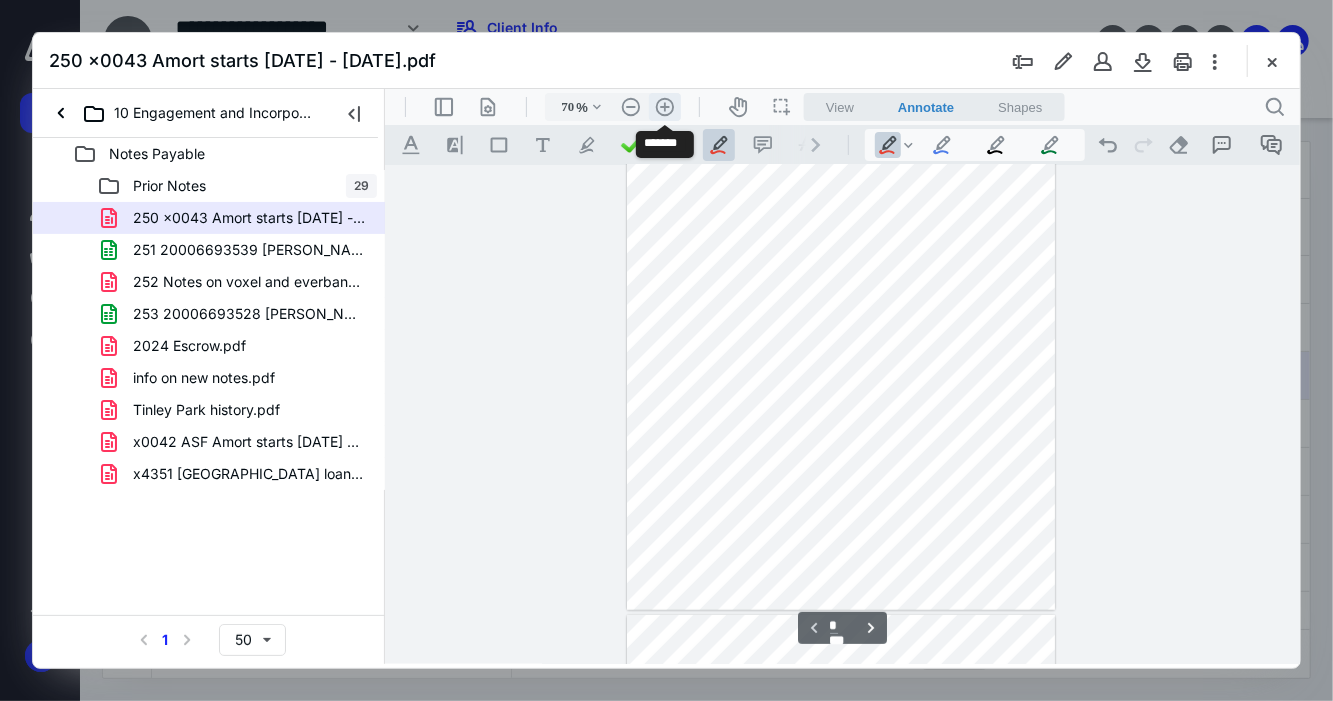 click on ".cls-1{fill:#abb0c4;} icon - header - zoom - in - line" at bounding box center [664, 106] 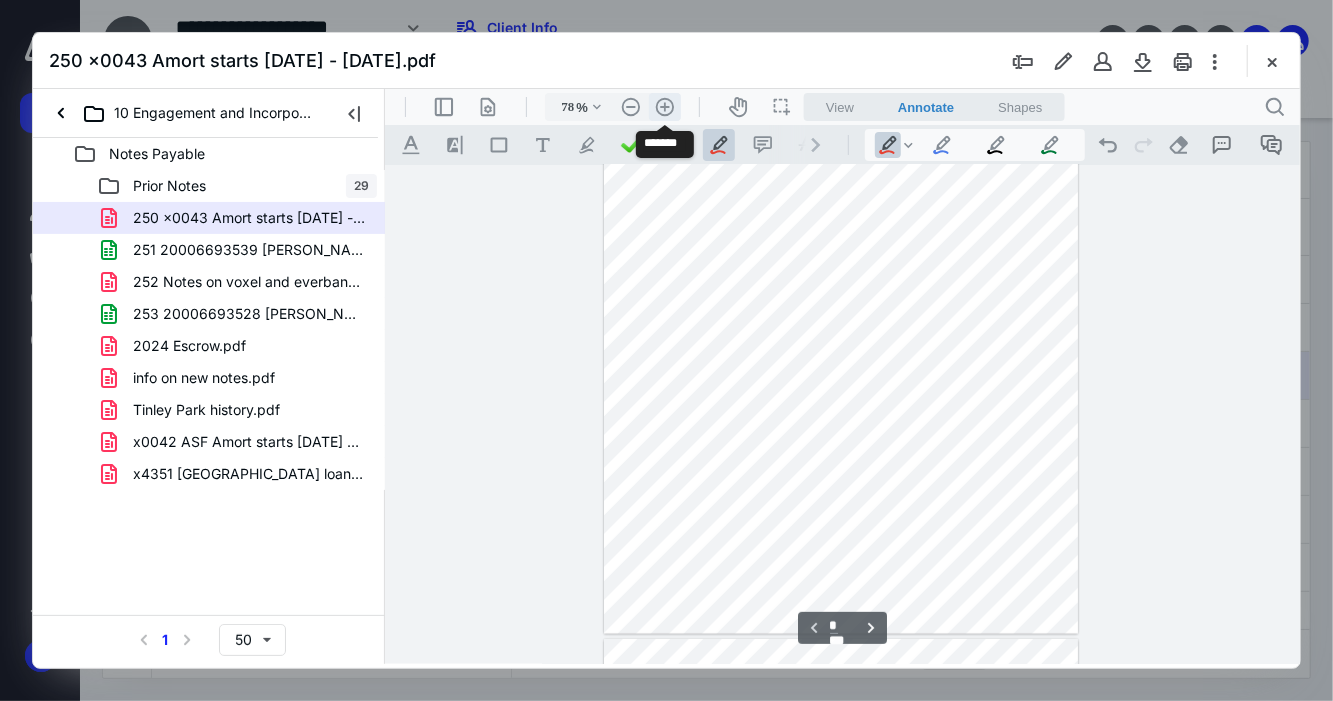 click on ".cls-1{fill:#abb0c4;} icon - header - zoom - in - line" at bounding box center (664, 106) 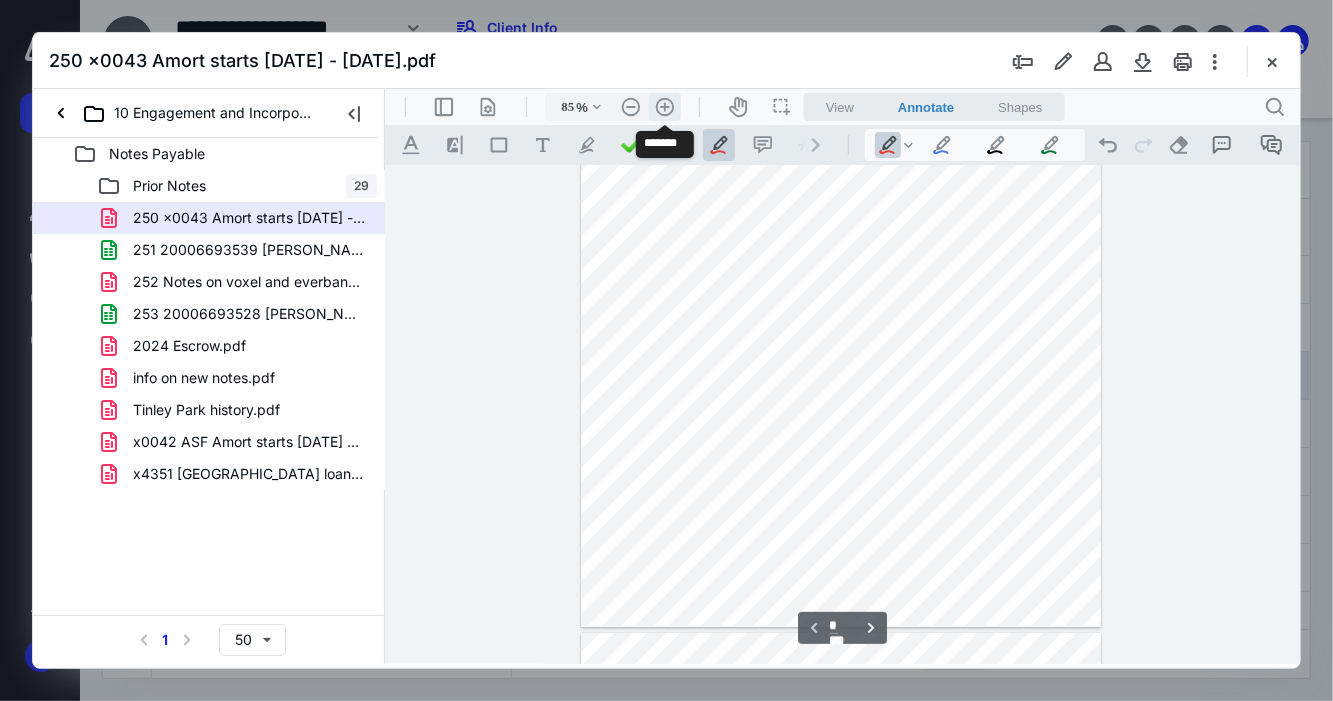 click on ".cls-1{fill:#abb0c4;} icon - header - zoom - in - line" at bounding box center [664, 106] 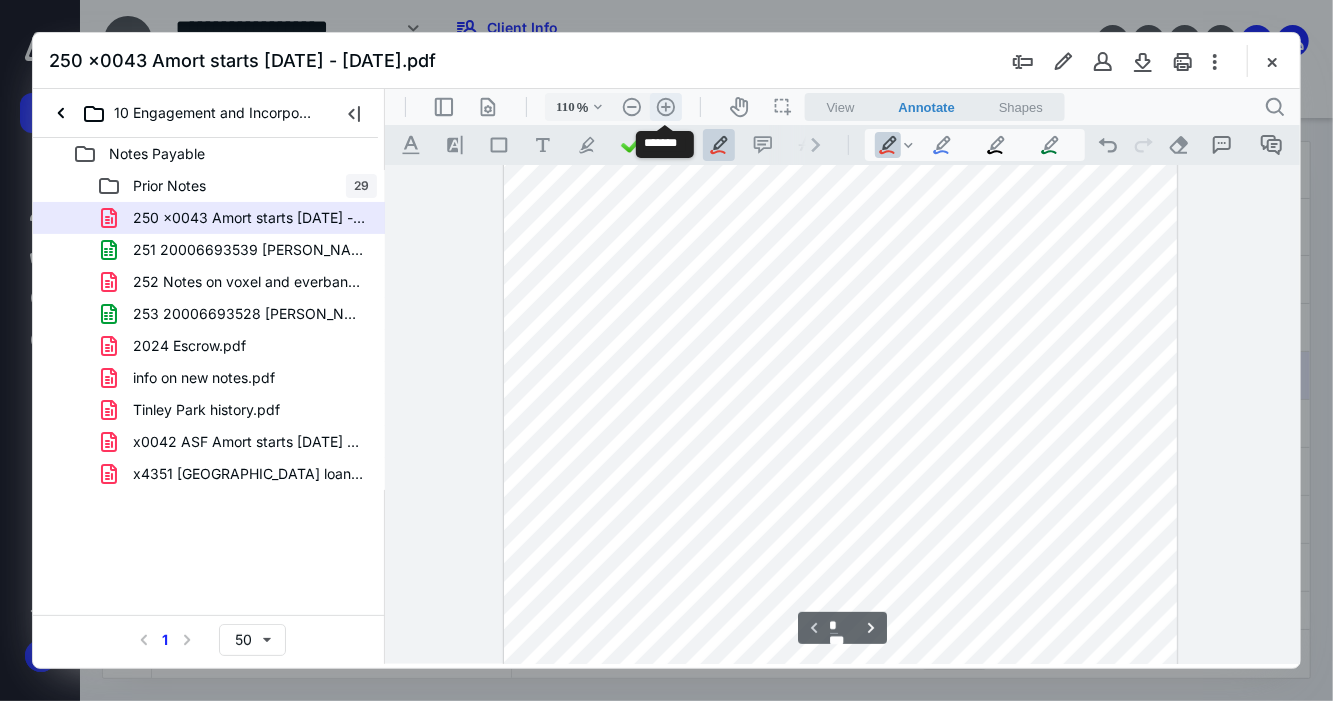 click on ".cls-1{fill:#abb0c4;} icon - header - zoom - in - line" at bounding box center [665, 106] 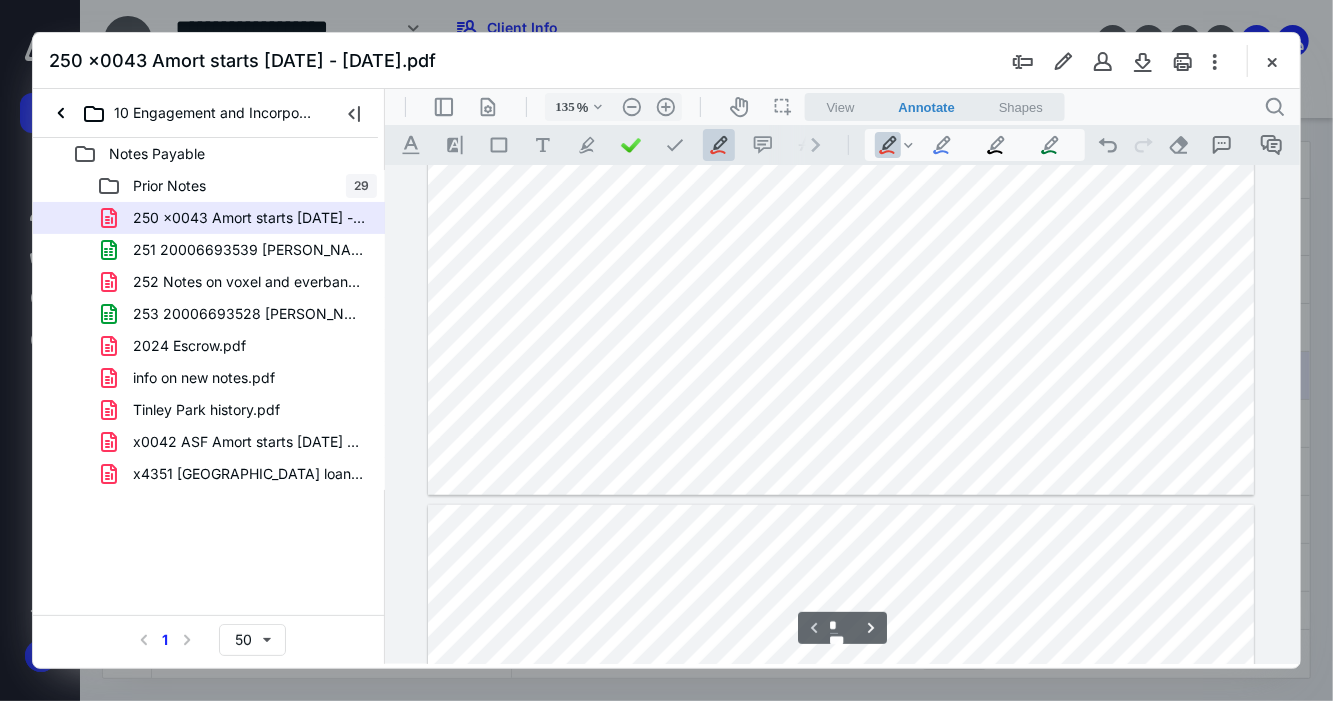 type on "*" 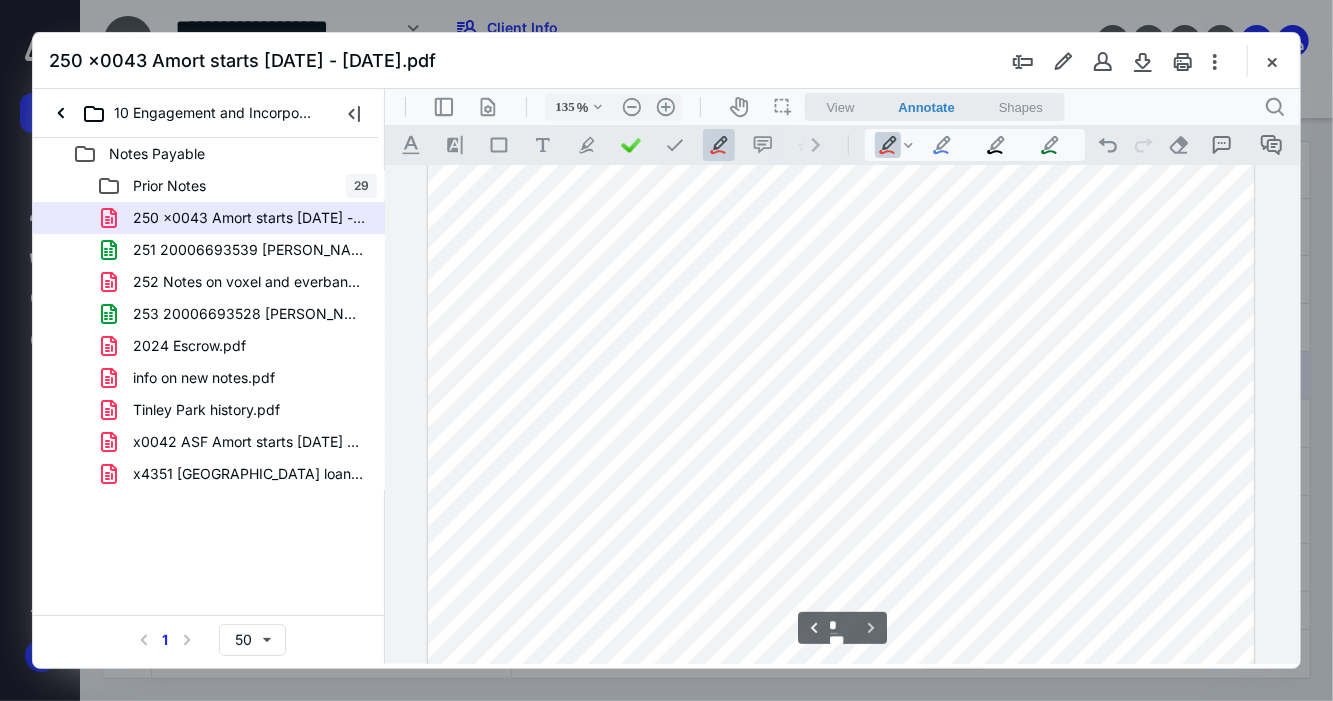 scroll, scrollTop: 1236, scrollLeft: 0, axis: vertical 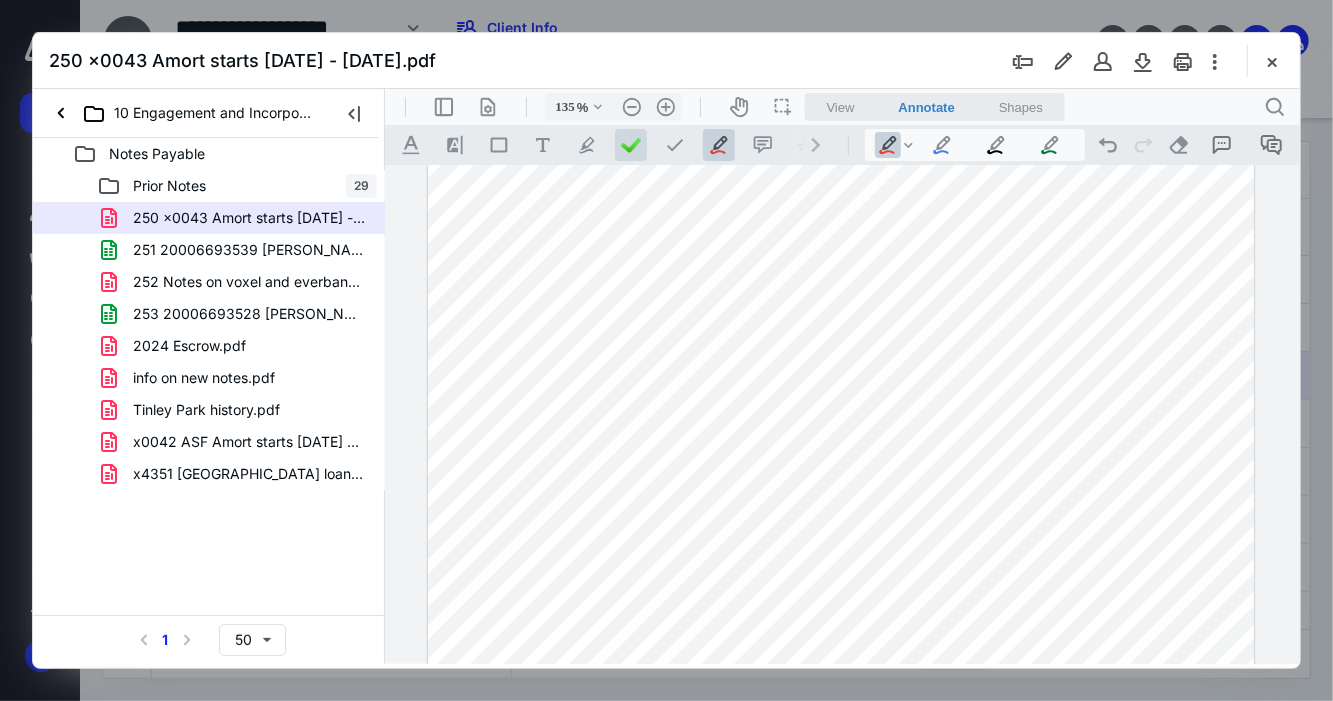 click at bounding box center [630, 144] 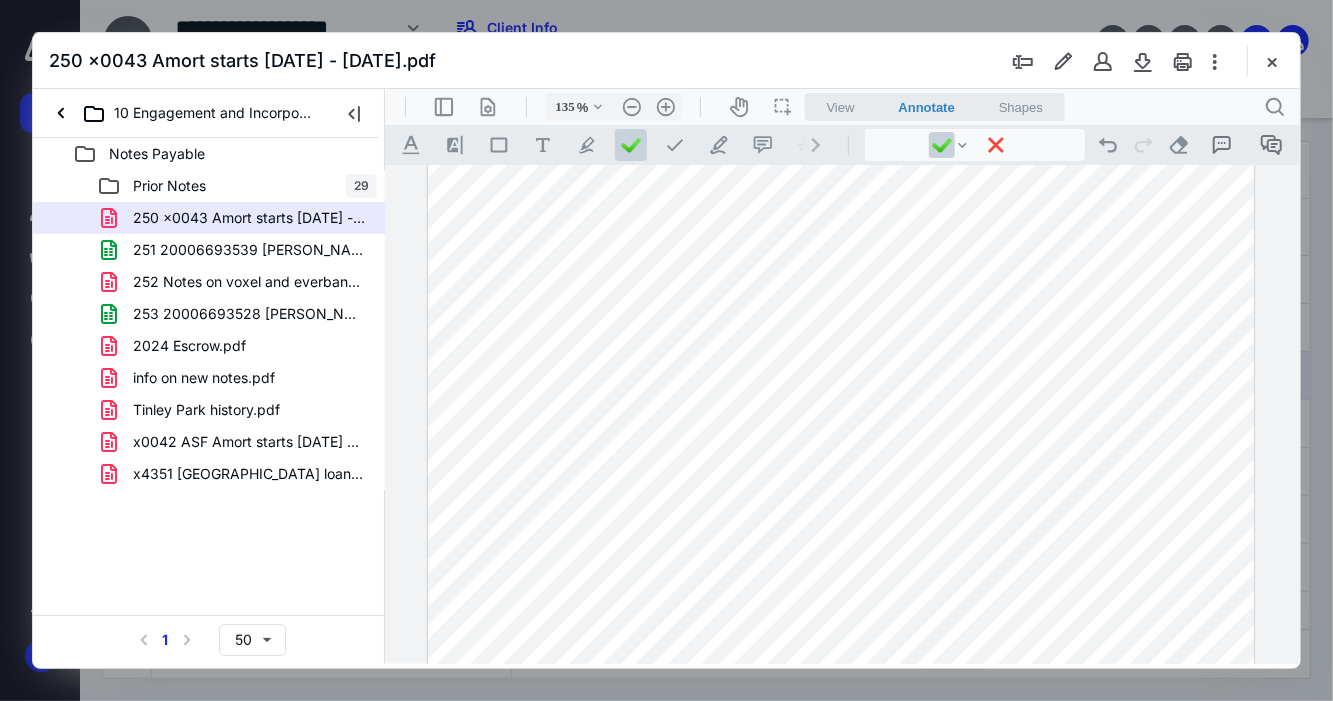 click at bounding box center (840, 546) 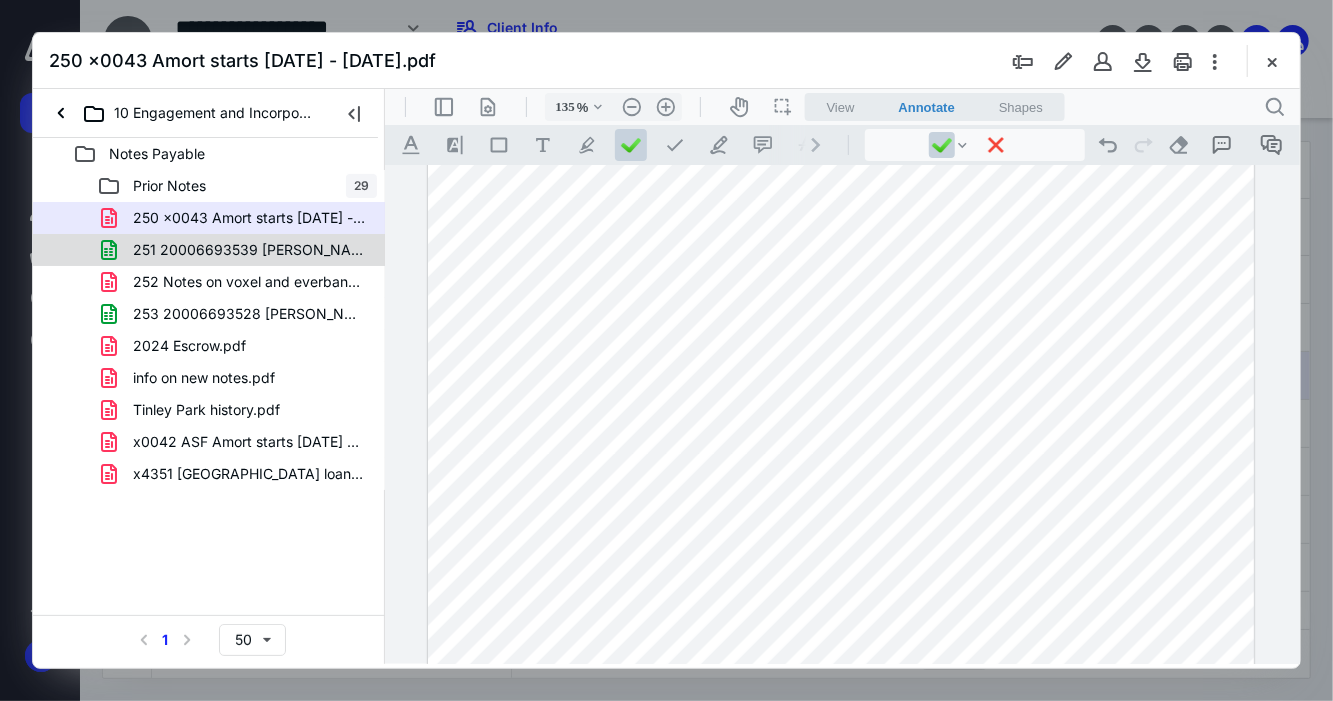 click on "251 20006693539 [PERSON_NAME] DDS PC updated [DATE].xls" at bounding box center [249, 250] 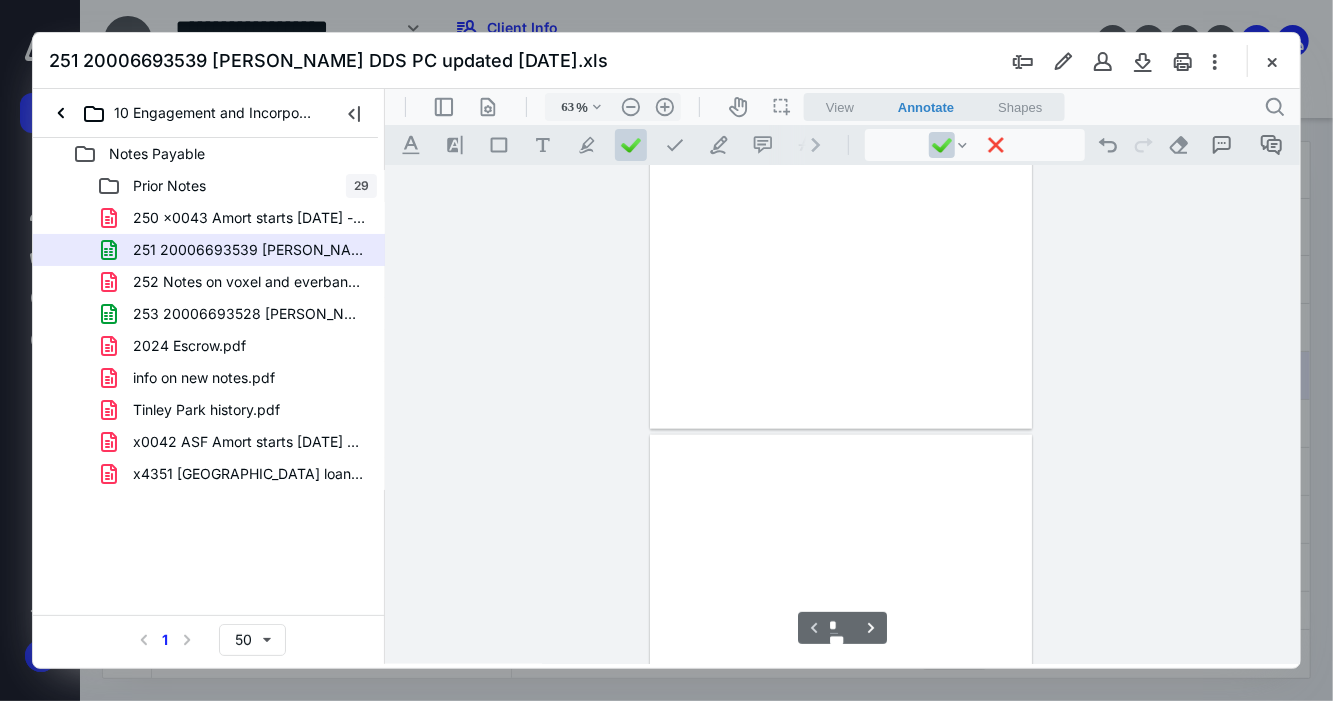scroll, scrollTop: 79, scrollLeft: 0, axis: vertical 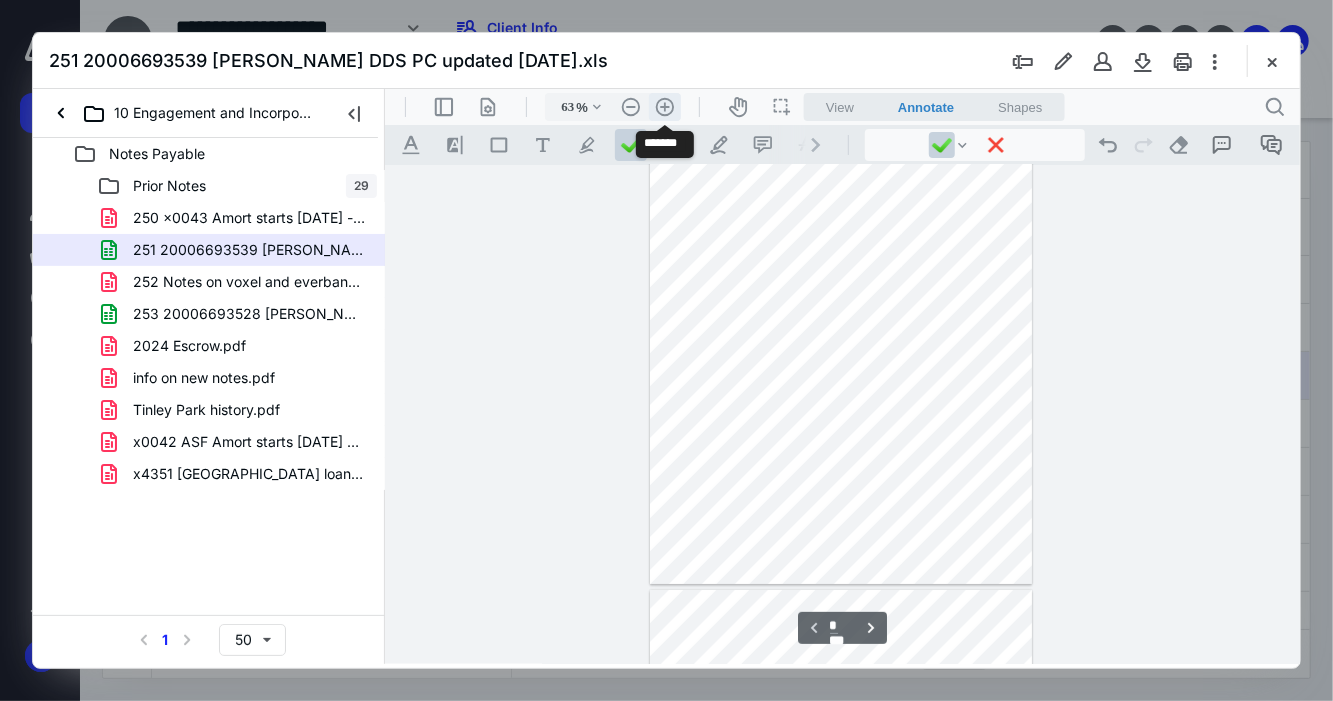 click on ".cls-1{fill:#abb0c4;} icon - header - zoom - in - line" at bounding box center (664, 106) 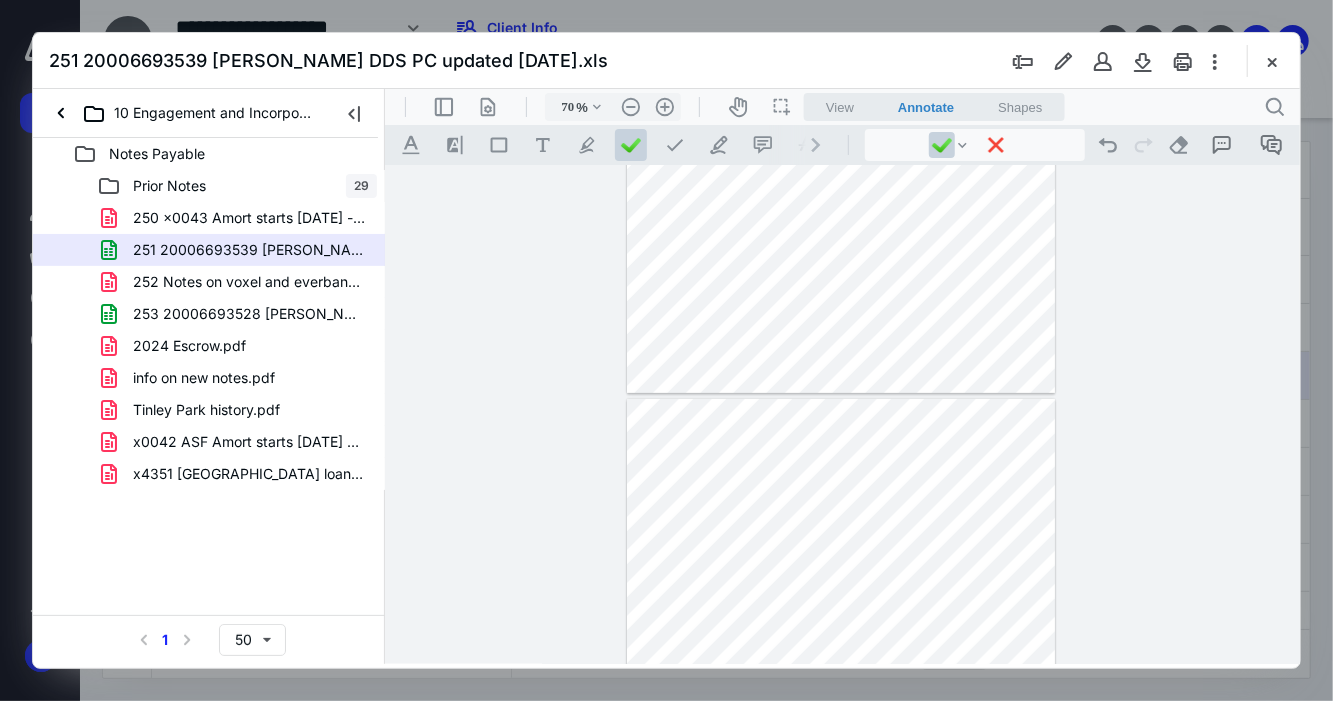 type on "*" 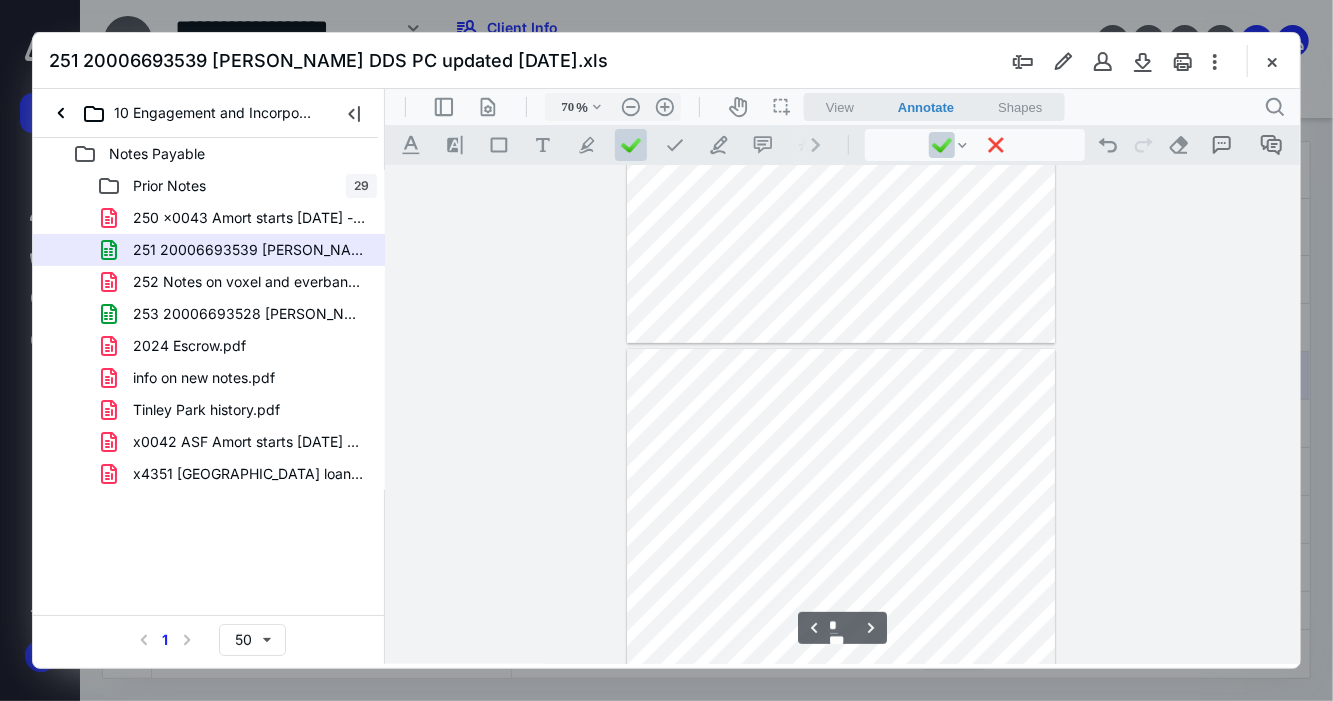 scroll, scrollTop: 435, scrollLeft: 0, axis: vertical 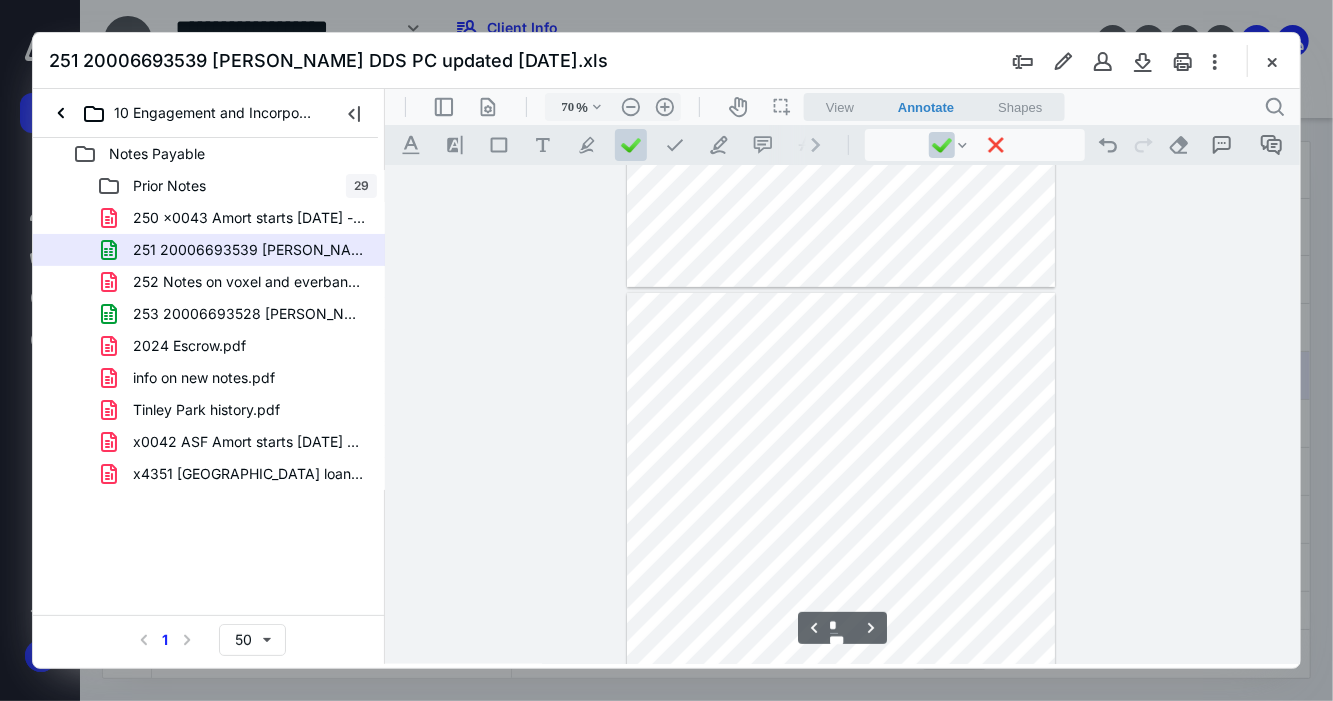 click at bounding box center (840, 569) 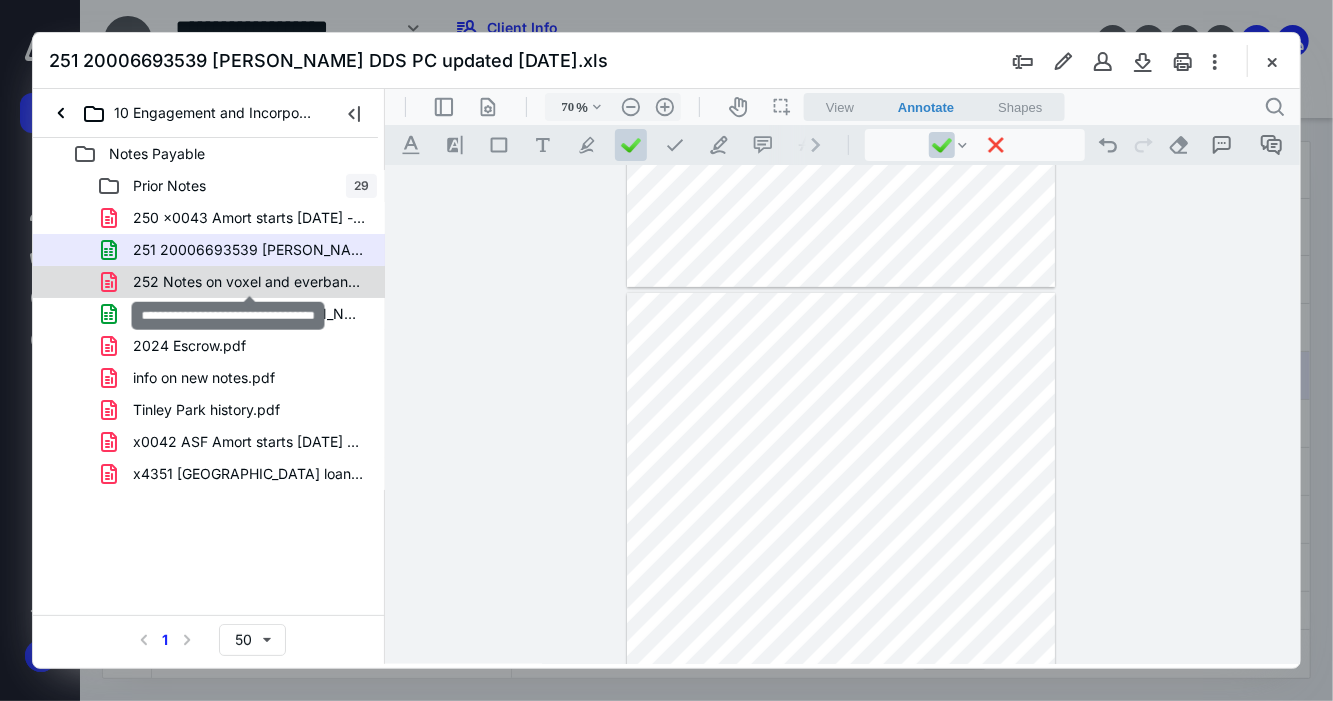 click on "252 Notes on voxel and everbank.pdf" at bounding box center (249, 282) 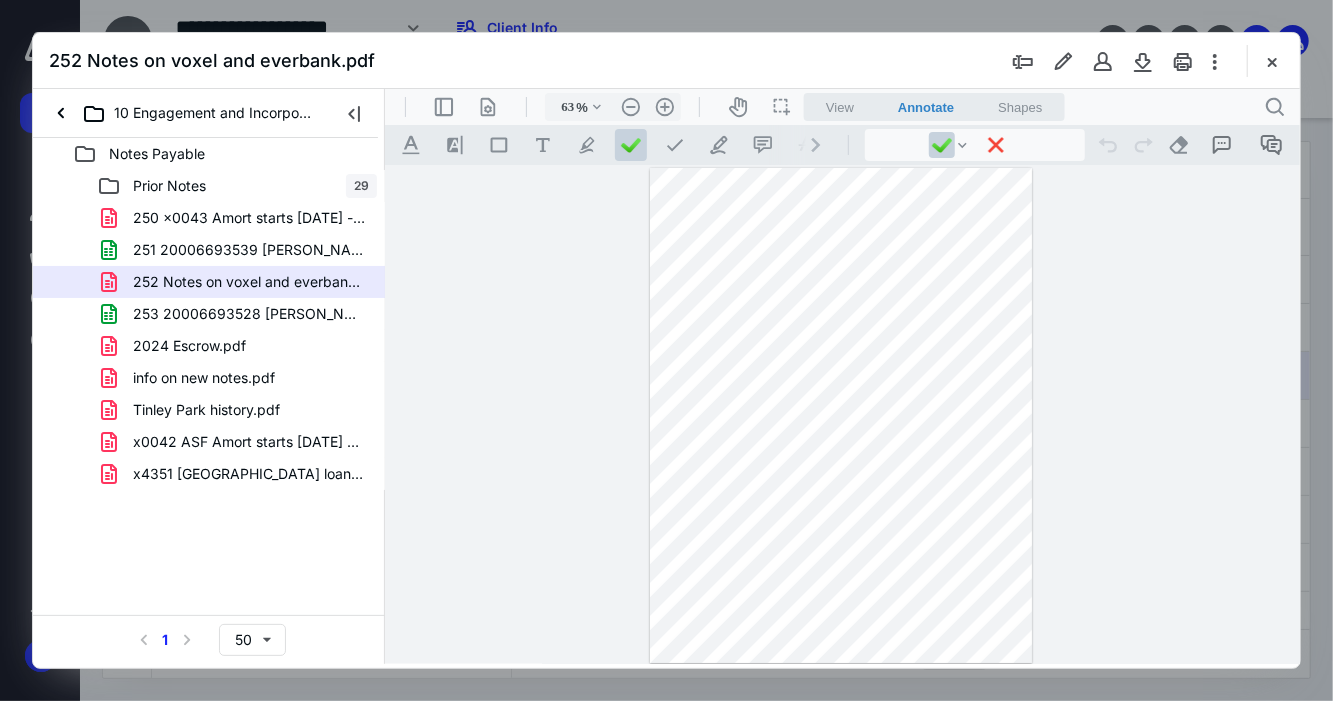 scroll, scrollTop: 1, scrollLeft: 0, axis: vertical 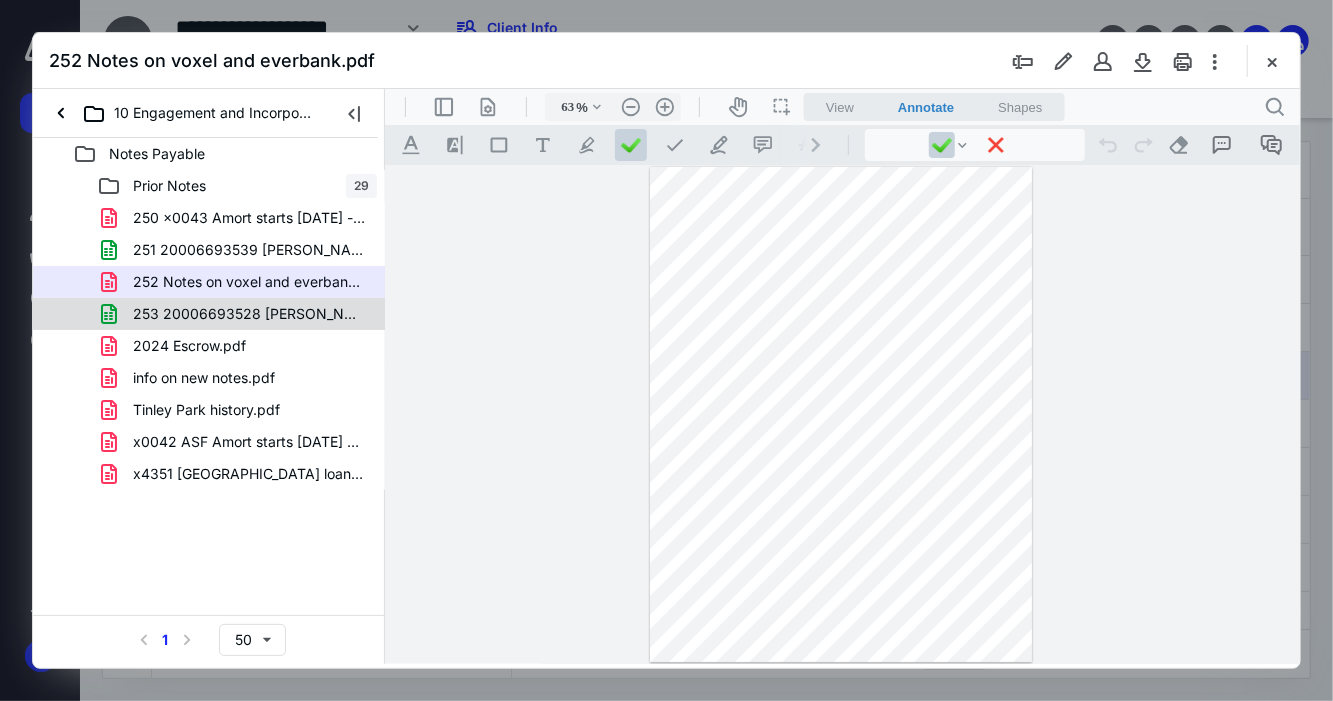 click on "253 20006693528 [PERSON_NAME] DDS PC updated [DATE].xls" at bounding box center [249, 314] 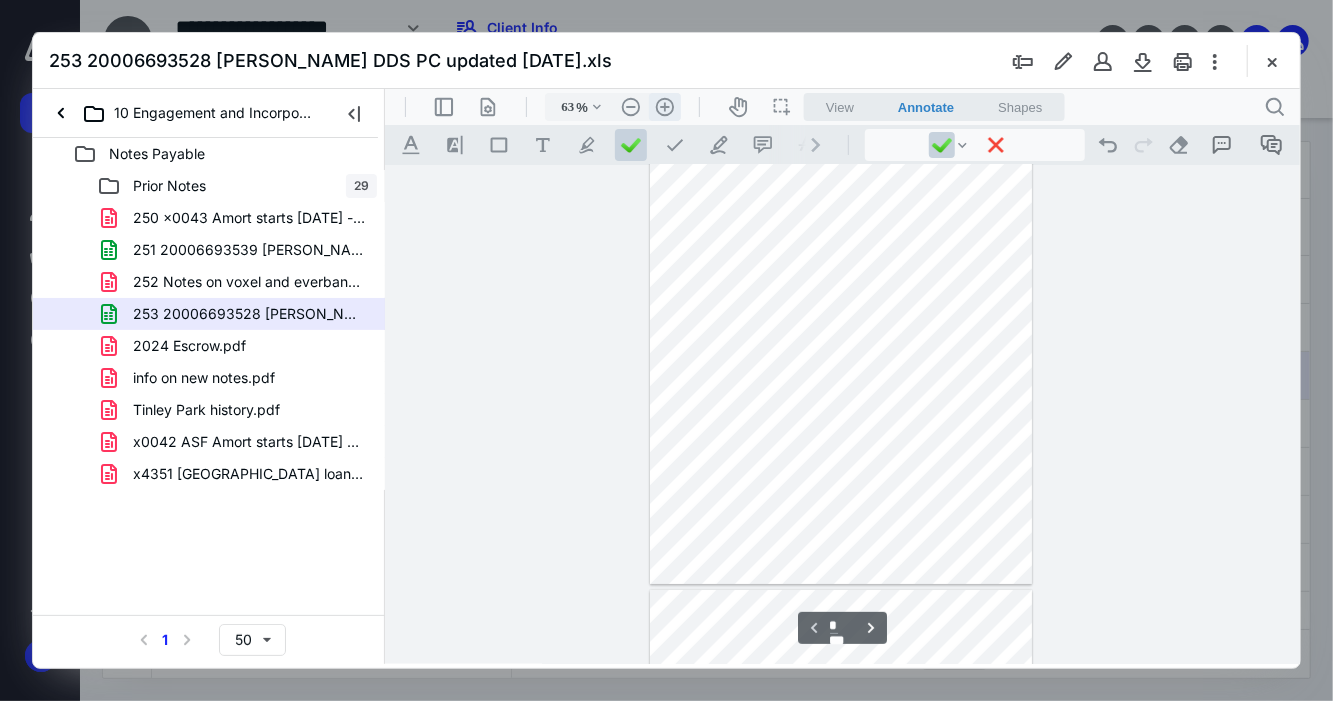 click on ".cls-1{fill:#abb0c4;} icon - header - zoom - in - line" at bounding box center [664, 106] 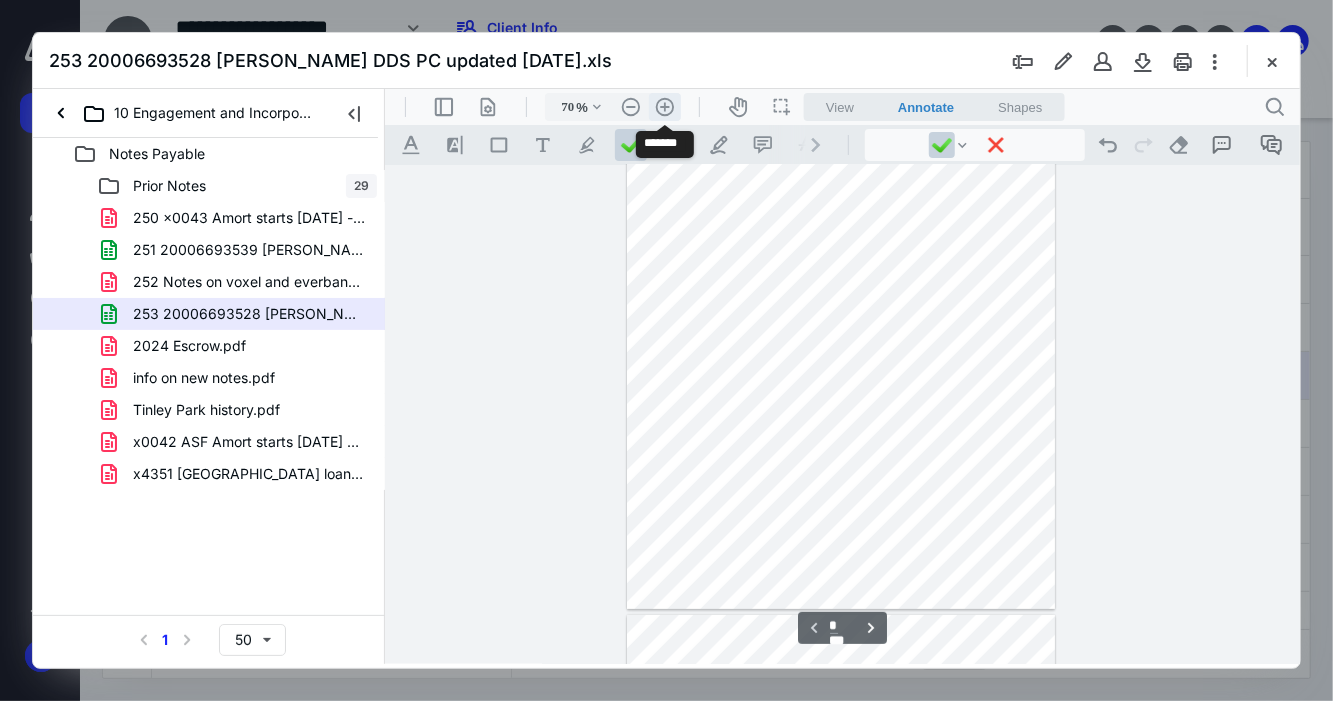 click on ".cls-1{fill:#abb0c4;} icon - header - zoom - in - line" at bounding box center [664, 106] 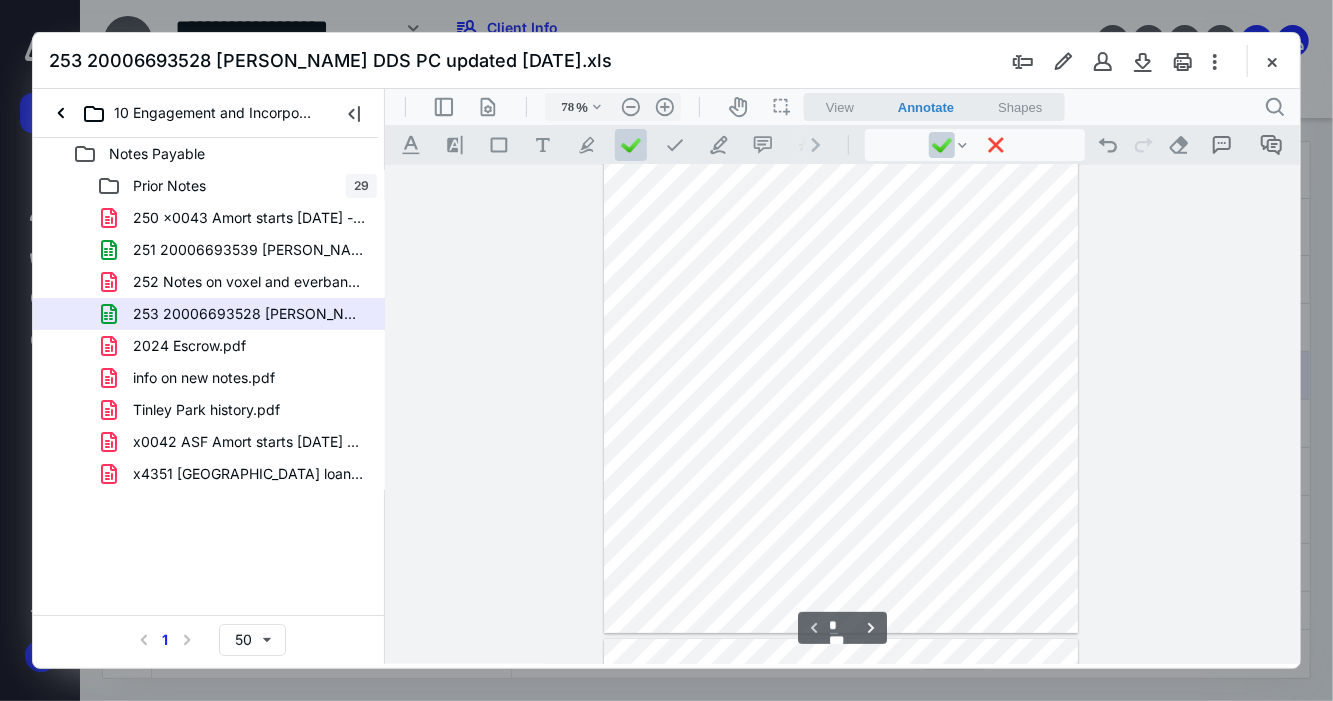 type on "*" 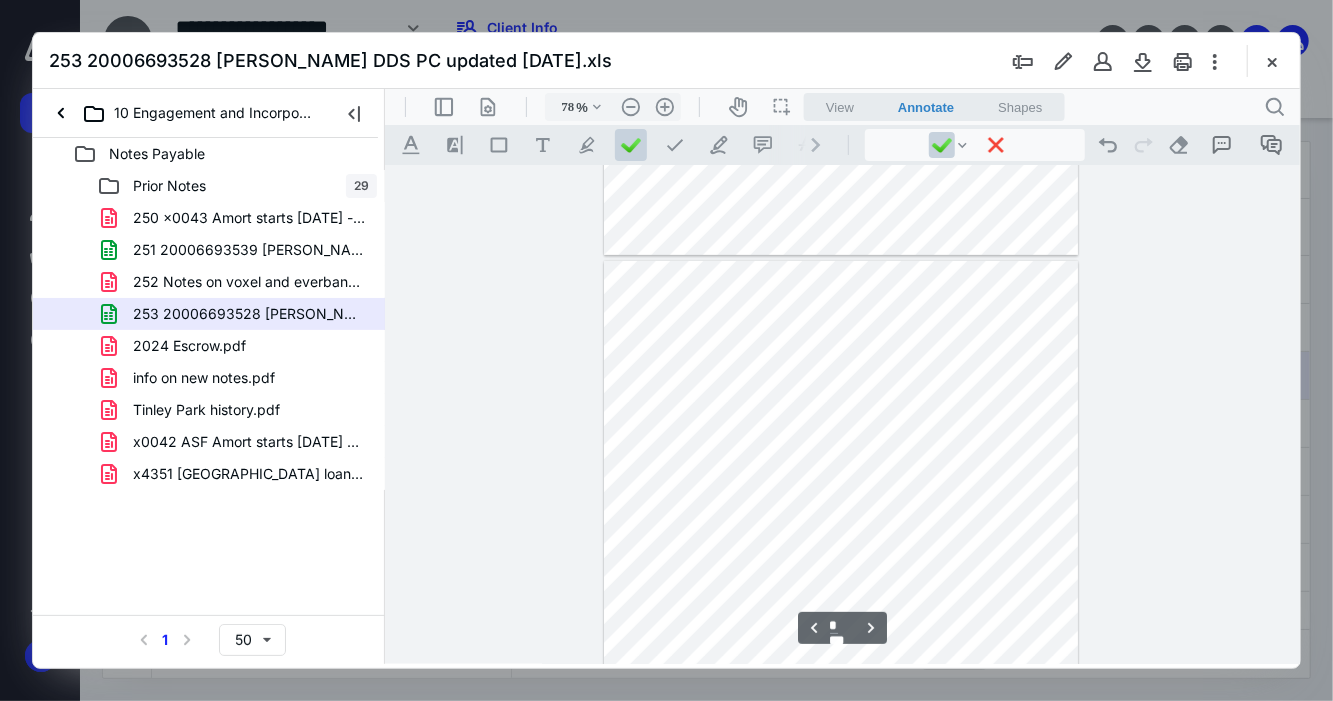 scroll, scrollTop: 629, scrollLeft: 0, axis: vertical 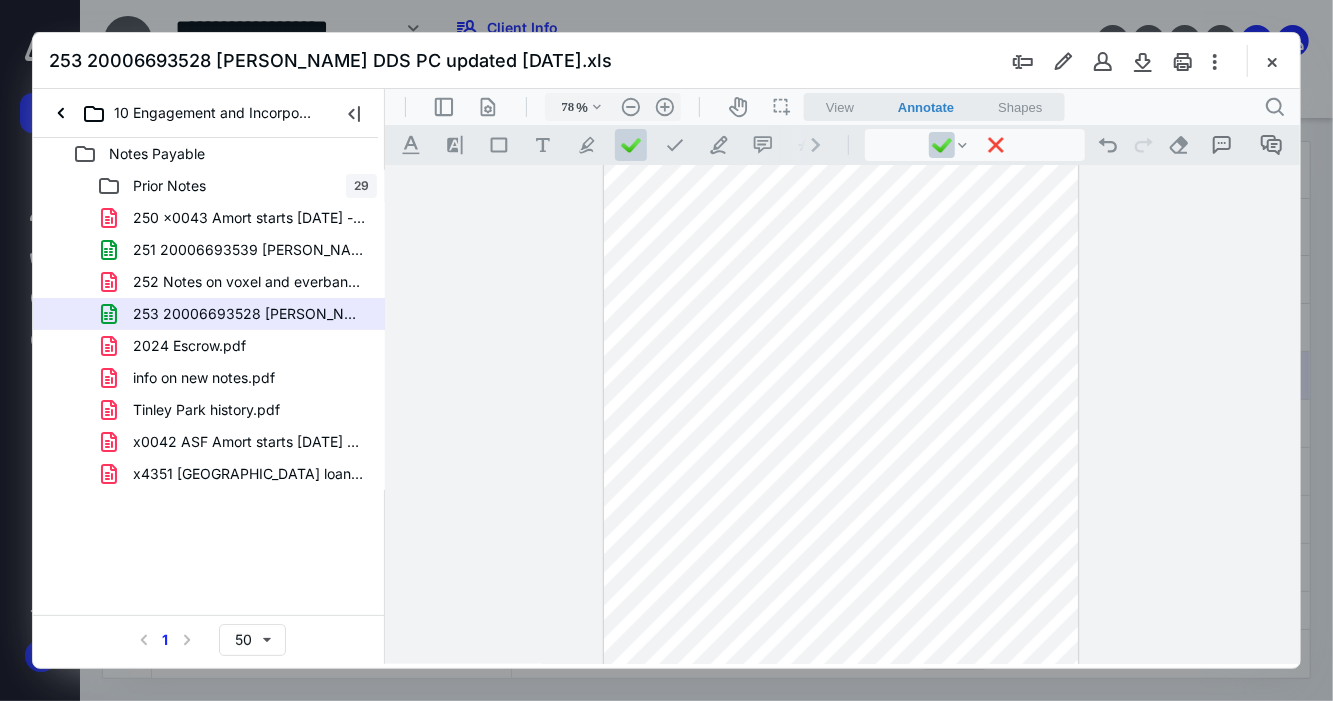 click at bounding box center (840, 464) 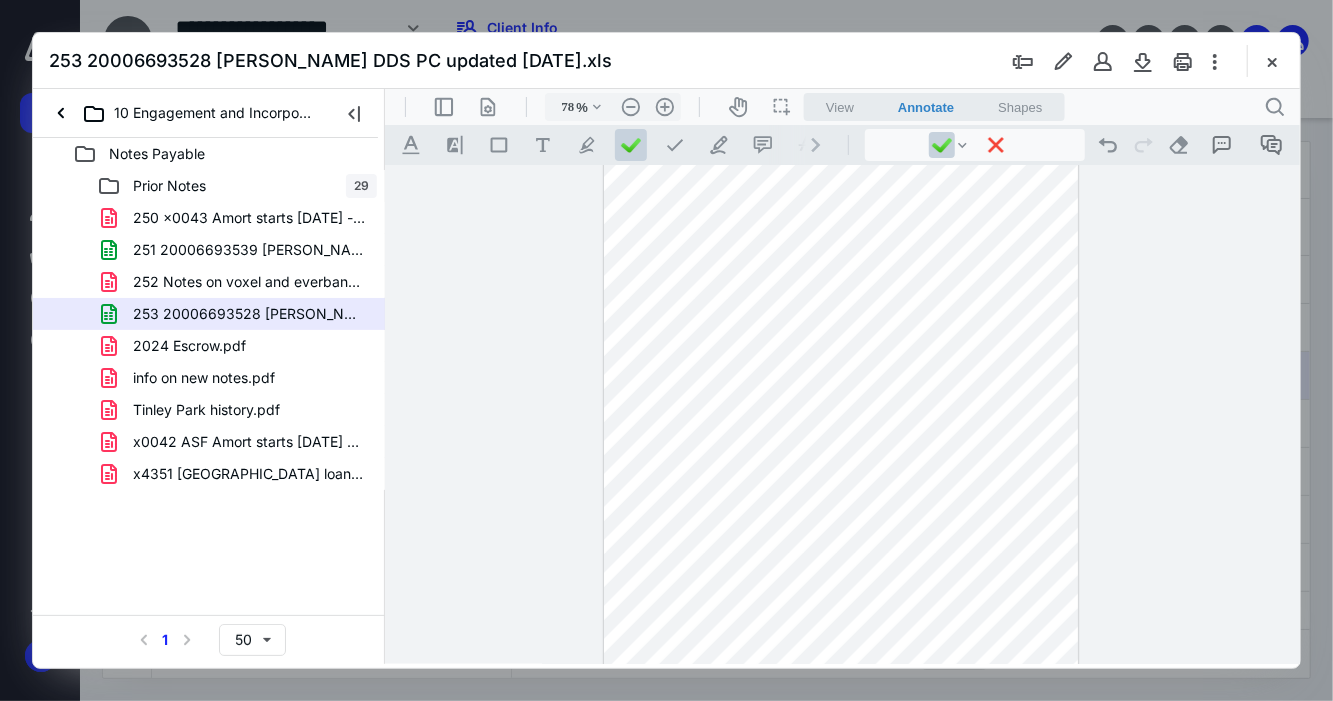 click on "253 20006693528 [PERSON_NAME] DDS PC updated [DATE].xls" at bounding box center (666, 61) 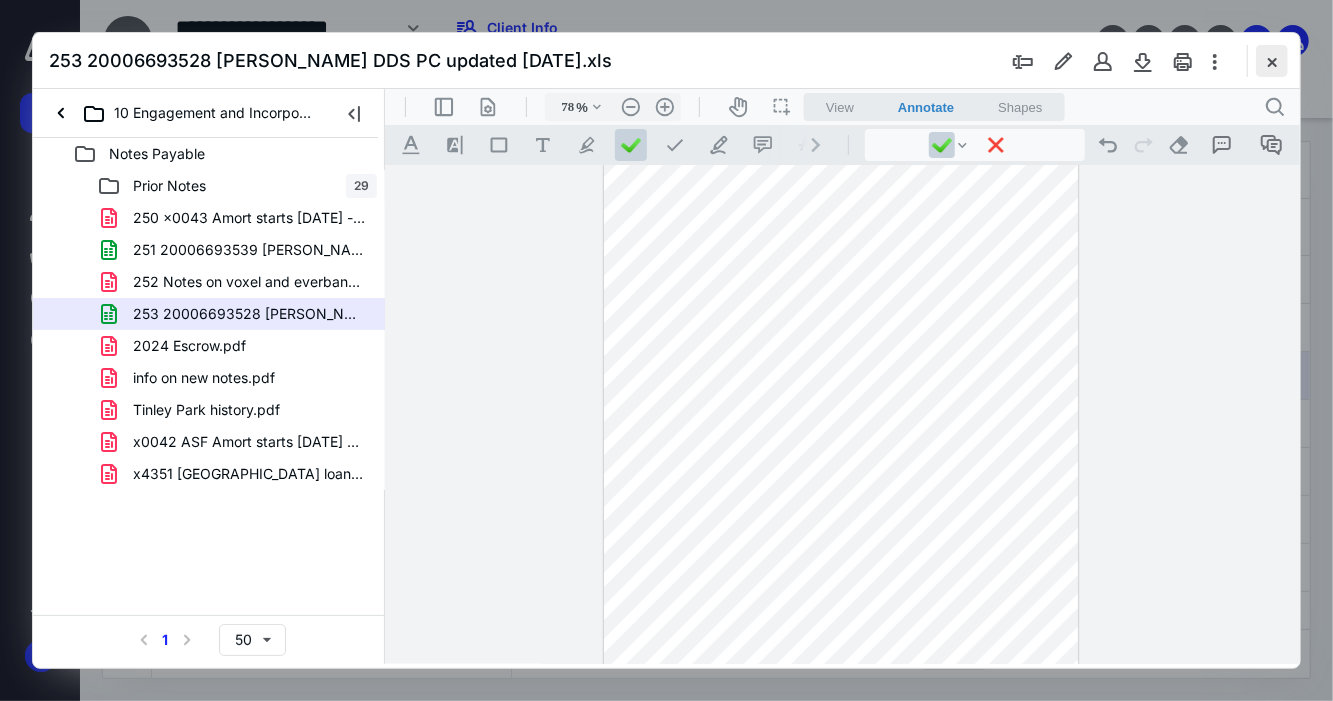 click at bounding box center (1272, 61) 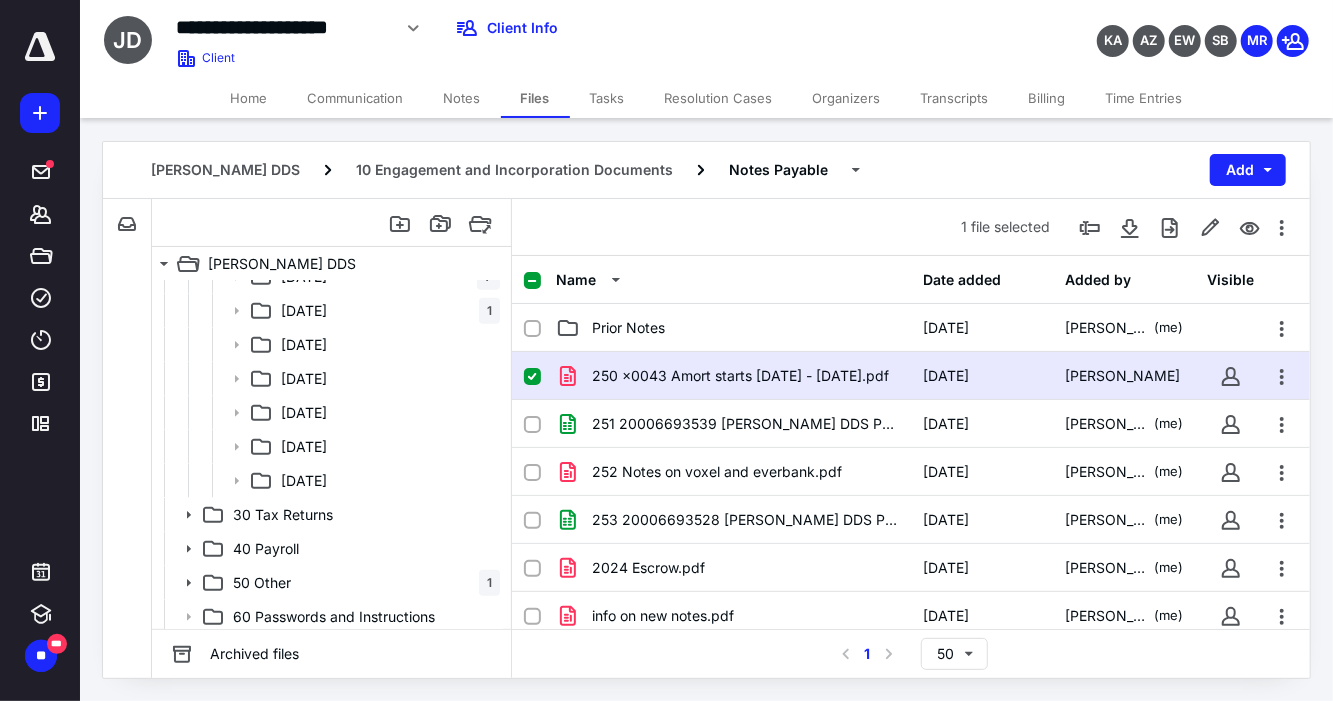 scroll, scrollTop: 636, scrollLeft: 0, axis: vertical 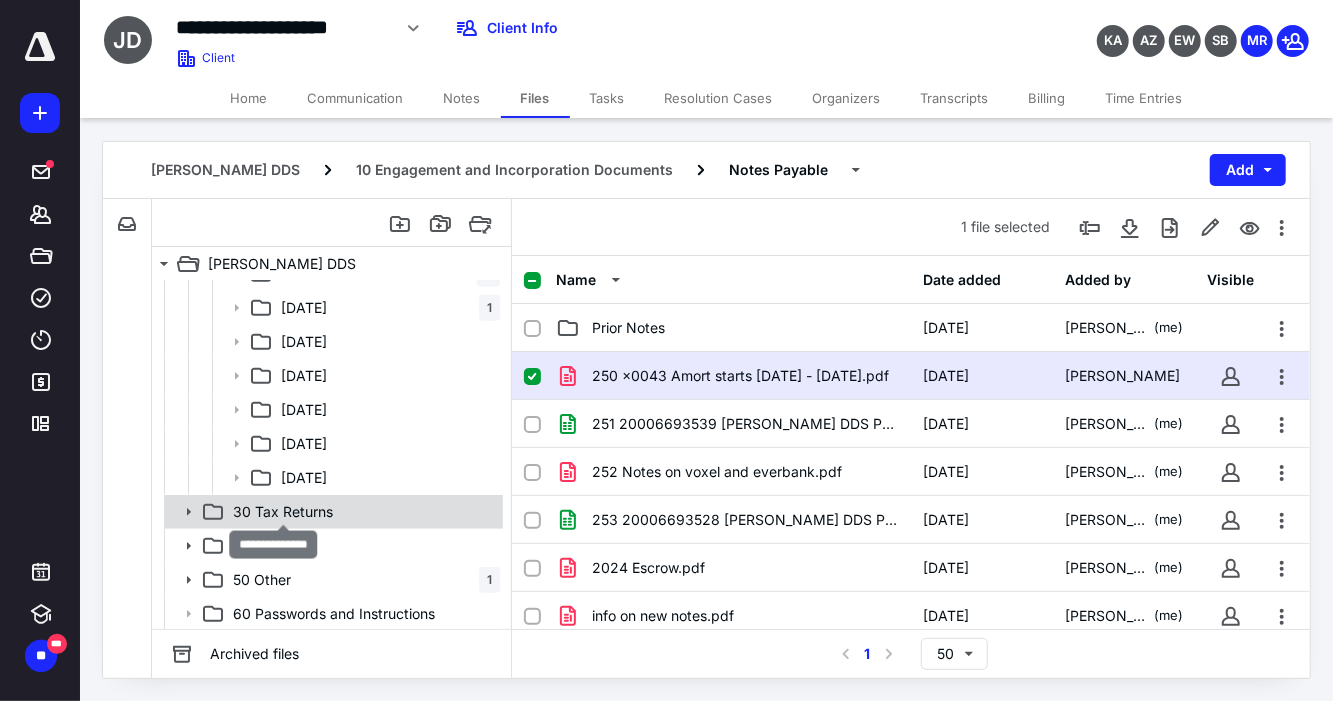click on "30 Tax Returns" at bounding box center (283, 512) 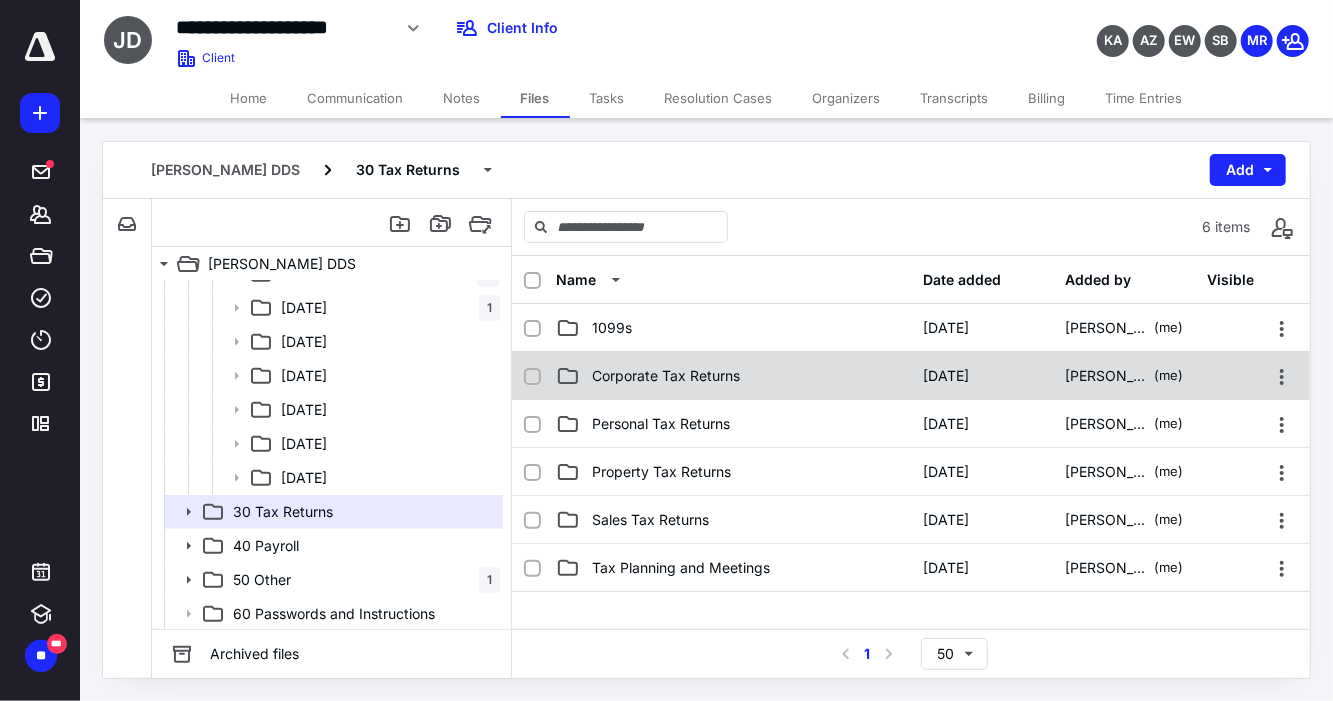 click on "Corporate Tax Returns [DATE] [PERSON_NAME]  (me)" at bounding box center [911, 376] 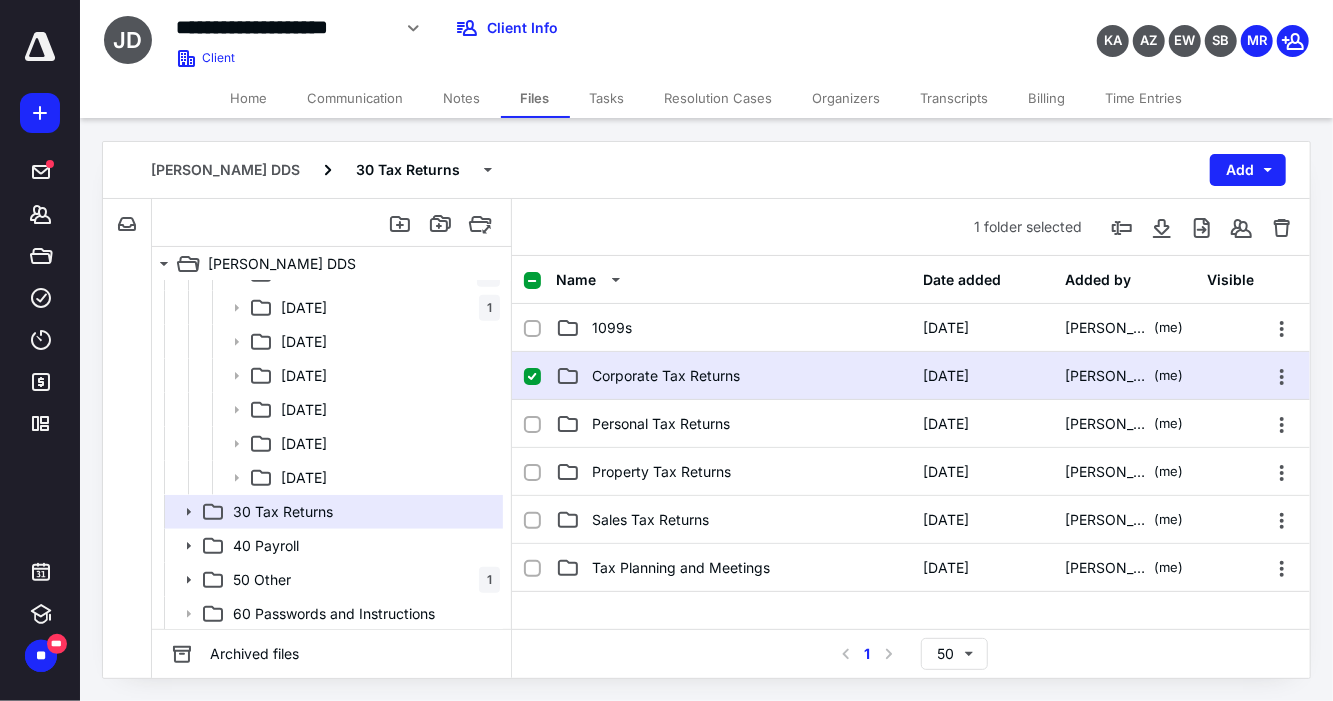 click on "Corporate Tax Returns [DATE] [PERSON_NAME]  (me)" at bounding box center (911, 376) 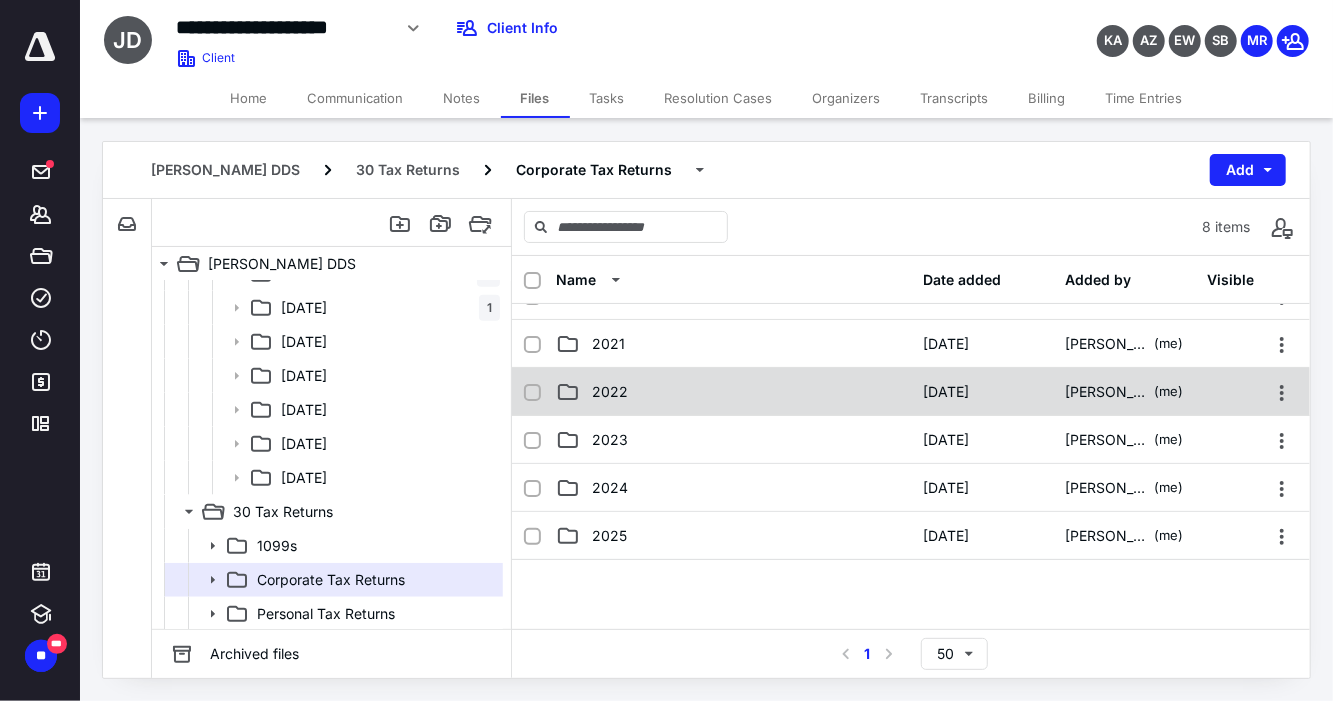 scroll, scrollTop: 130, scrollLeft: 0, axis: vertical 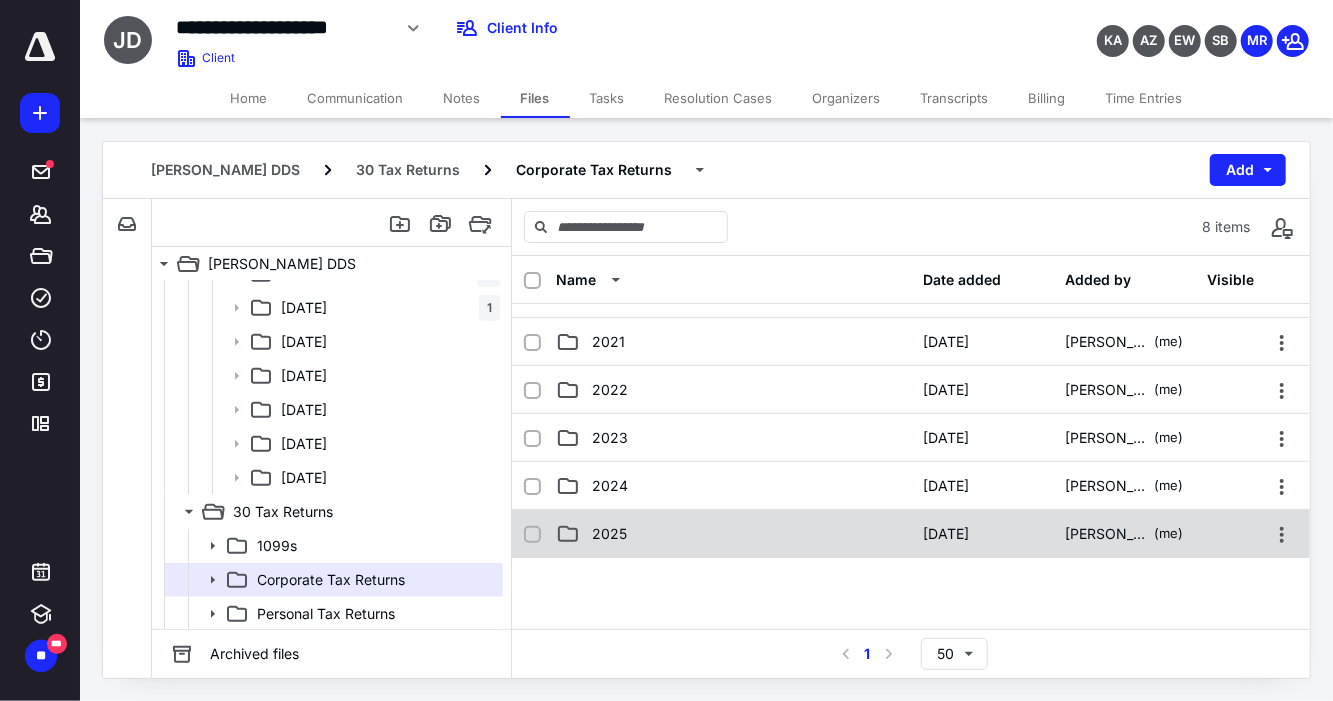 click on "2025" at bounding box center [609, 534] 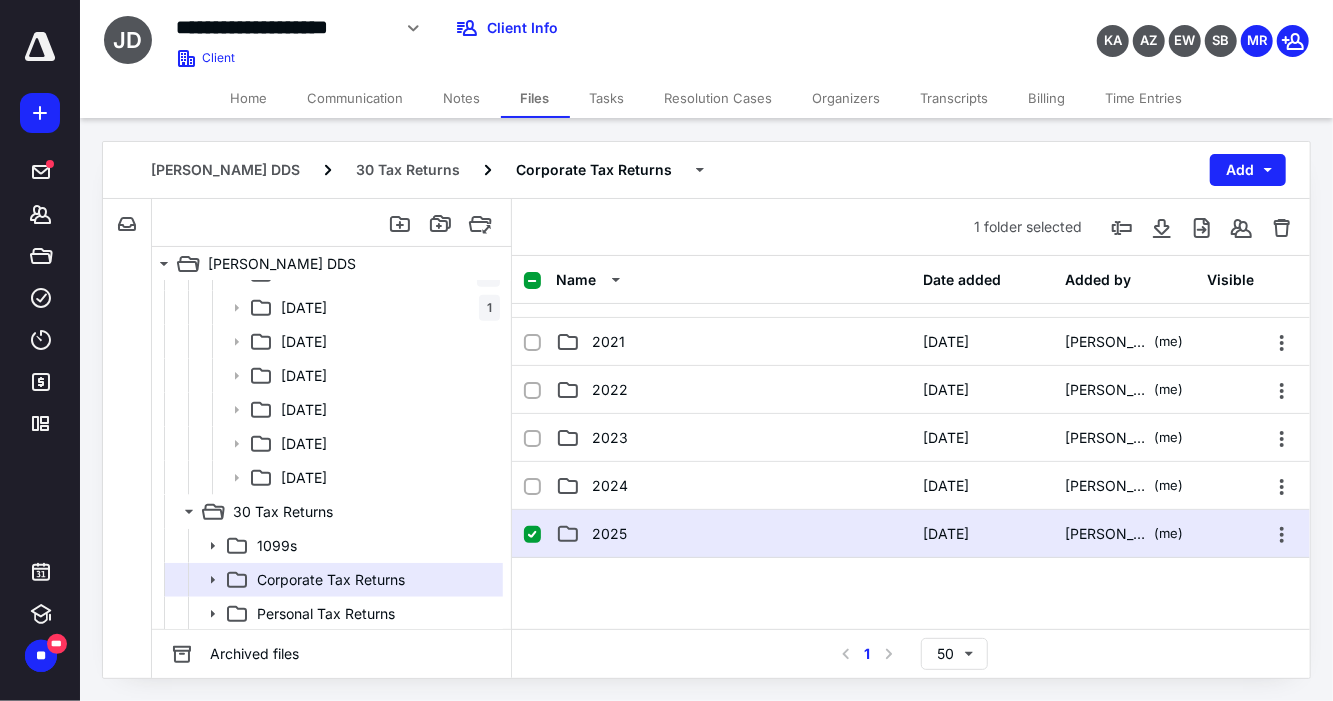click on "2025" at bounding box center (609, 534) 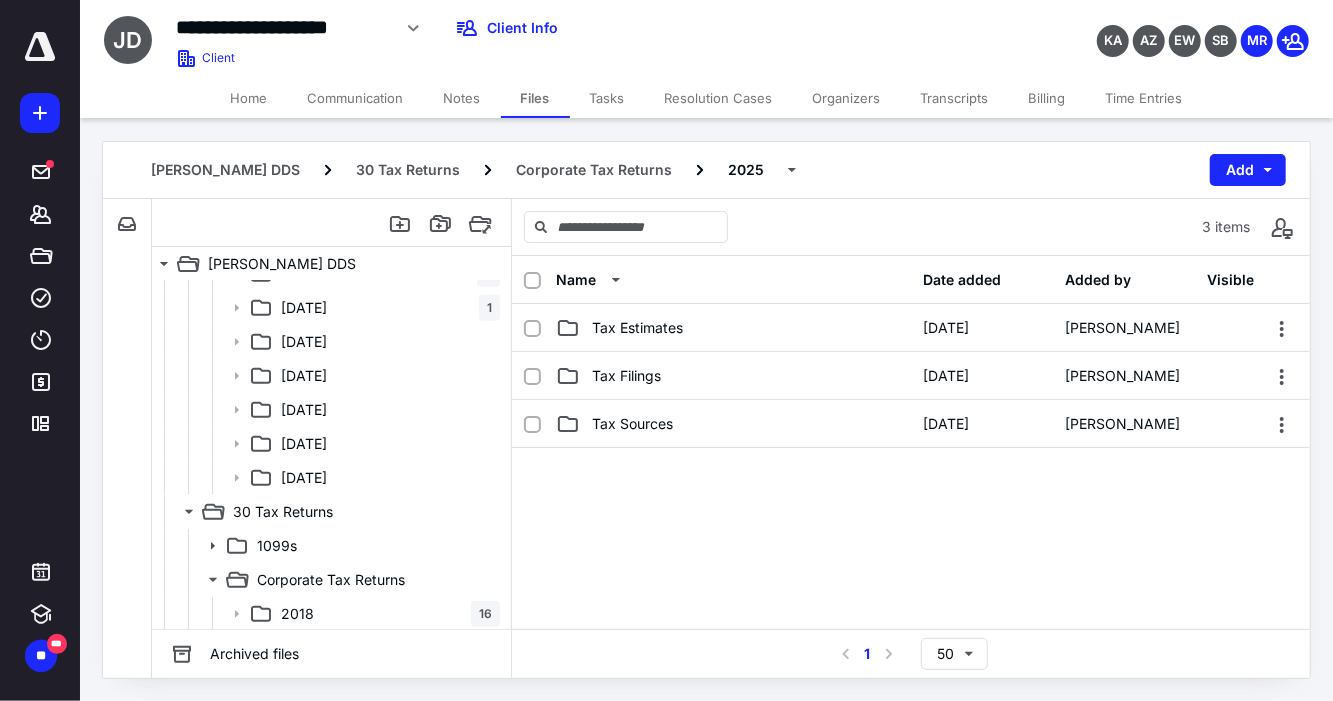 scroll, scrollTop: 0, scrollLeft: 0, axis: both 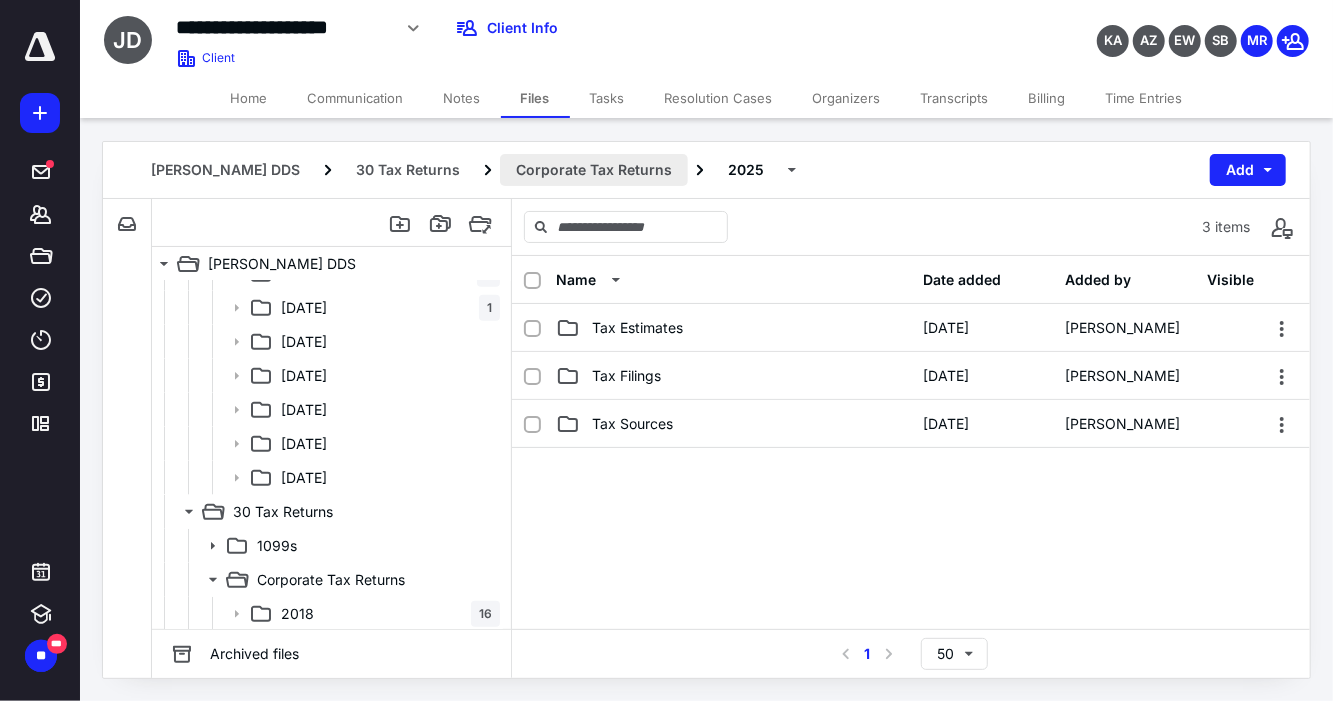 click on "Corporate Tax Returns" at bounding box center (594, 170) 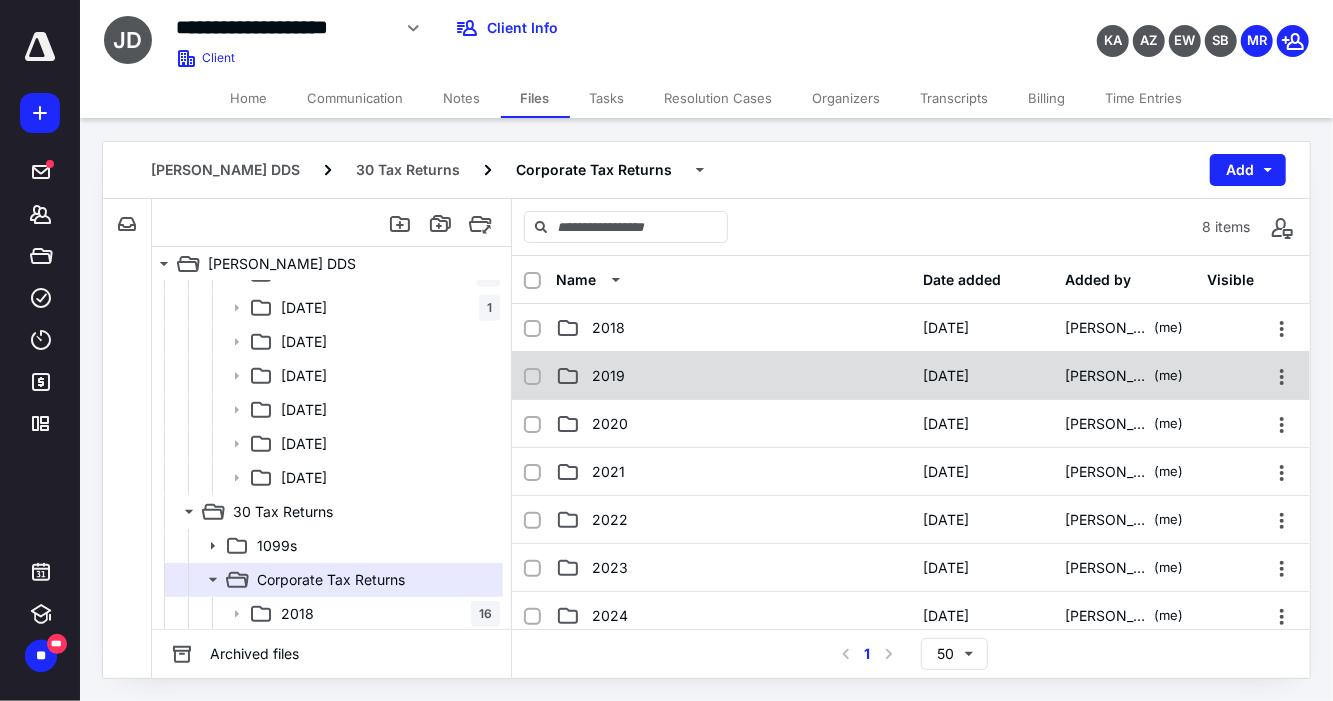 scroll, scrollTop: 0, scrollLeft: 0, axis: both 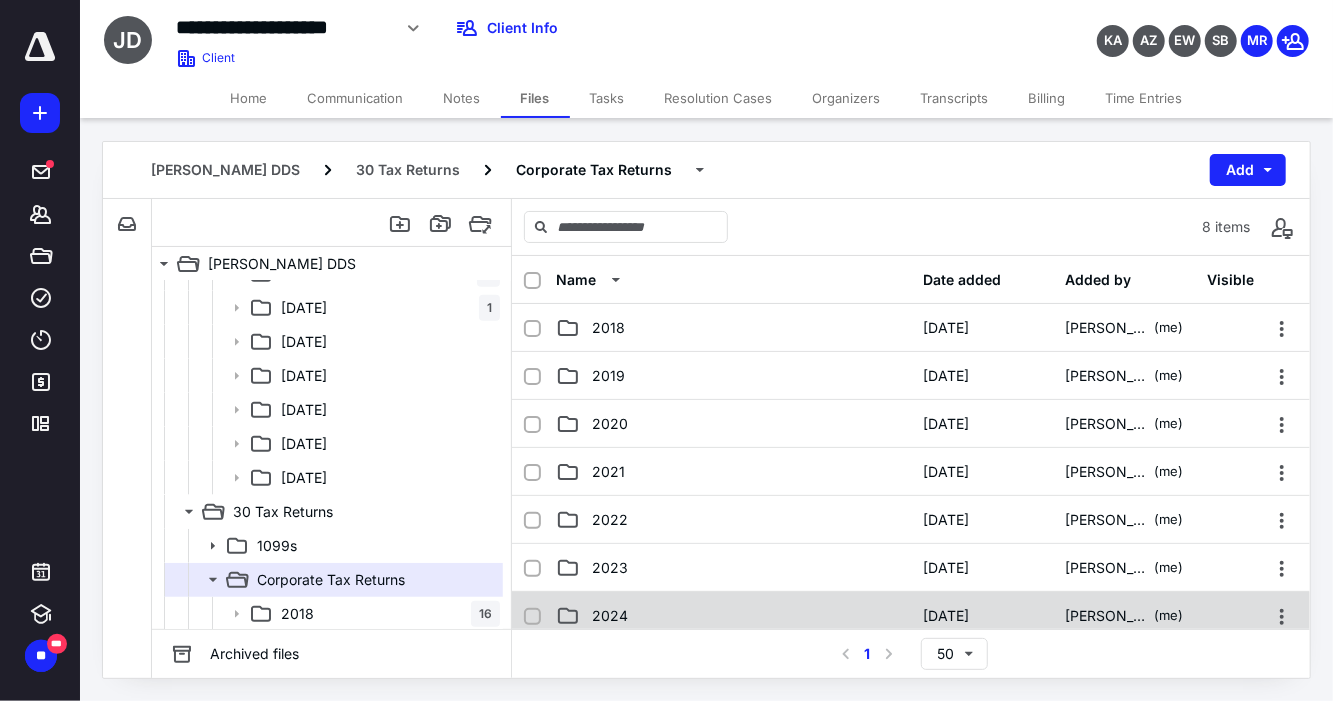 click on "2024 [DATE] [PERSON_NAME]  (me)" at bounding box center (911, 616) 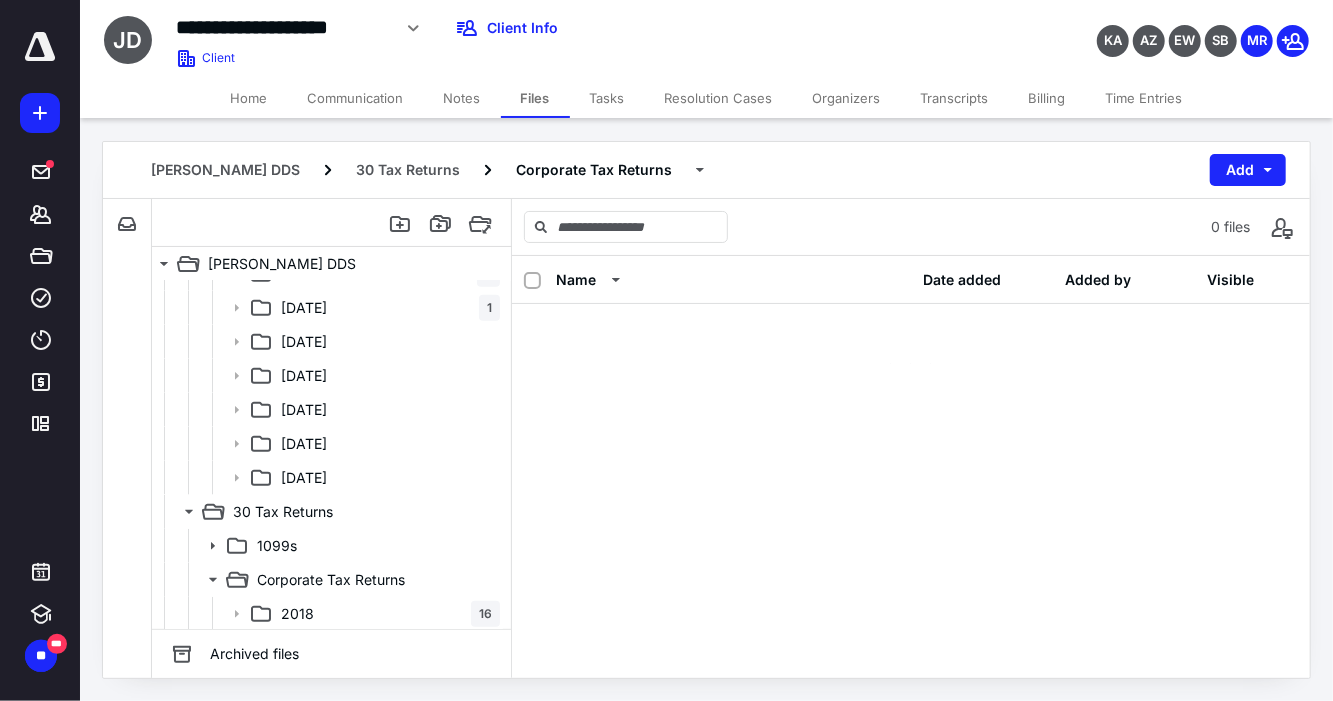 scroll, scrollTop: 0, scrollLeft: 0, axis: both 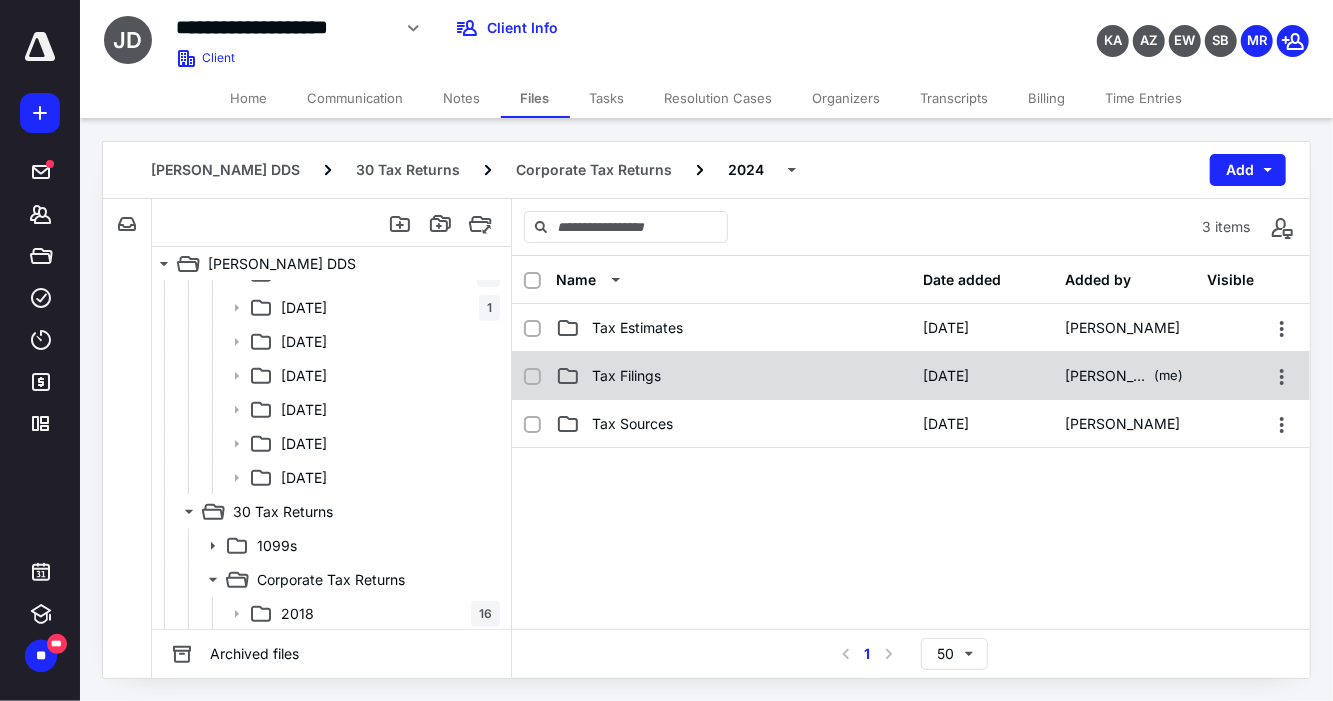click on "Tax Filings" at bounding box center (733, 376) 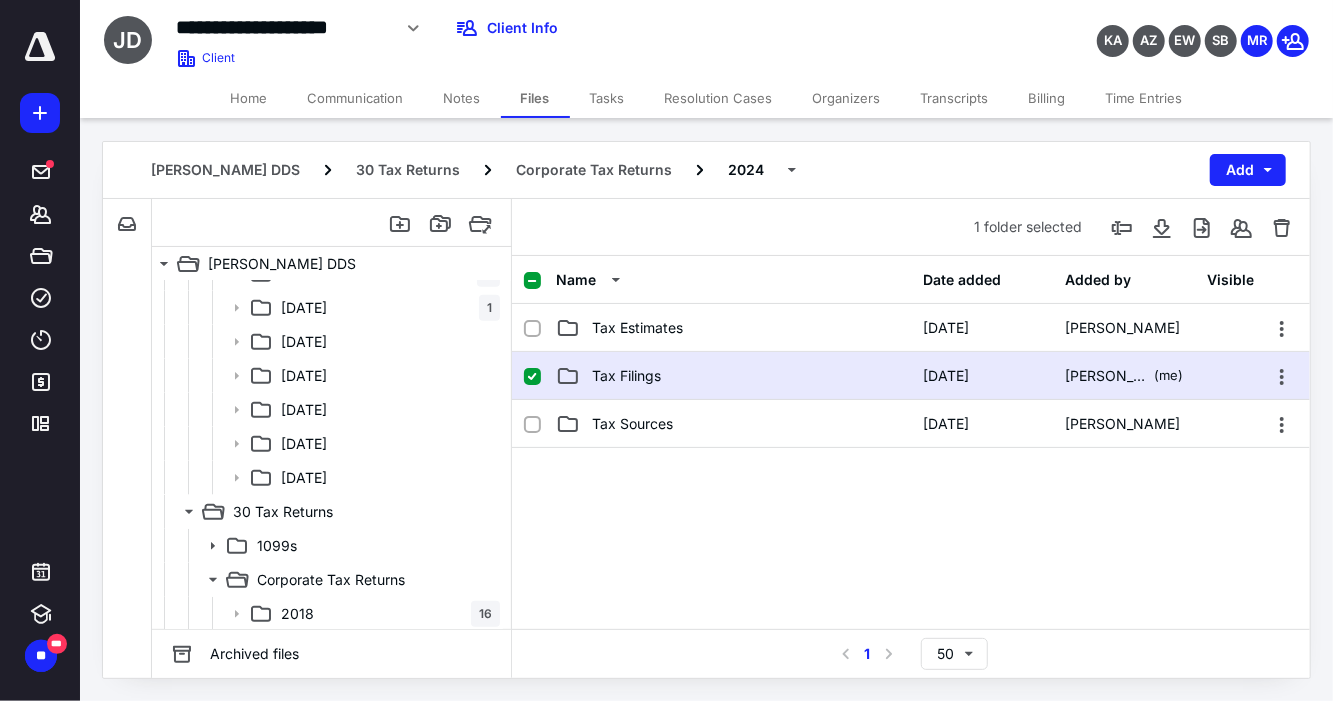 click on "Tax Filings" at bounding box center [733, 376] 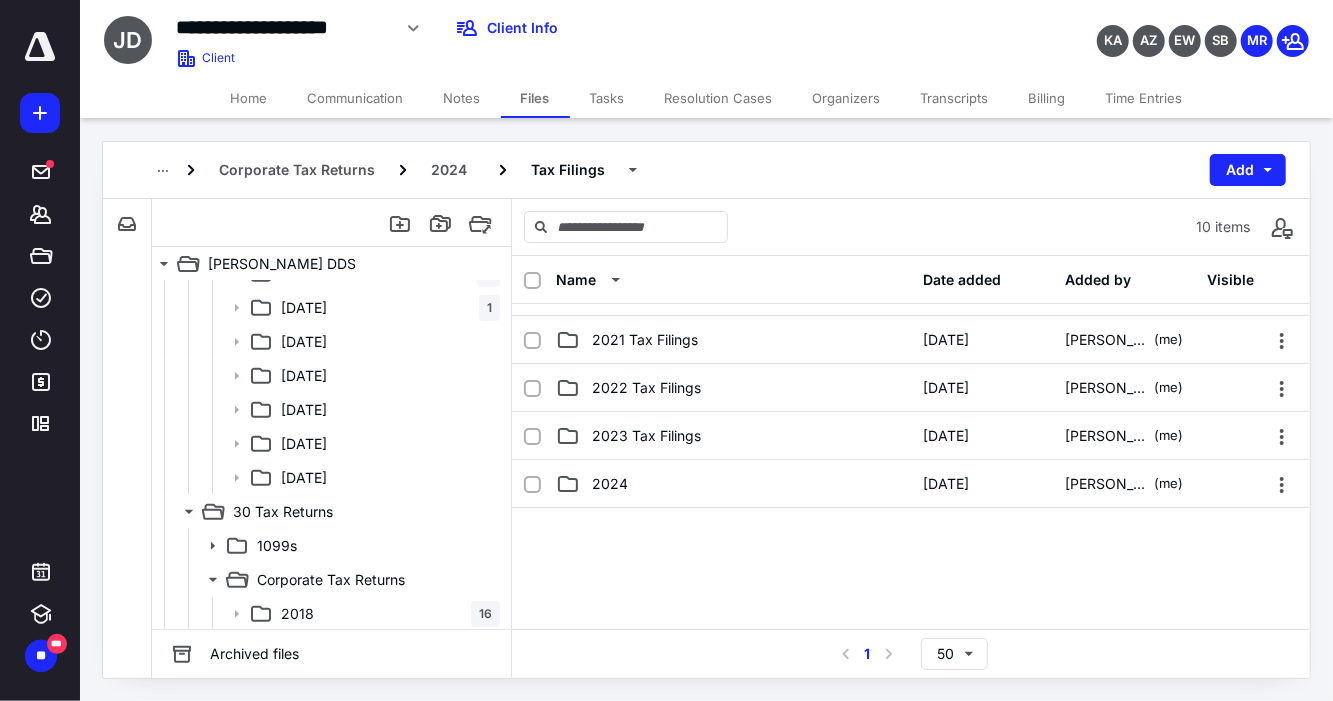 scroll, scrollTop: 276, scrollLeft: 0, axis: vertical 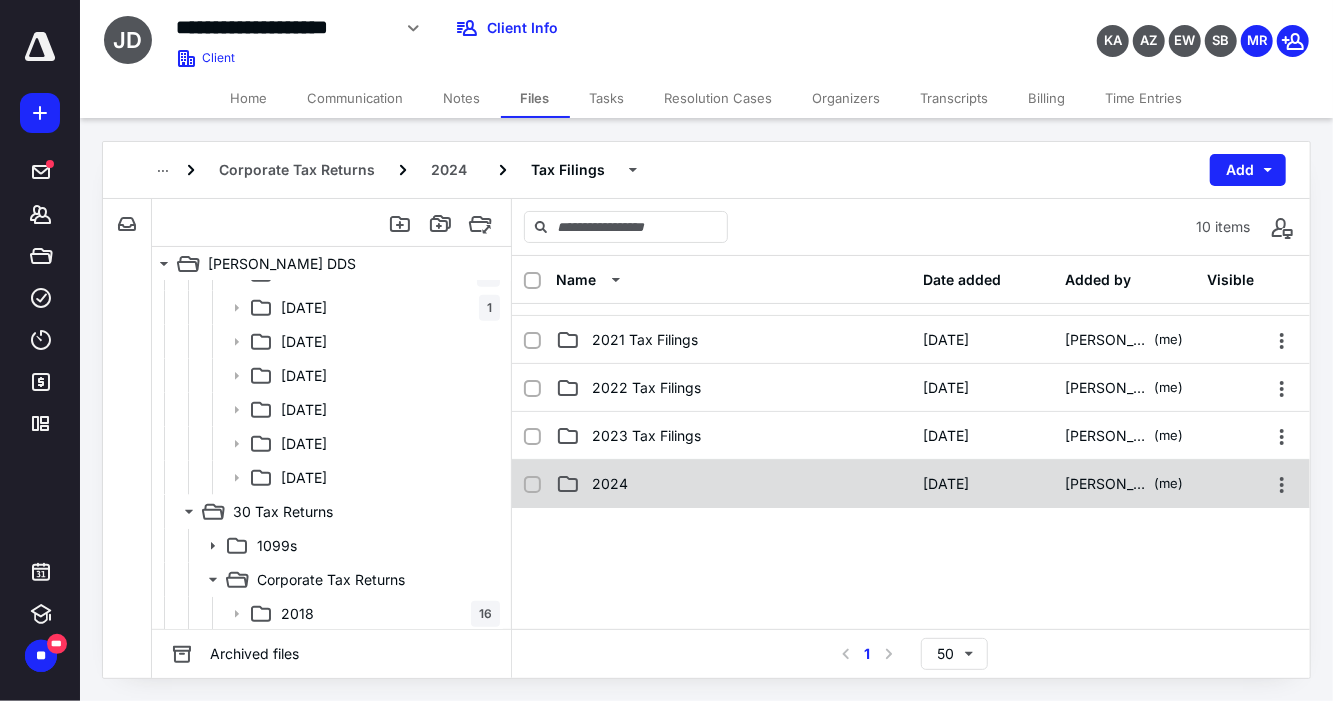 click on "2024 [DATE] [PERSON_NAME]  (me)" at bounding box center [911, 484] 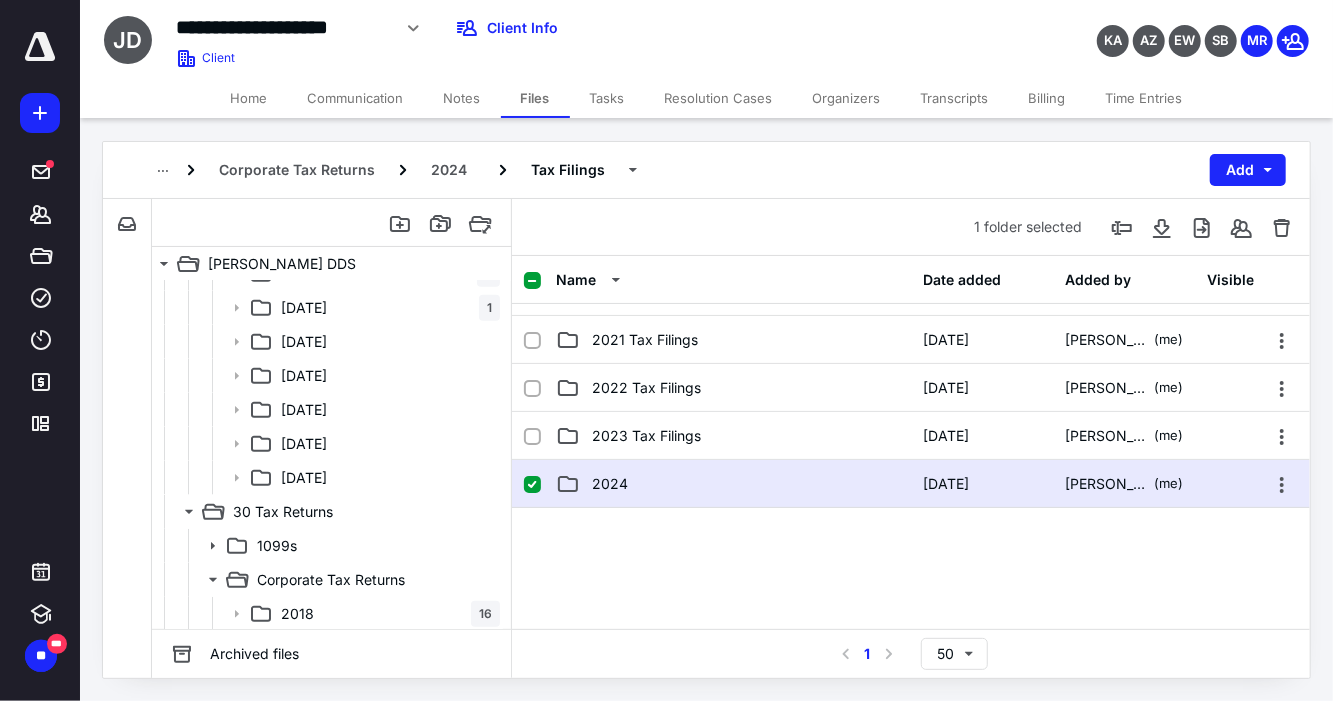 click on "2024 [DATE] [PERSON_NAME]  (me)" at bounding box center [911, 484] 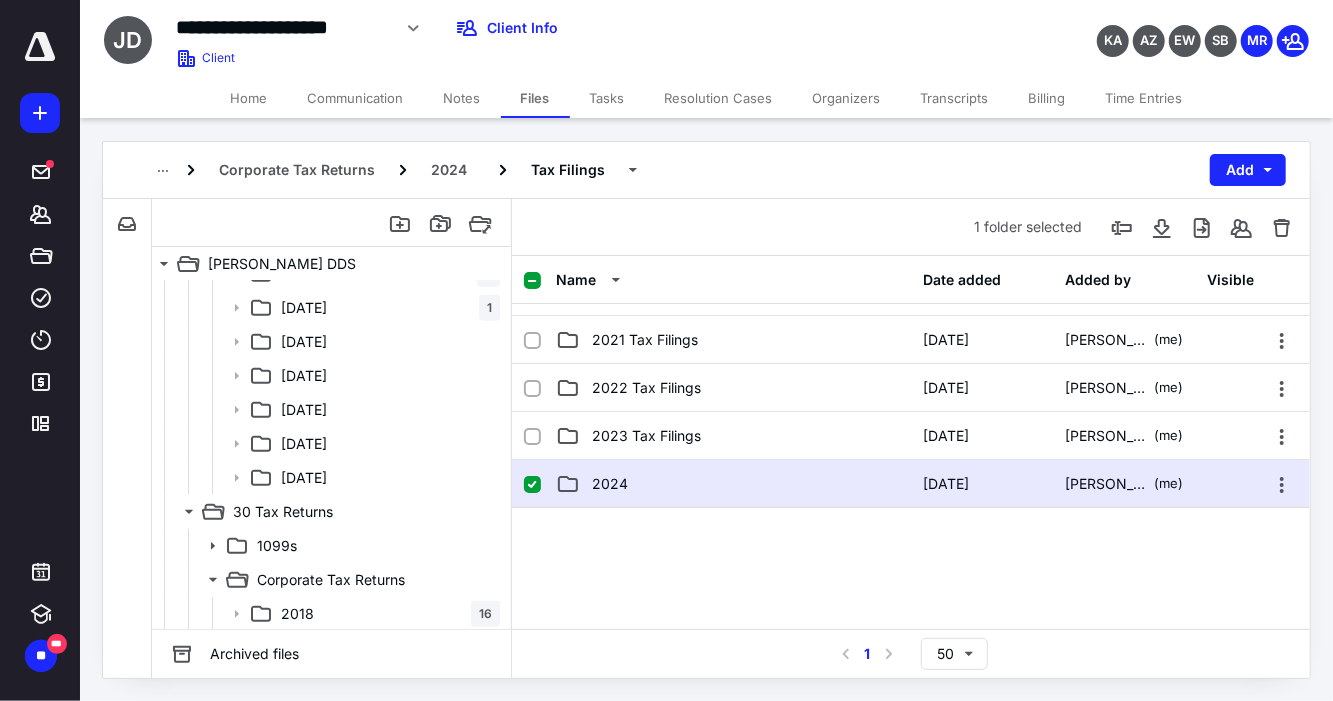 scroll, scrollTop: 0, scrollLeft: 0, axis: both 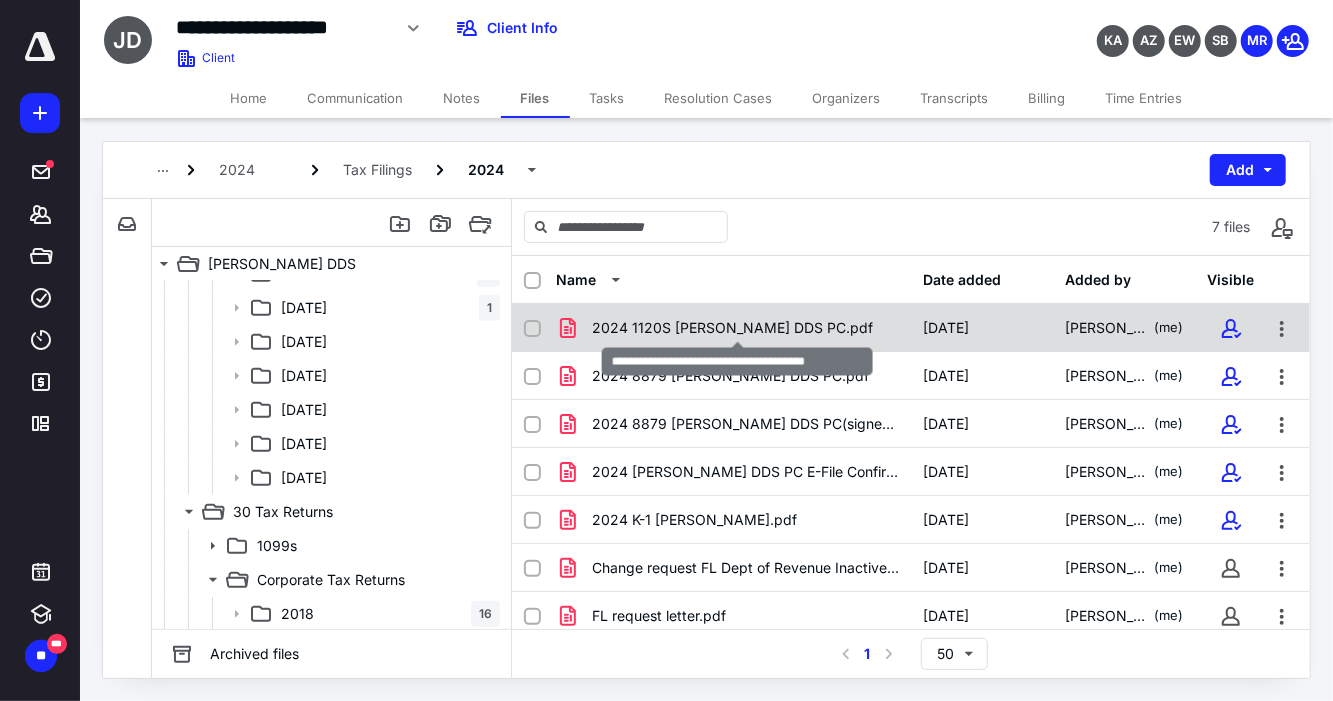 click on "2024 1120S [PERSON_NAME] DDS PC.pdf" at bounding box center [732, 328] 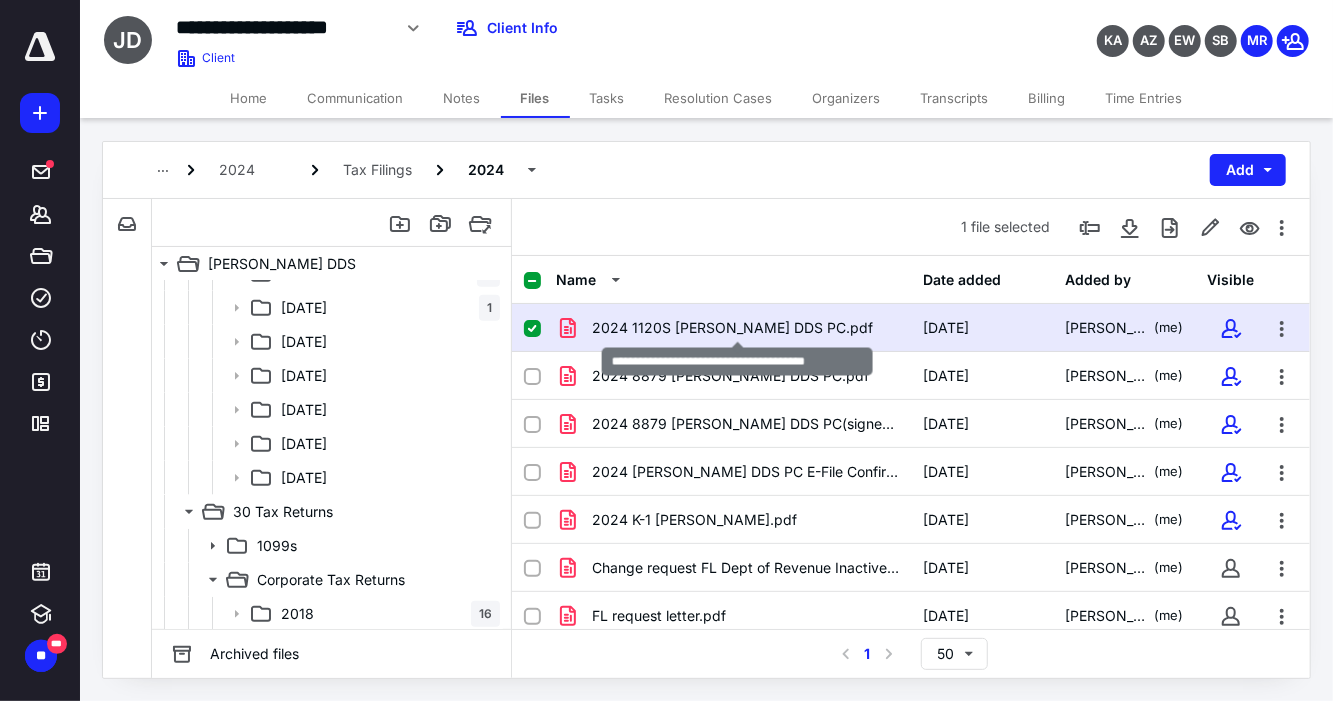 click on "2024 1120S [PERSON_NAME] DDS PC.pdf" at bounding box center [732, 328] 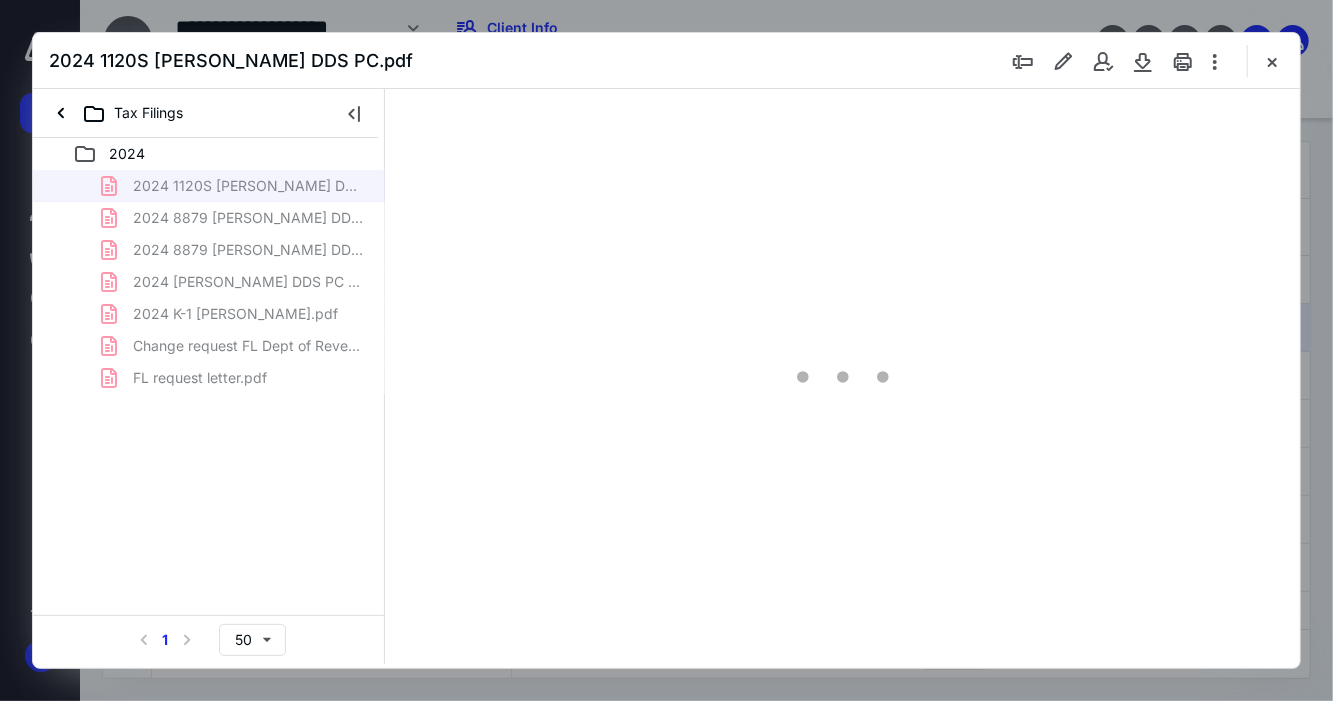 scroll, scrollTop: 0, scrollLeft: 0, axis: both 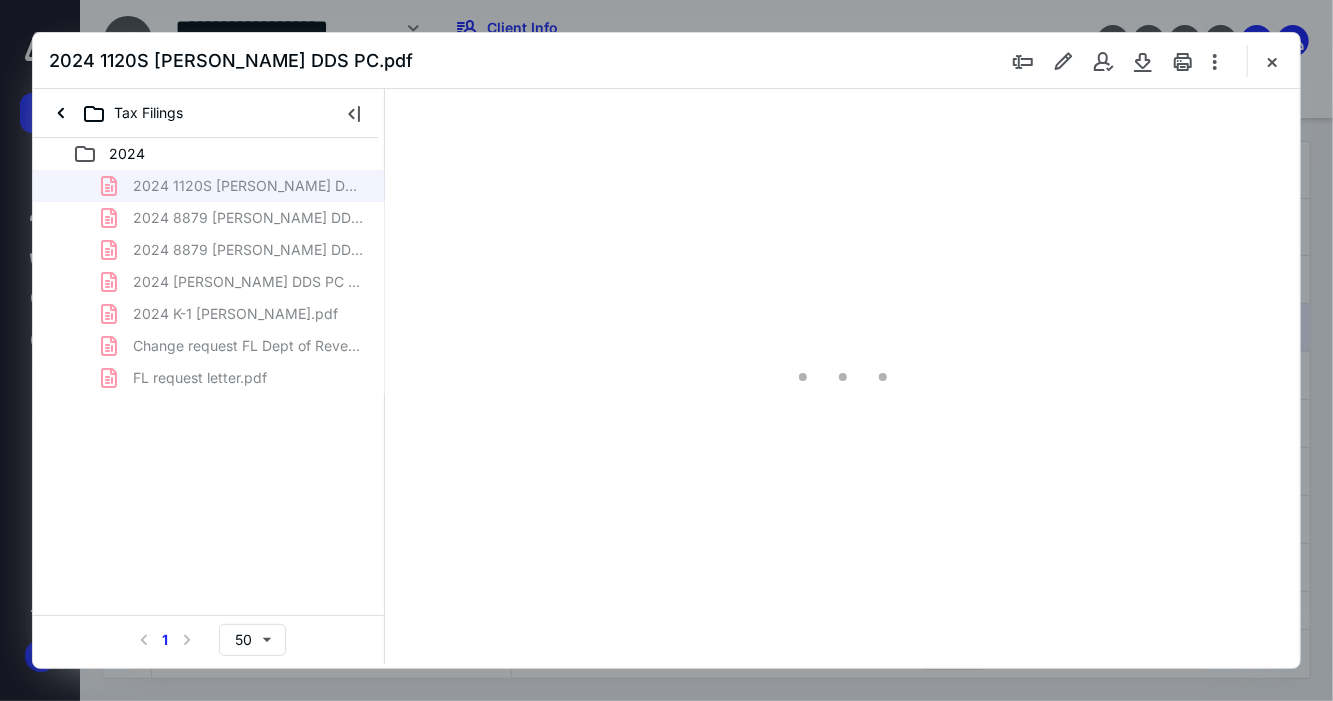 type on "63" 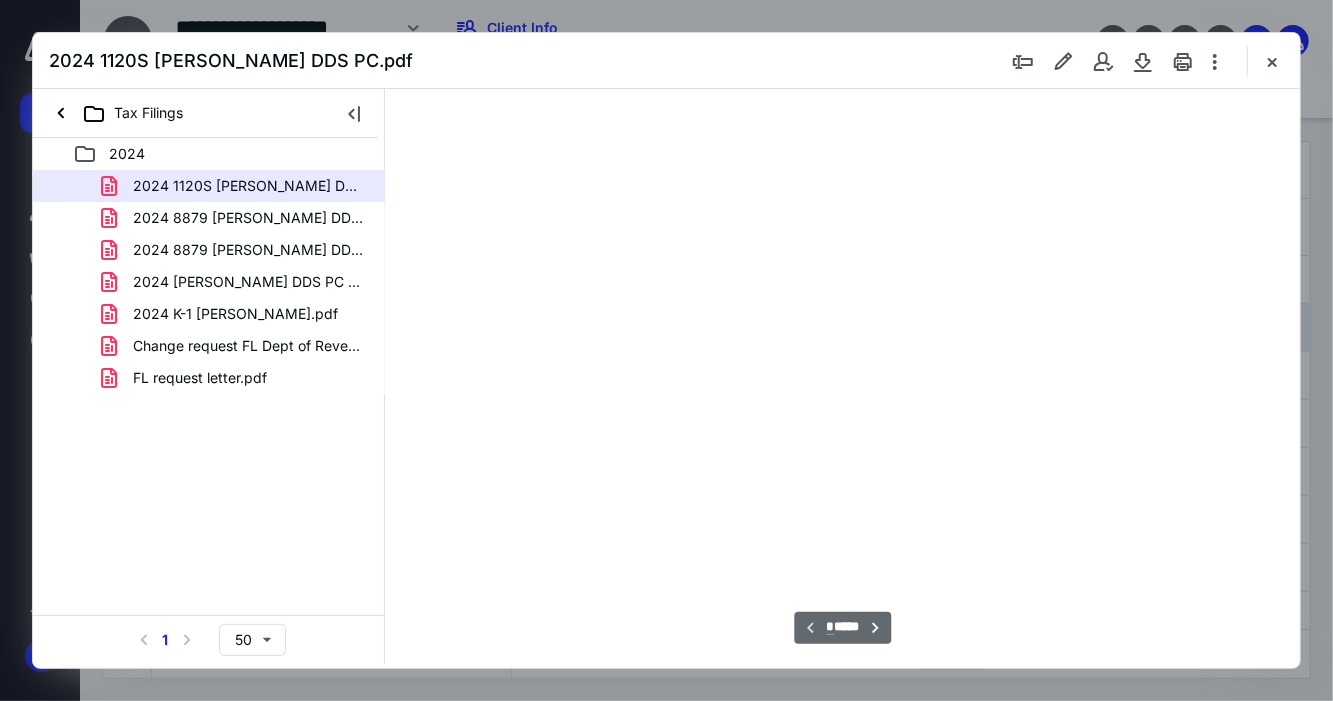 scroll, scrollTop: 79, scrollLeft: 0, axis: vertical 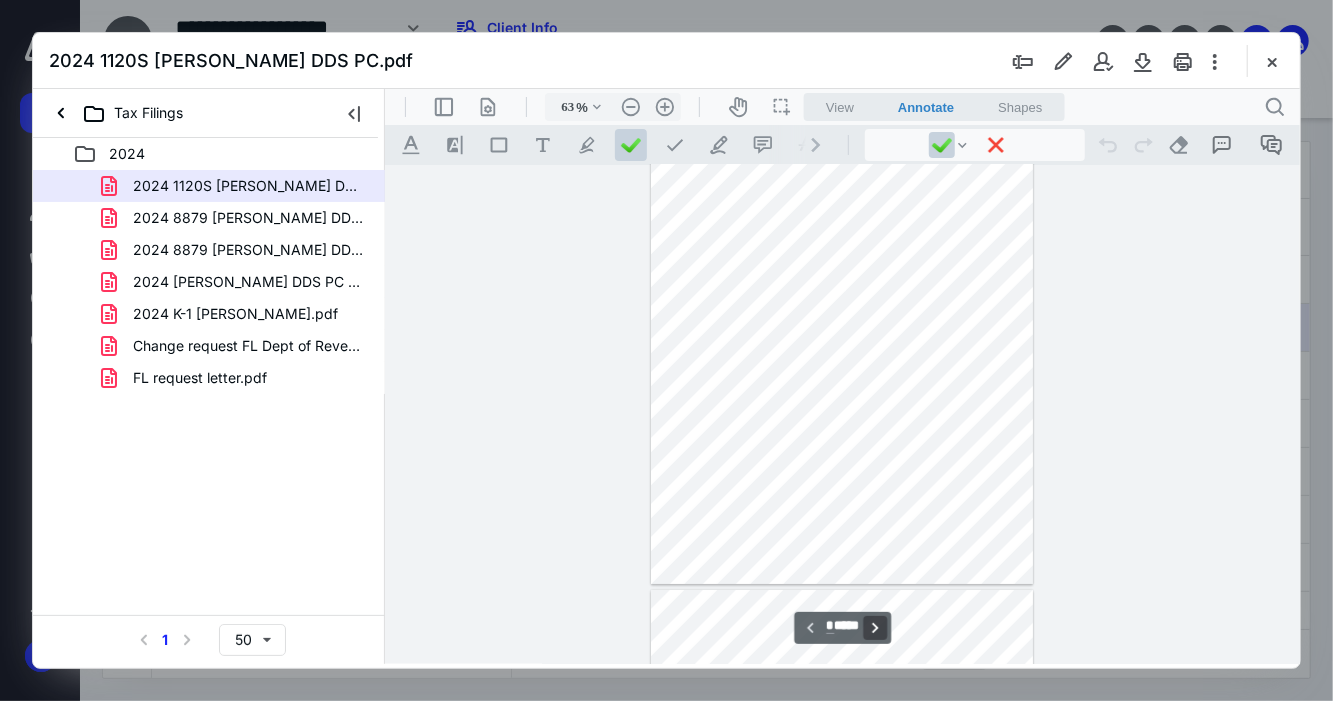 click on "**********" at bounding box center [874, 627] 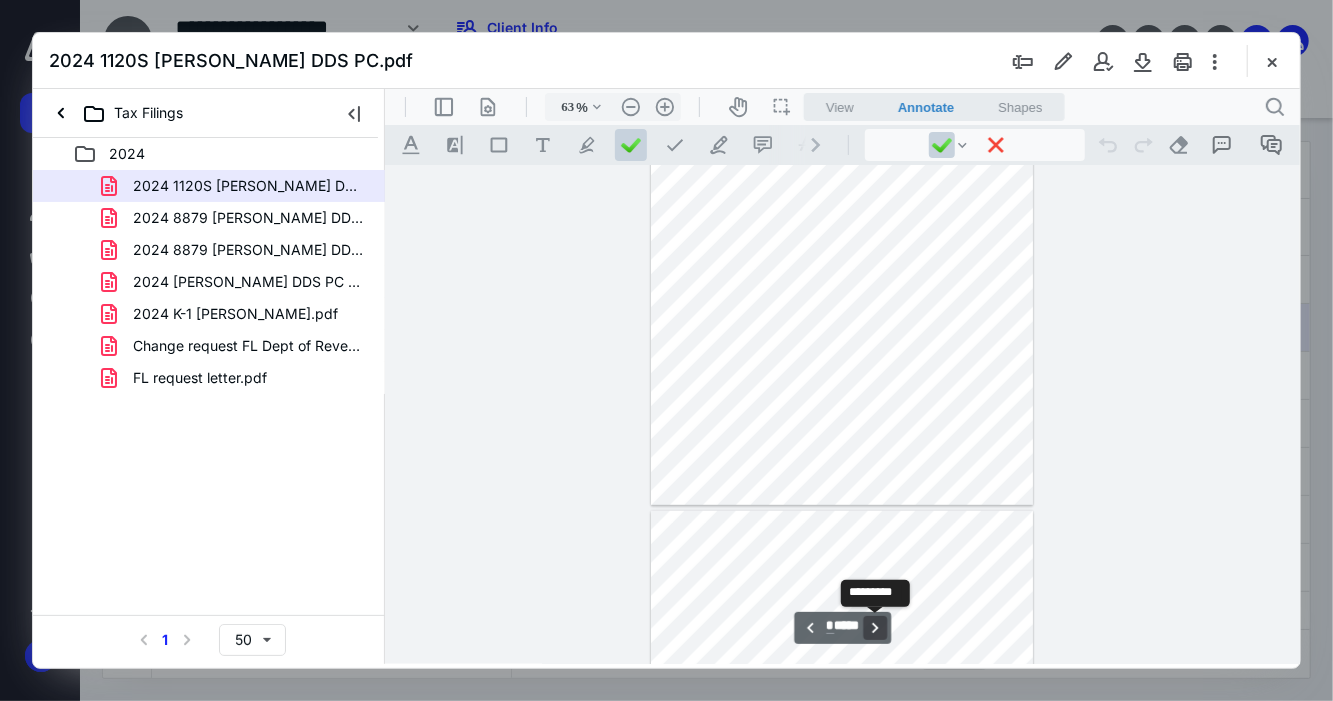 click on "**********" at bounding box center [874, 627] 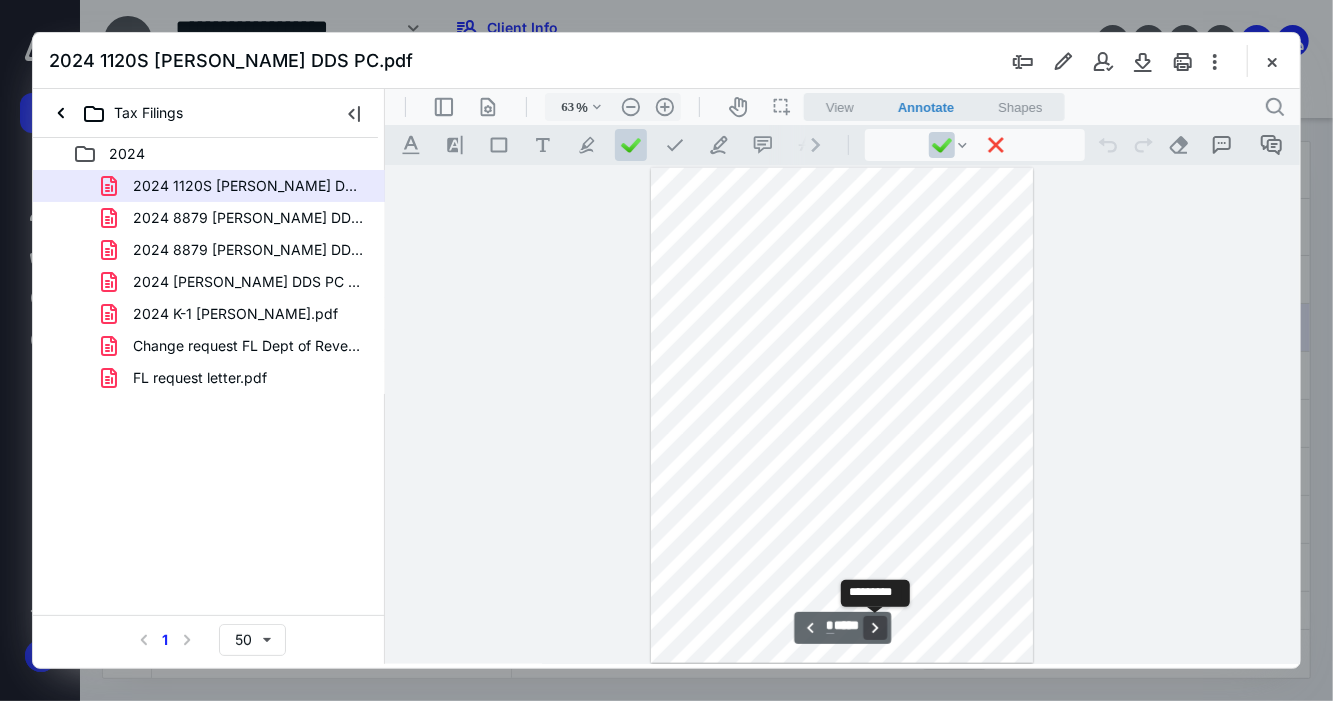 click on "**********" at bounding box center (874, 627) 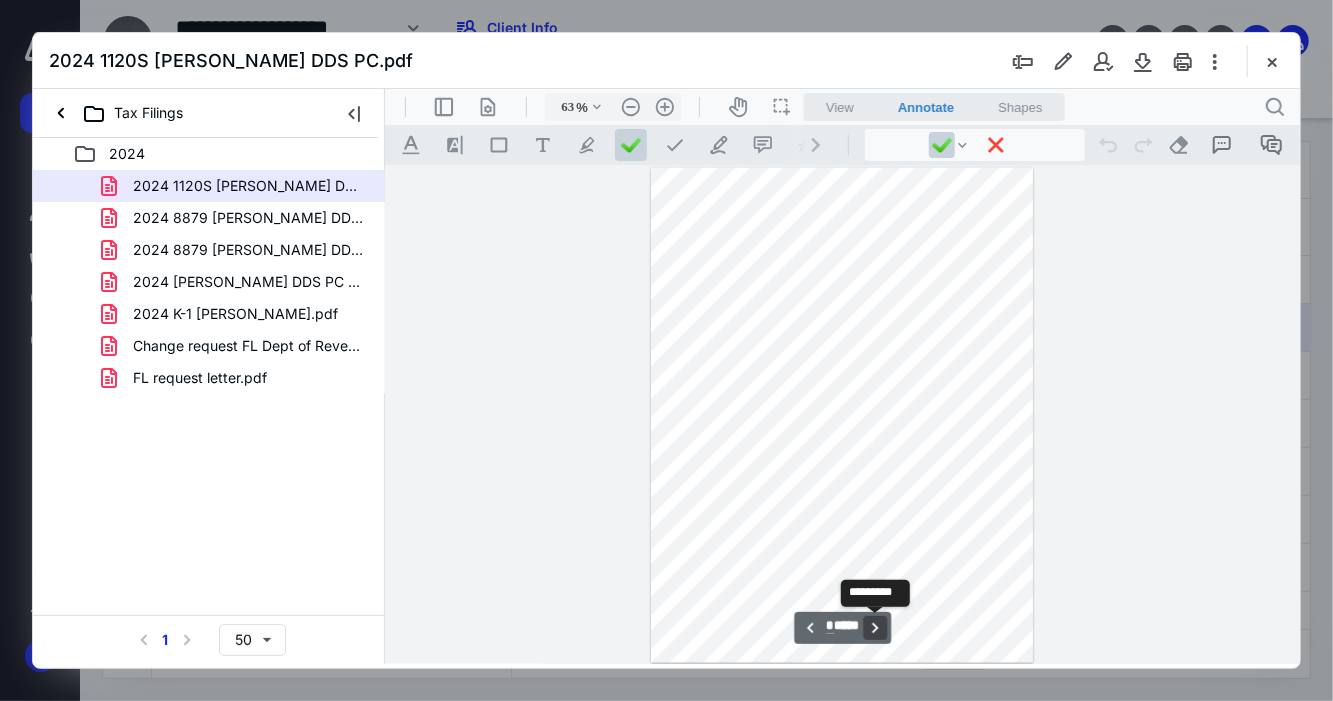 click on "**********" at bounding box center (874, 627) 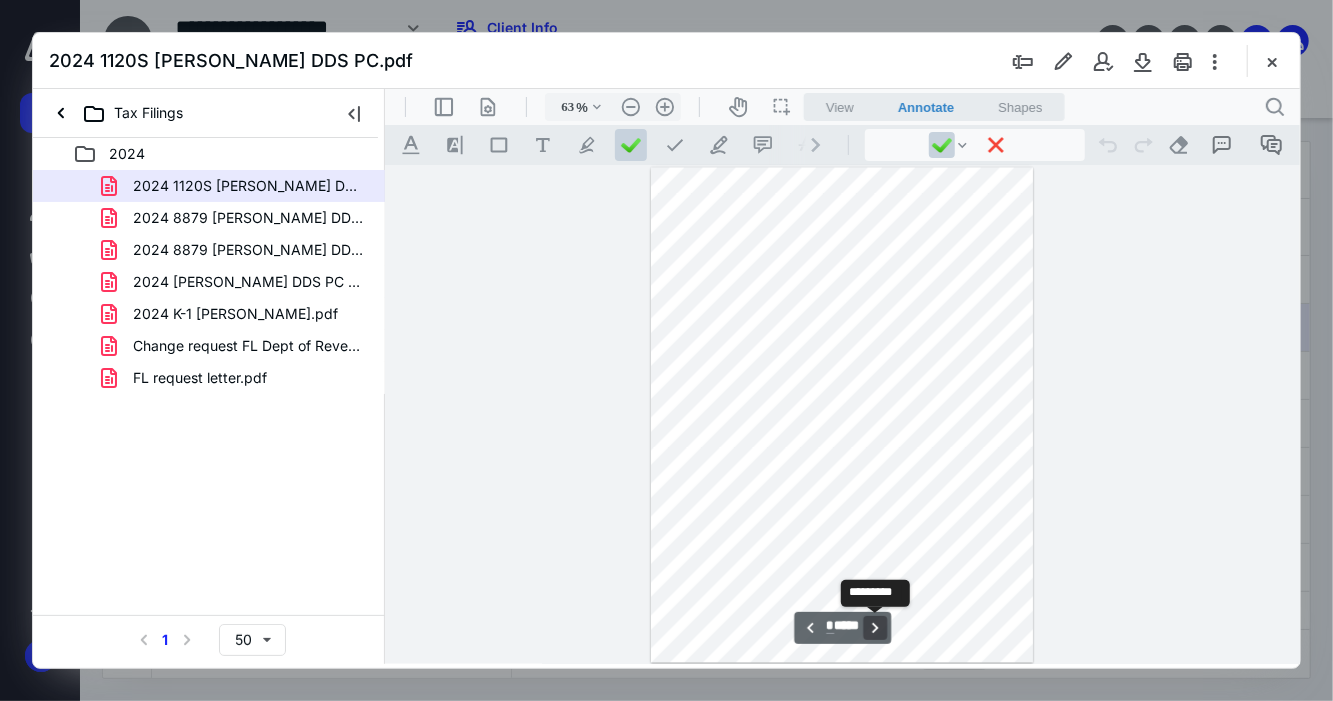 click on "**********" at bounding box center [874, 627] 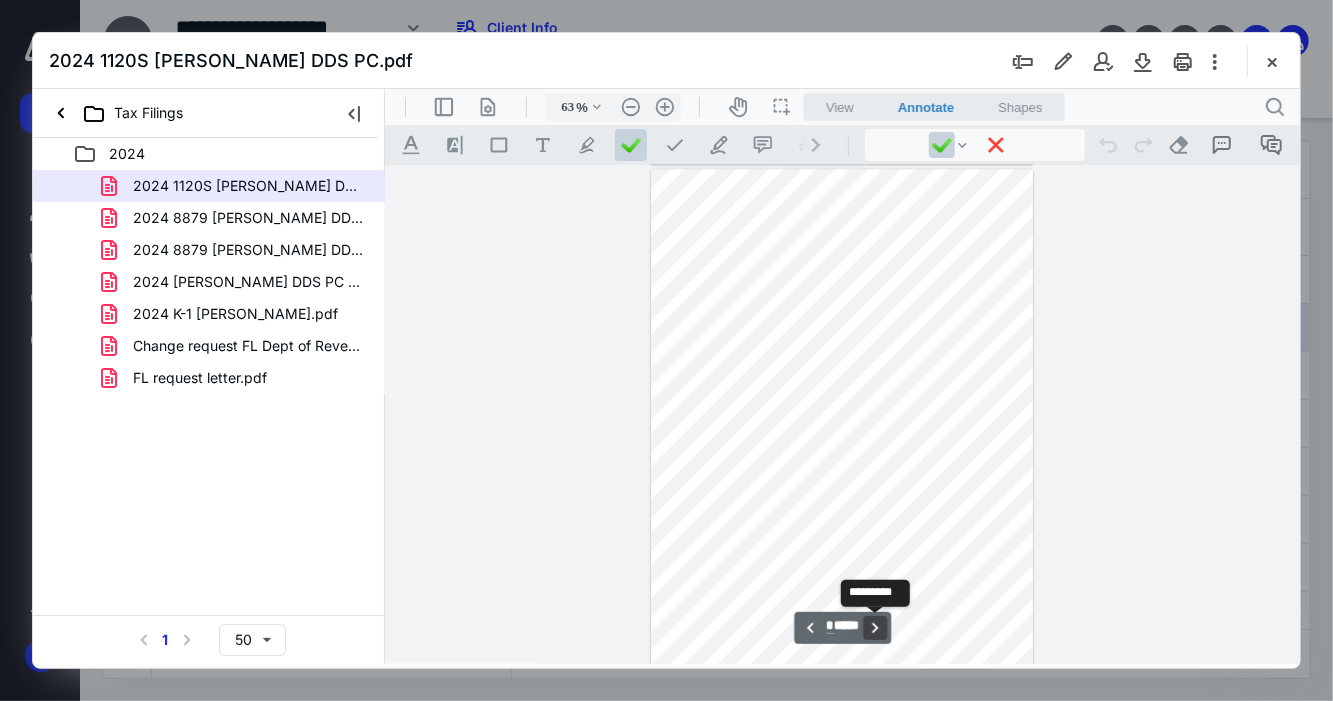 click on "**********" at bounding box center [874, 627] 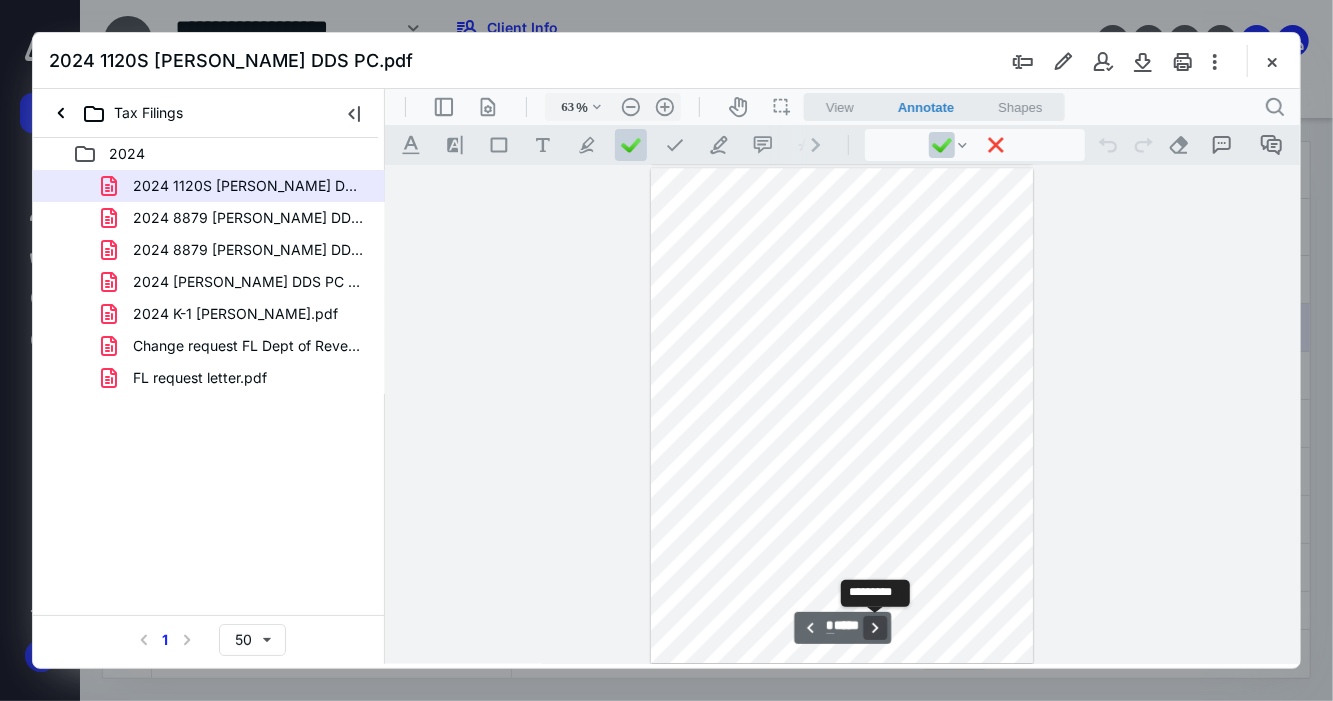 click on "**********" at bounding box center [874, 627] 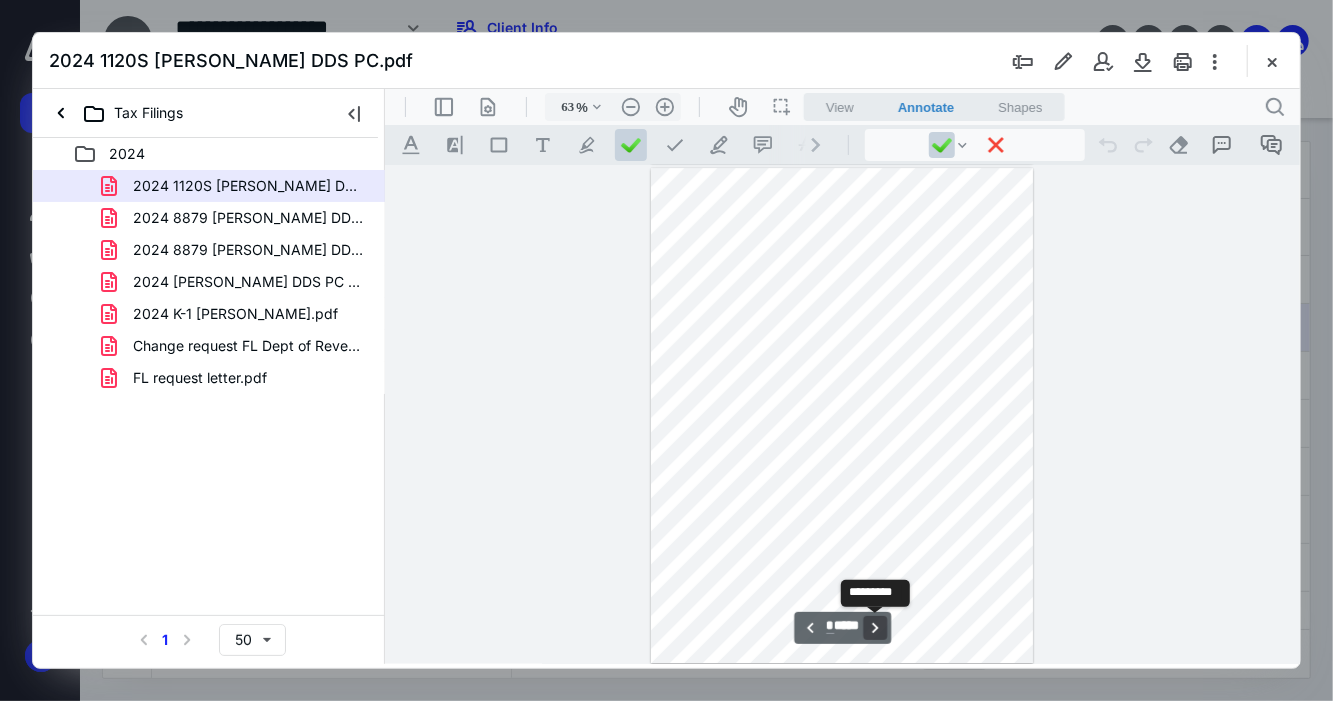 click on "**********" at bounding box center [874, 627] 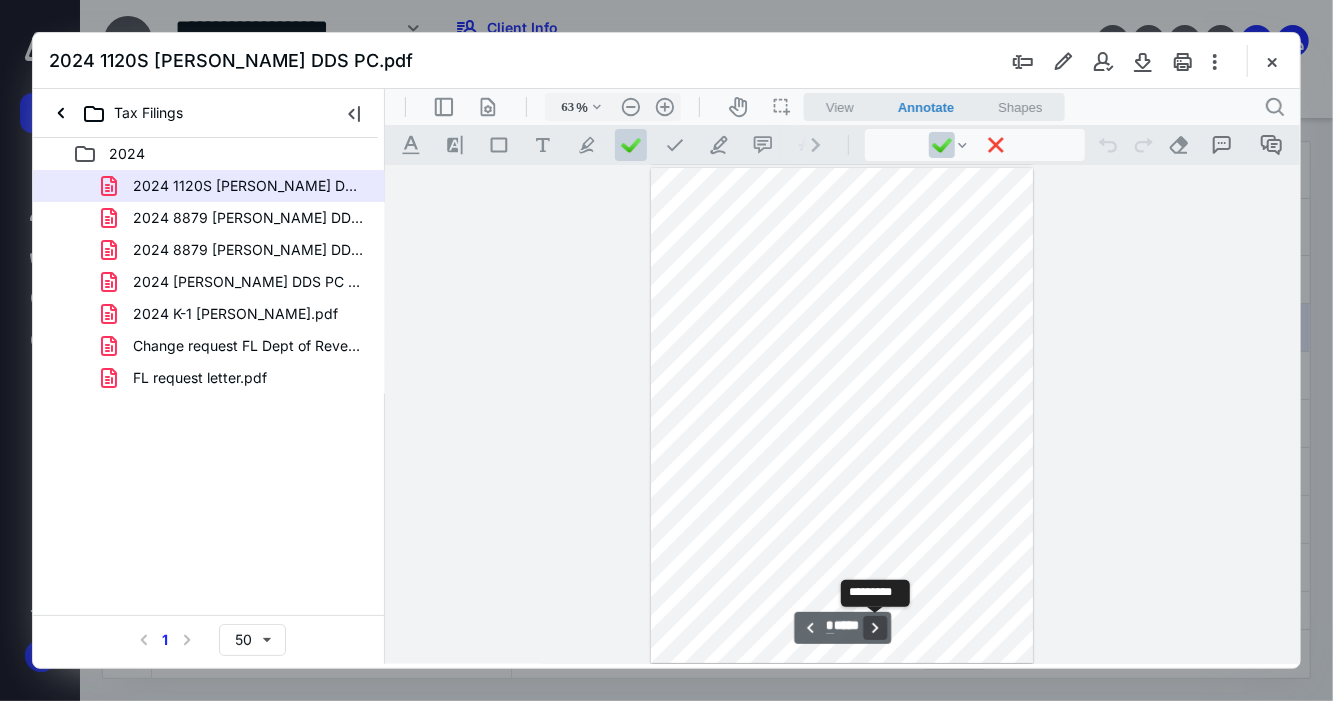 click on "**********" at bounding box center [874, 627] 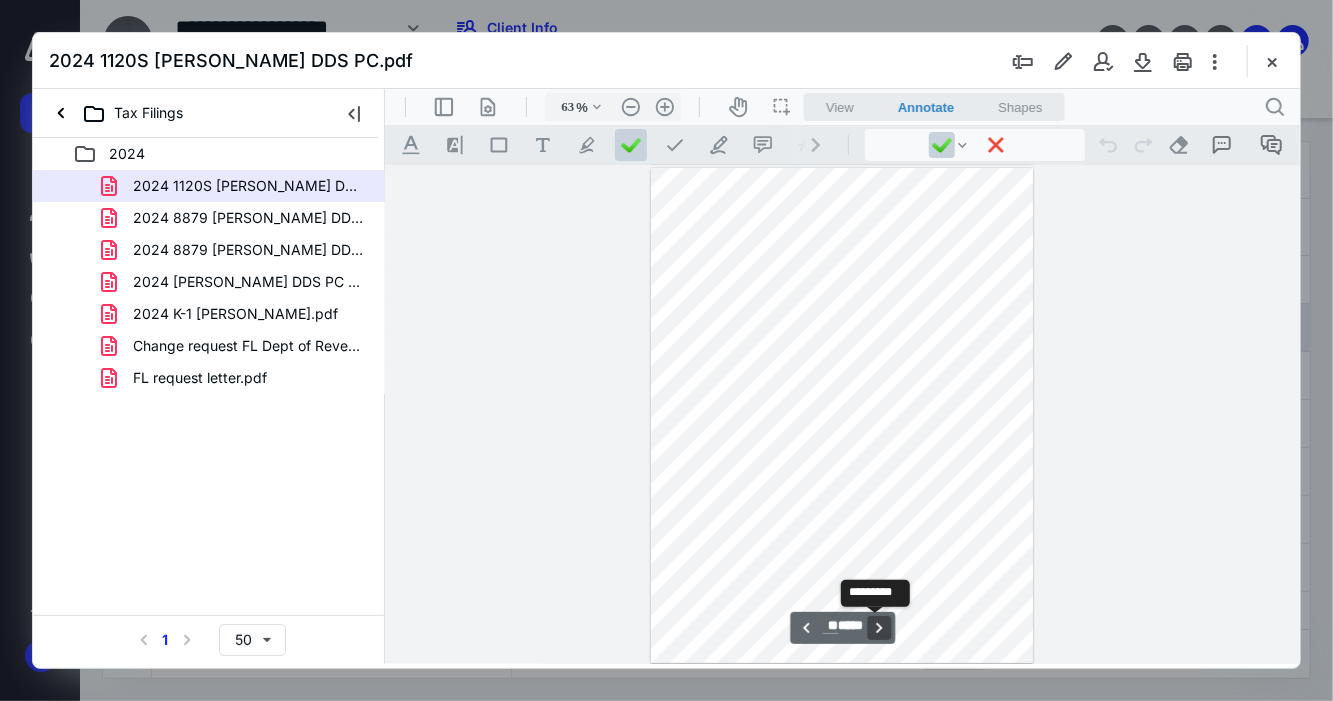 scroll, scrollTop: 4508, scrollLeft: 0, axis: vertical 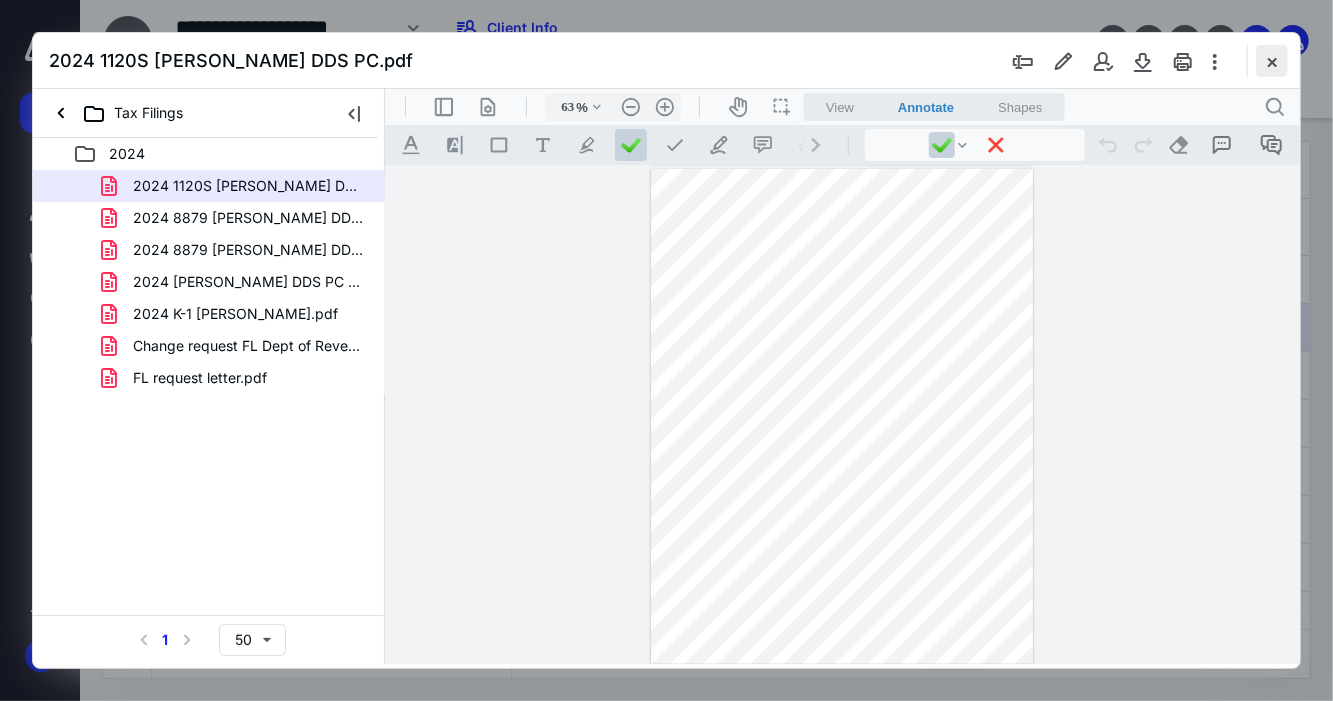 click at bounding box center (1272, 61) 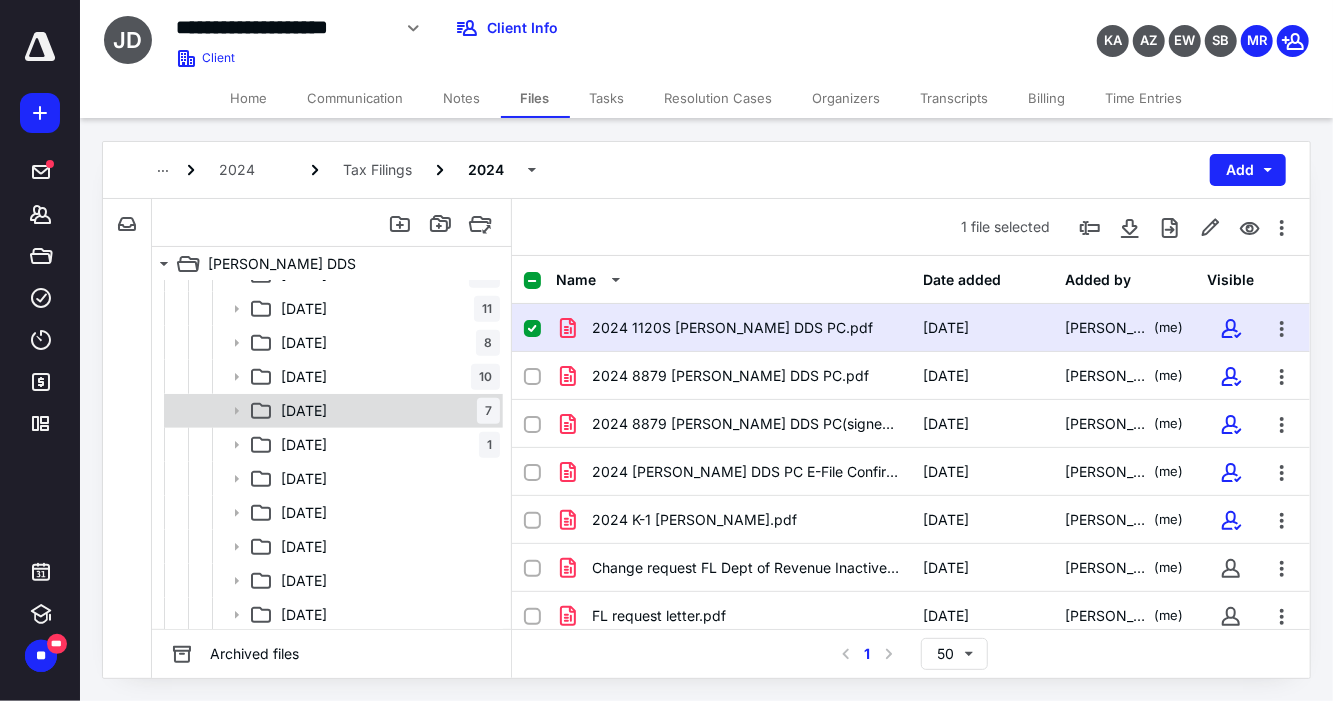 scroll, scrollTop: 498, scrollLeft: 0, axis: vertical 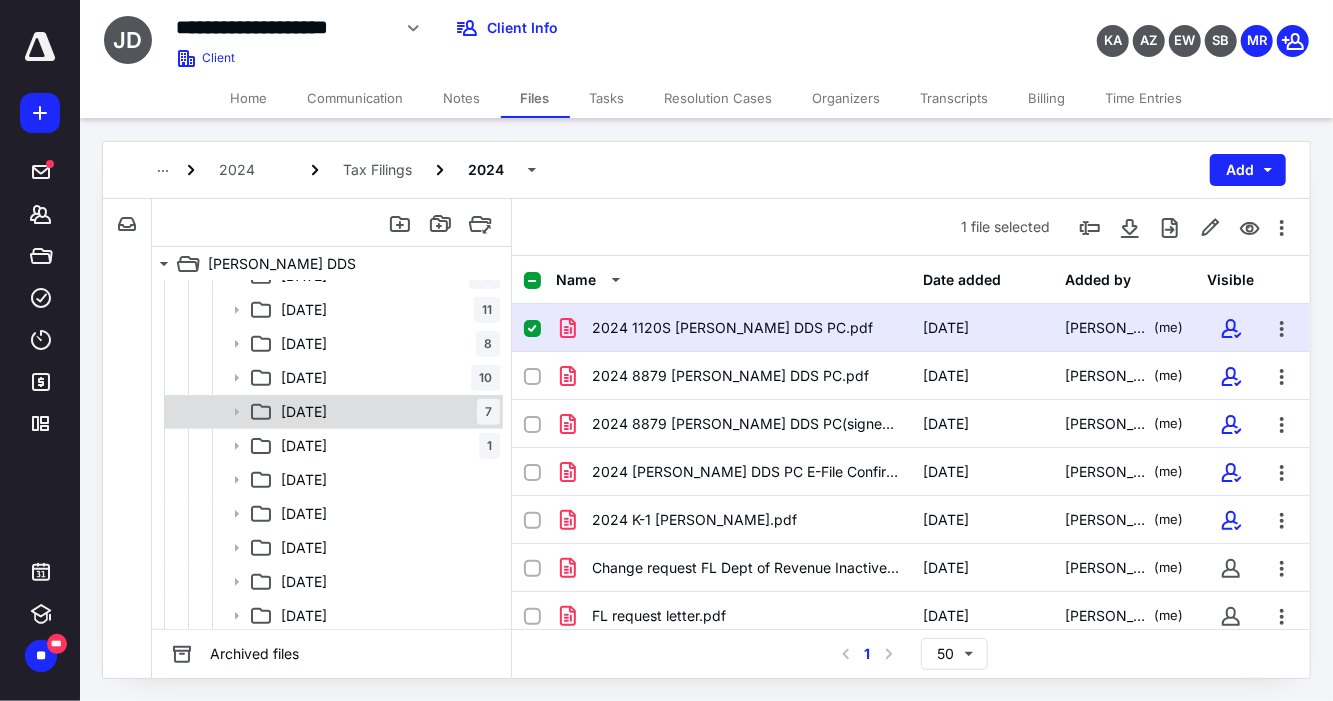 click on "[DATE]" at bounding box center (304, 412) 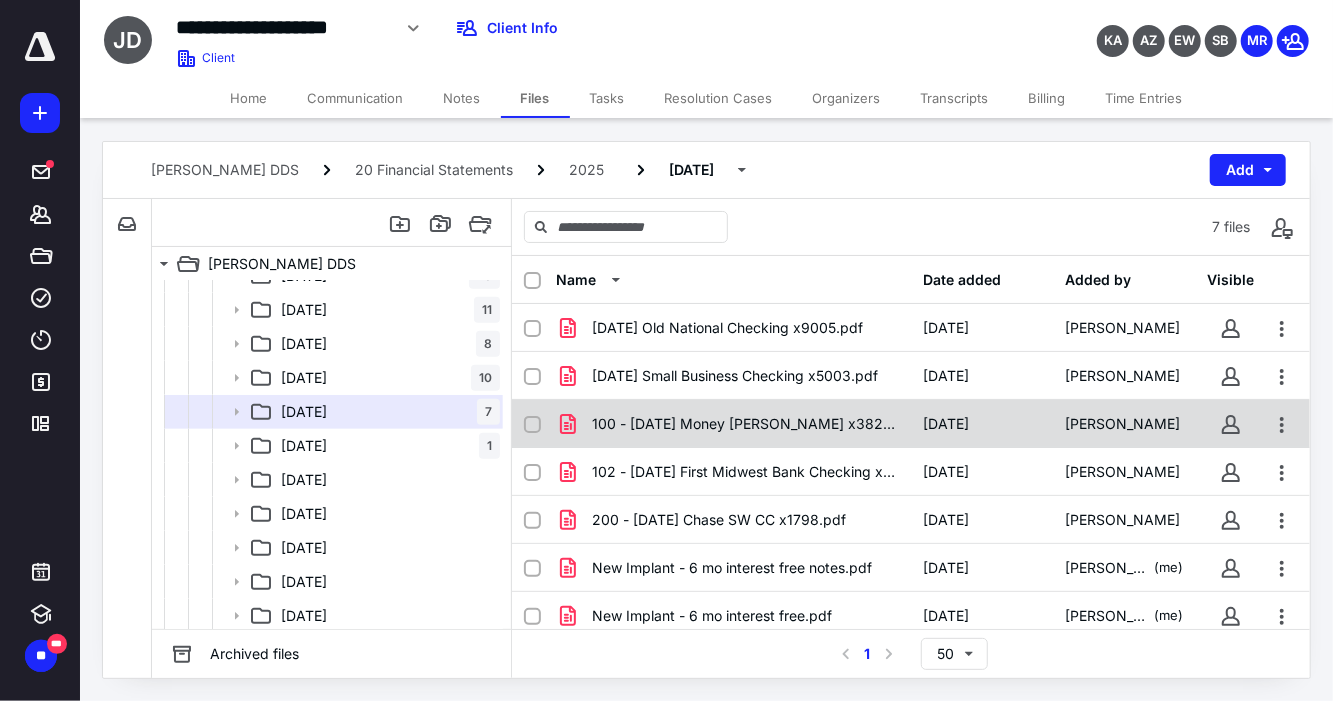 click on "100 - [DATE] Money [PERSON_NAME] x3823.pdf" at bounding box center (745, 424) 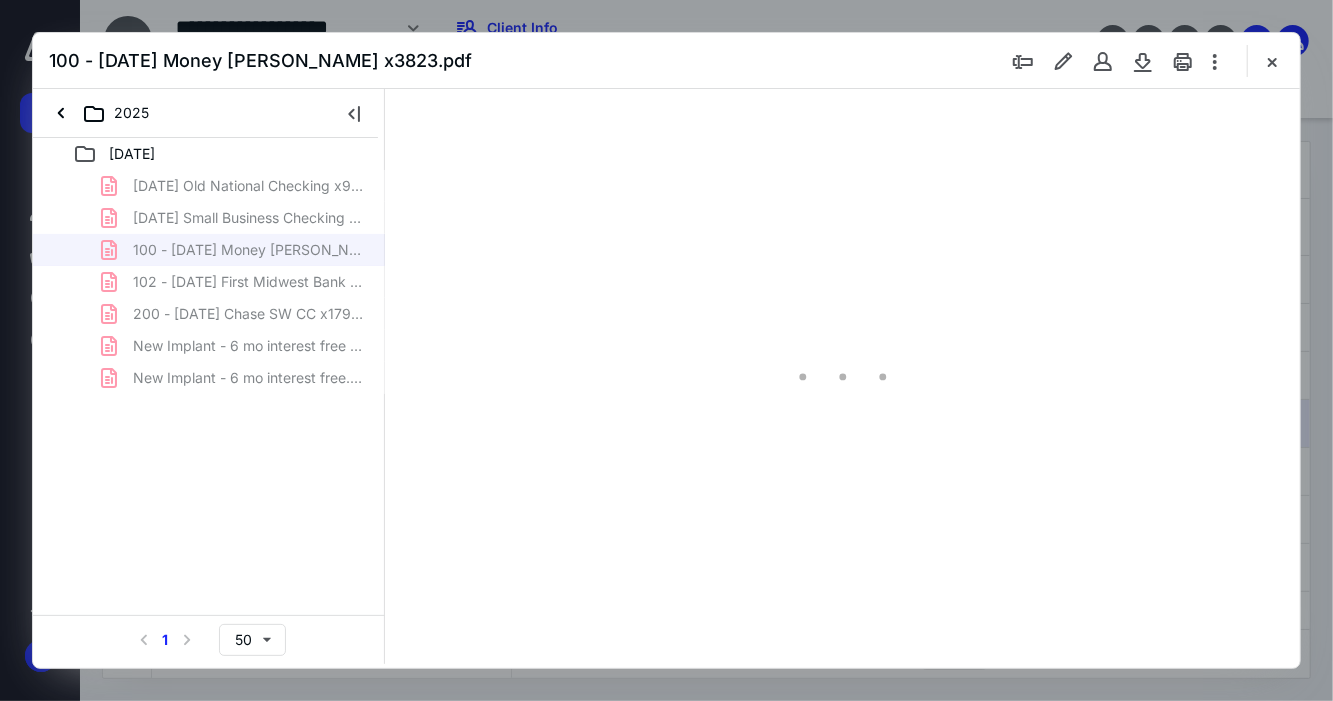 scroll, scrollTop: 0, scrollLeft: 0, axis: both 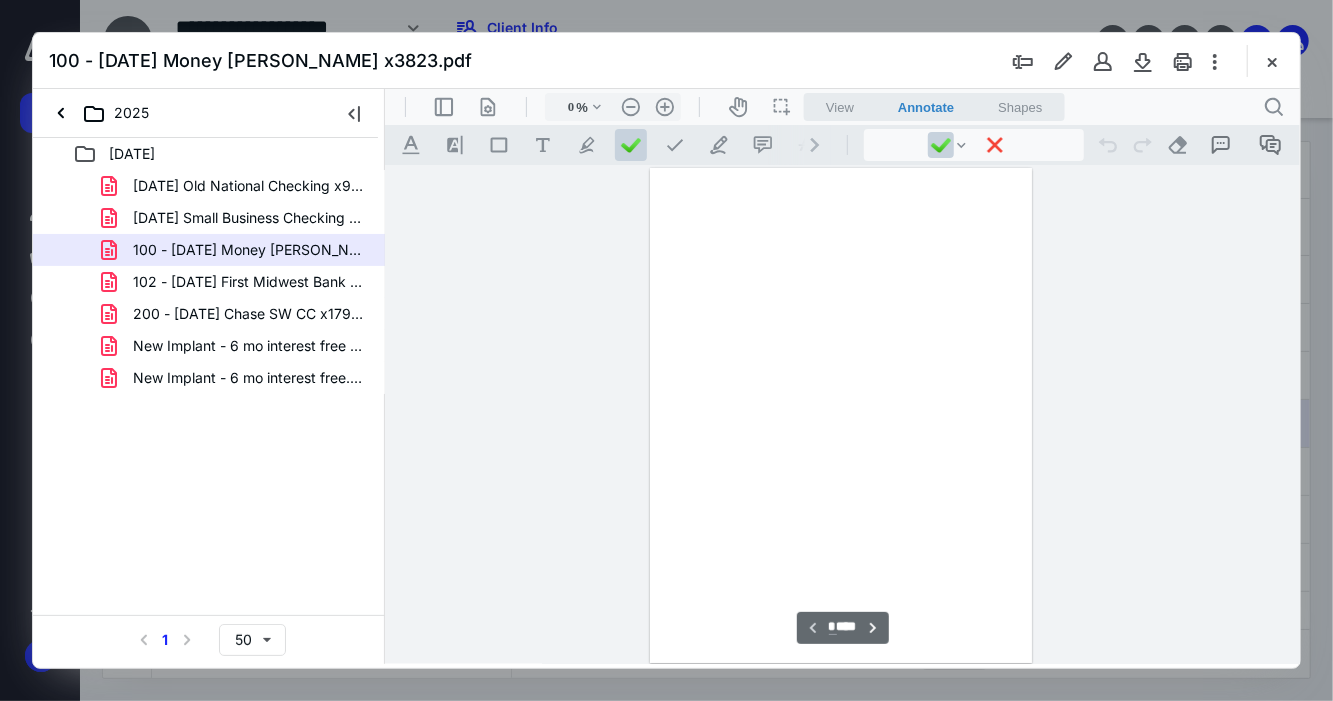 type on "63" 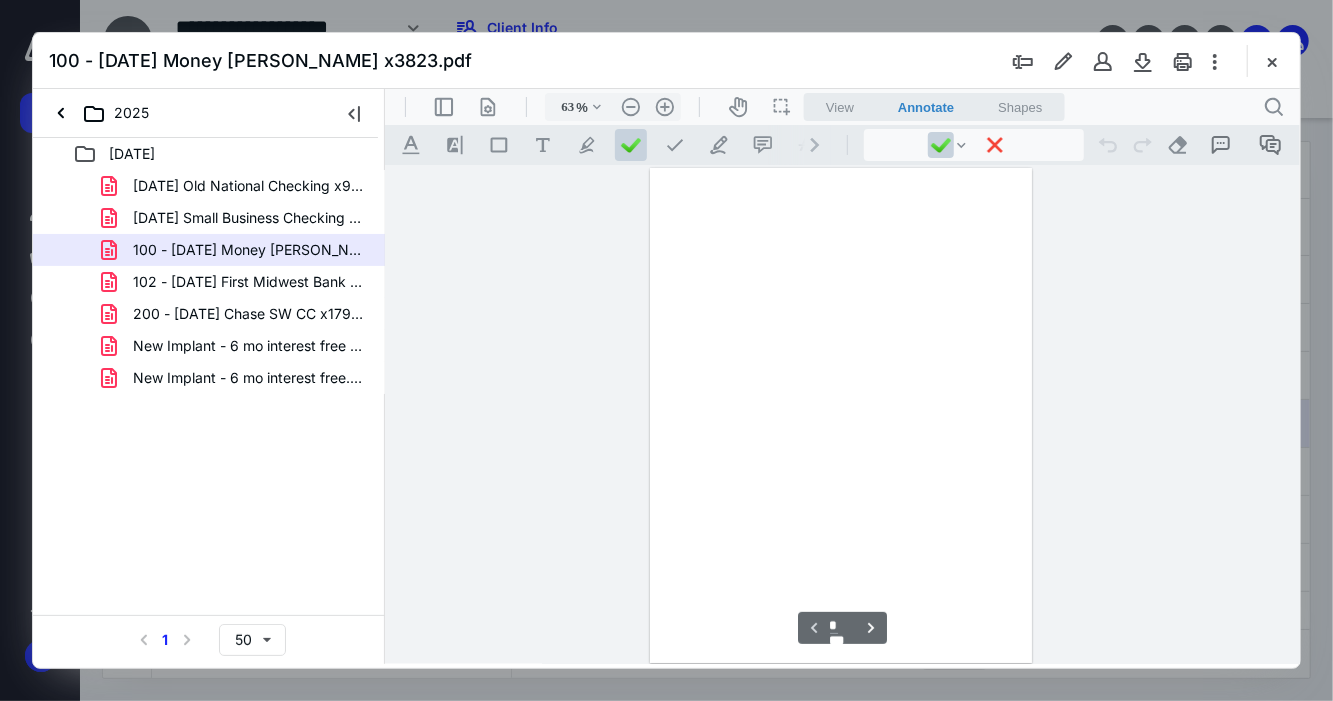 scroll, scrollTop: 79, scrollLeft: 0, axis: vertical 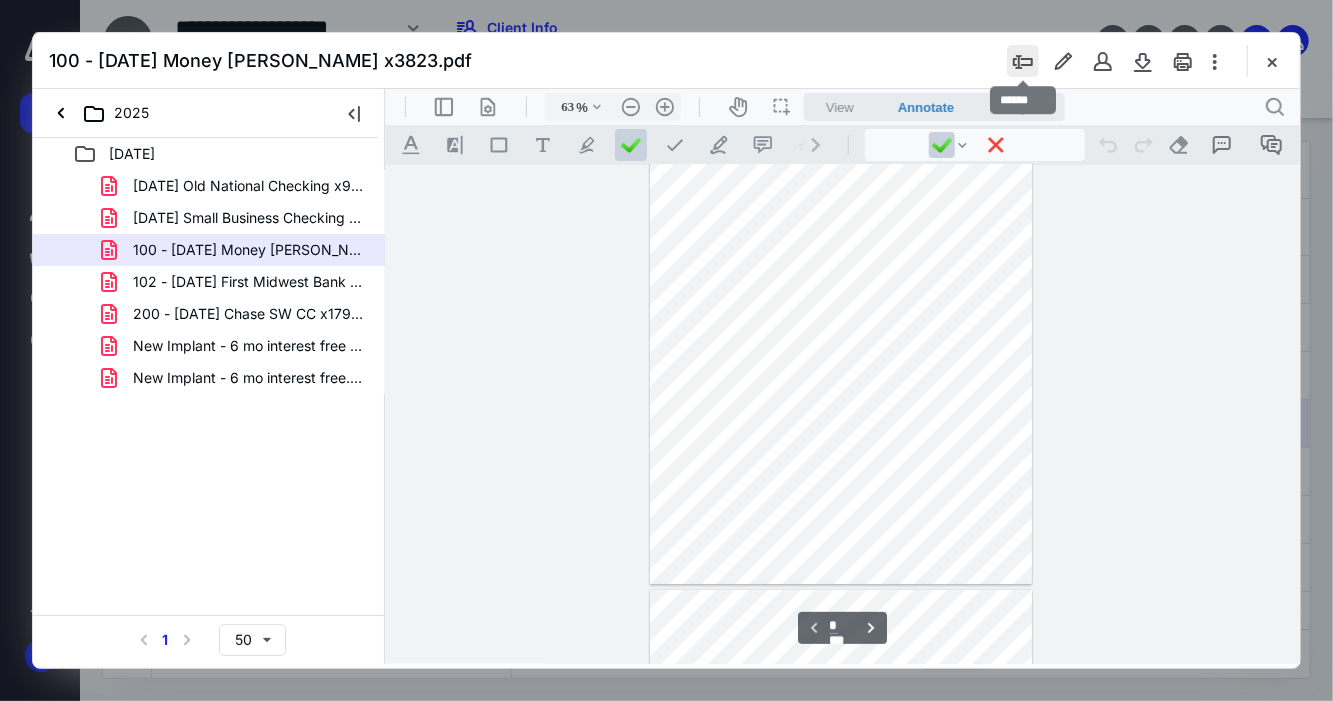 click at bounding box center (1023, 61) 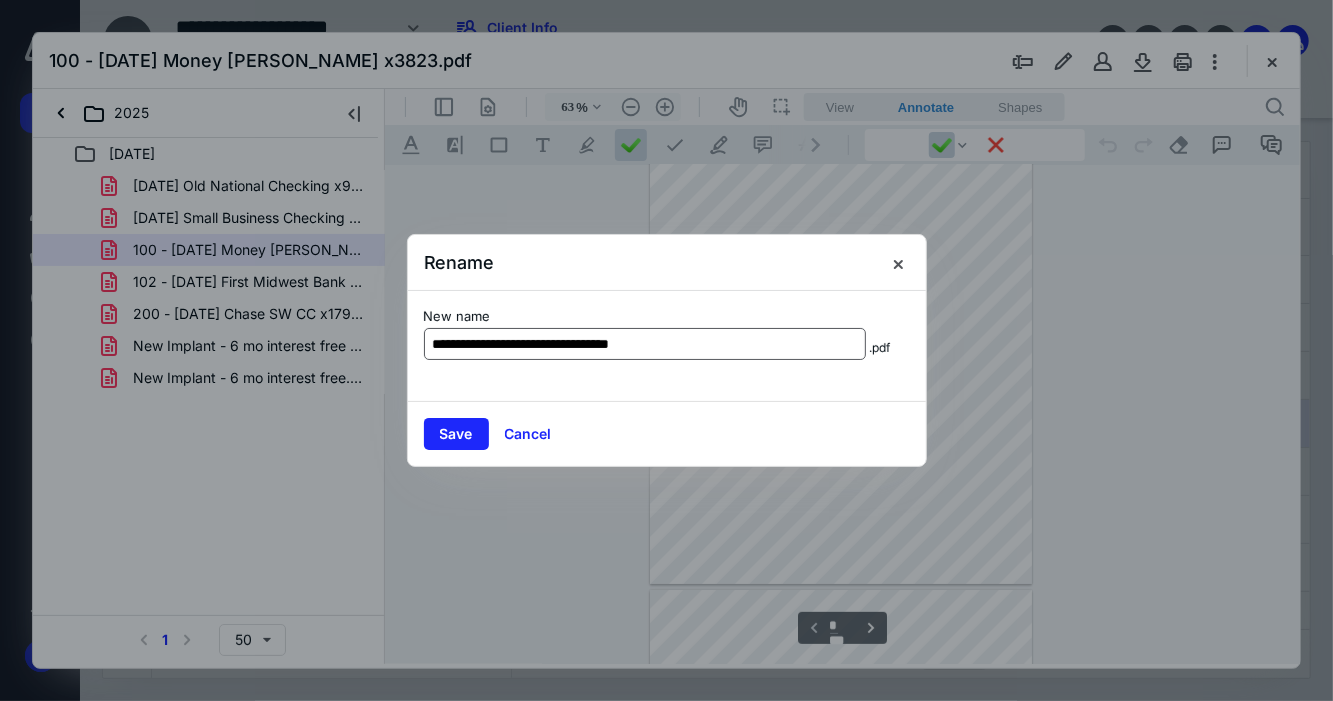 click on "**********" at bounding box center (645, 344) 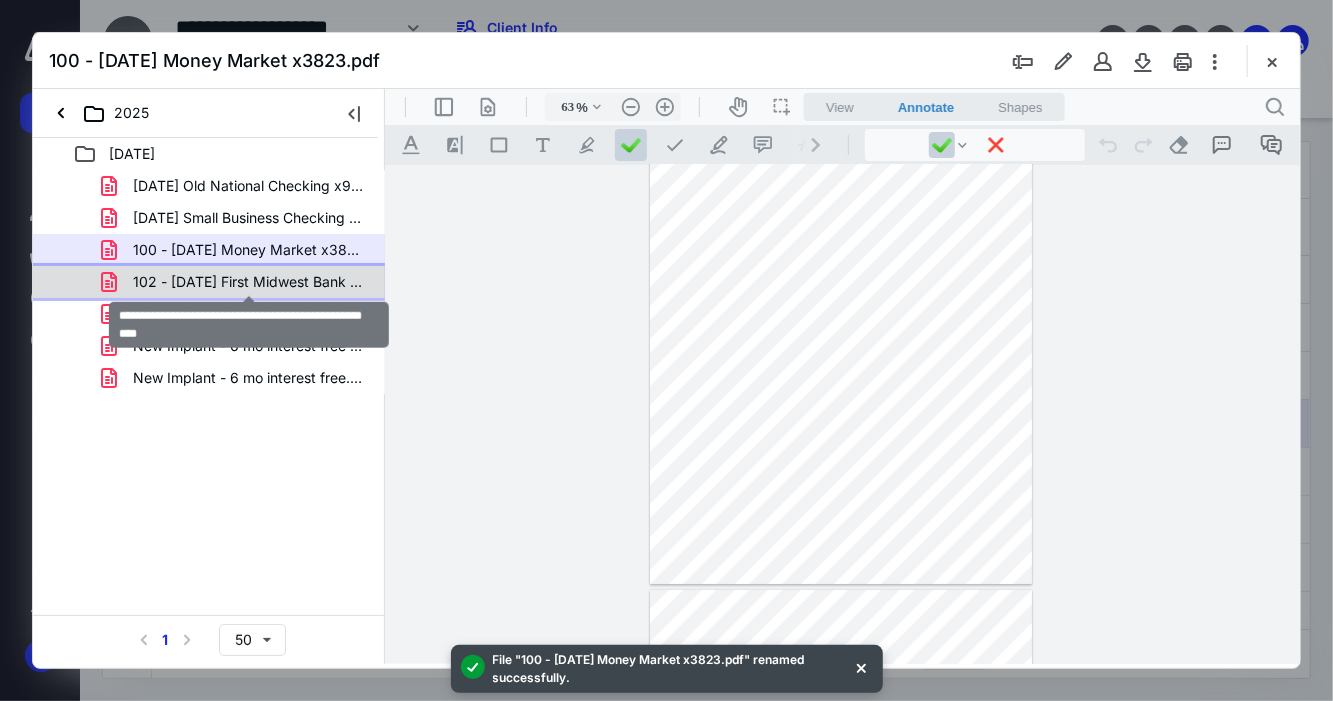 click on "102 - [DATE] First Midwest Bank Checking x4006.pdf" at bounding box center (249, 282) 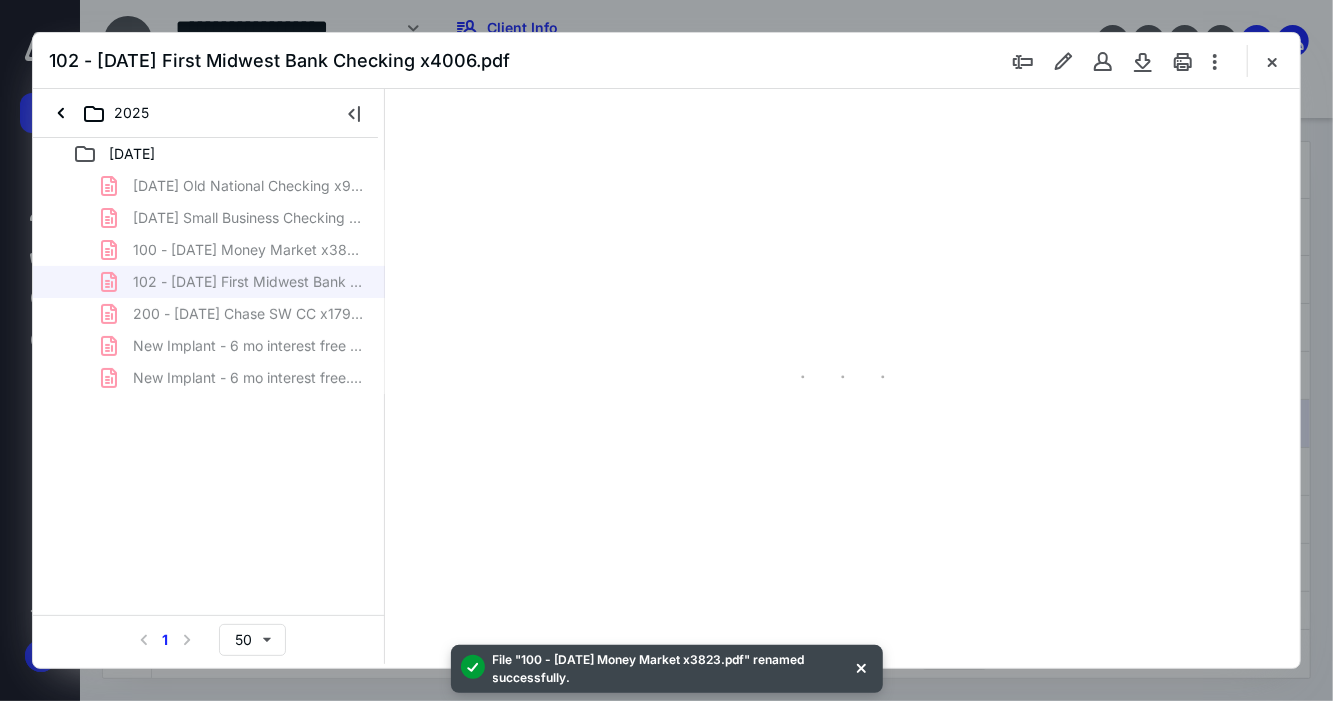 type on "63" 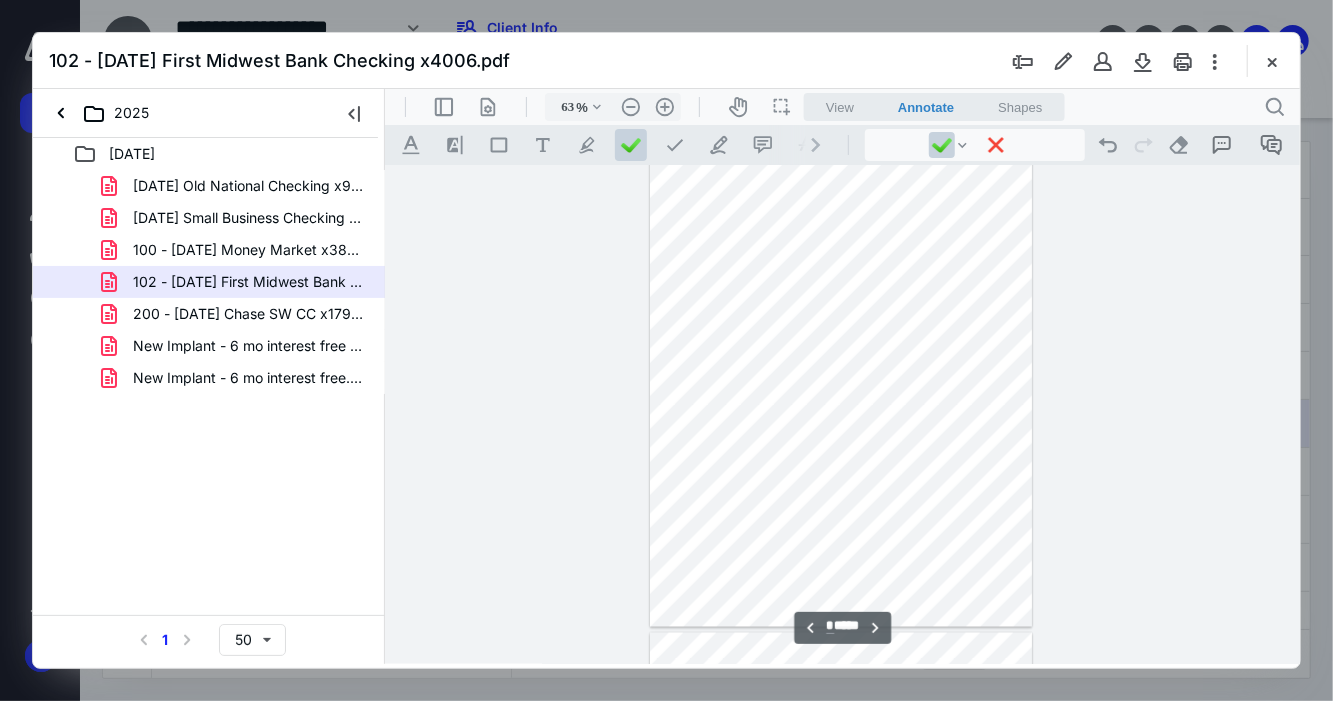 scroll, scrollTop: 1568, scrollLeft: 0, axis: vertical 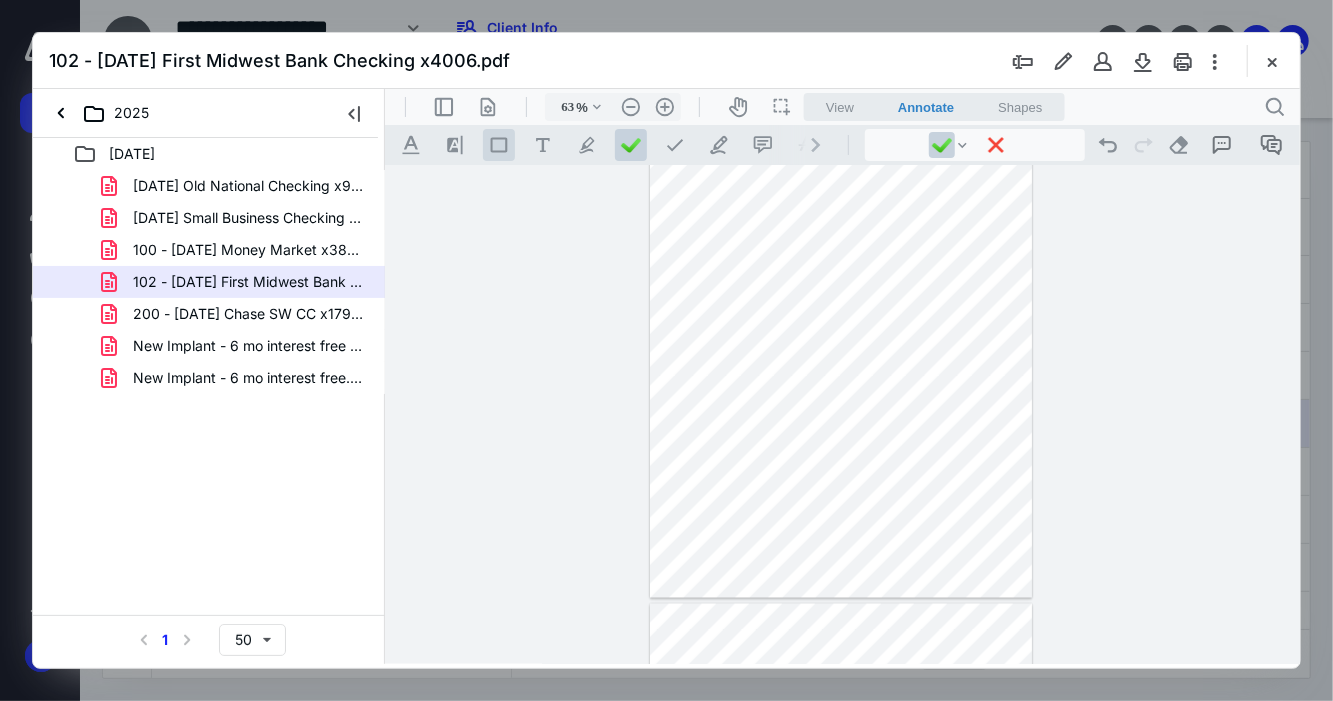 click on ".st0{fill:#868E96;}" at bounding box center [498, 144] 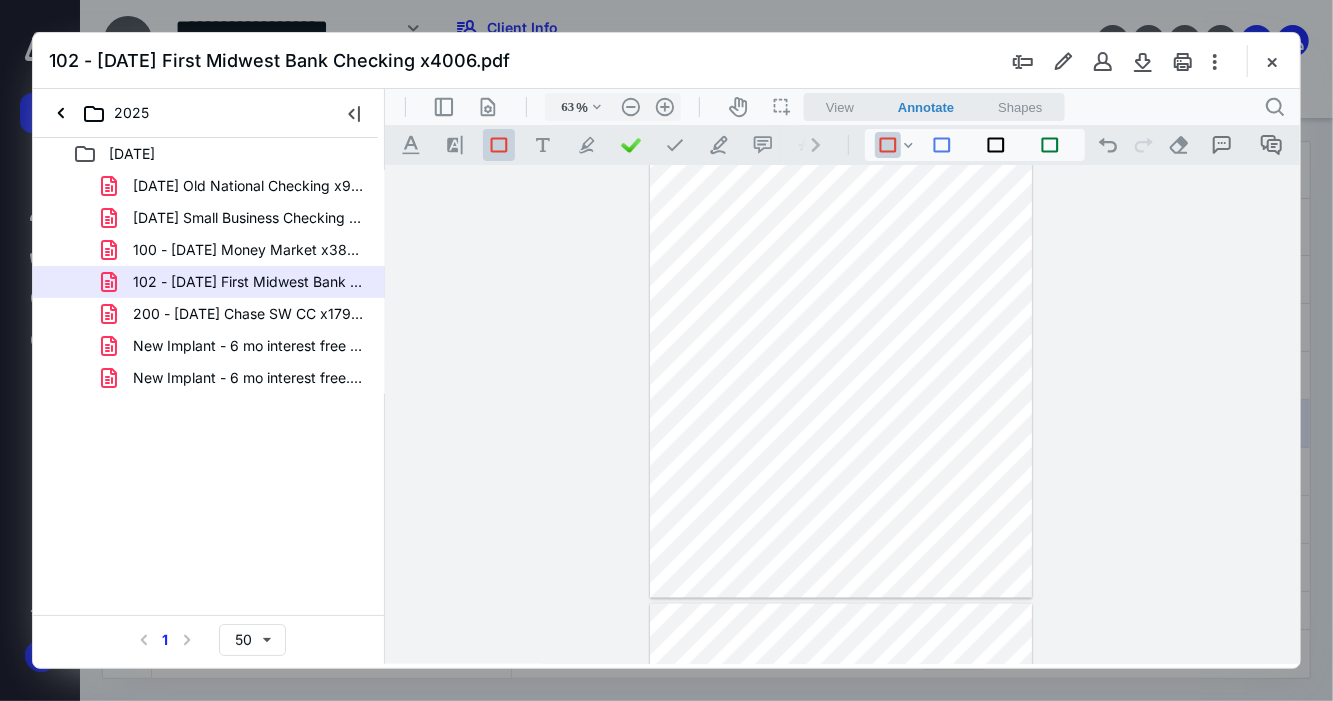 drag, startPoint x: 672, startPoint y: 432, endPoint x: 1001, endPoint y: 454, distance: 329.73474 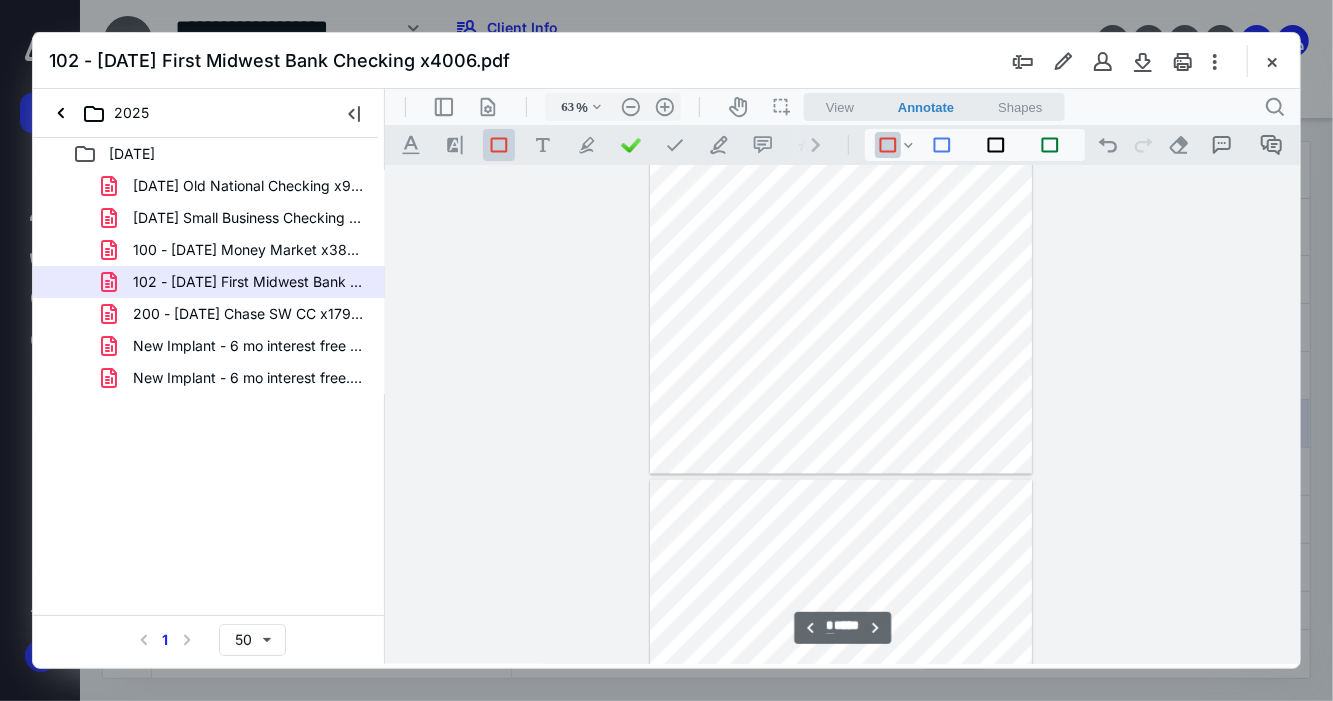 scroll, scrollTop: 1708, scrollLeft: 0, axis: vertical 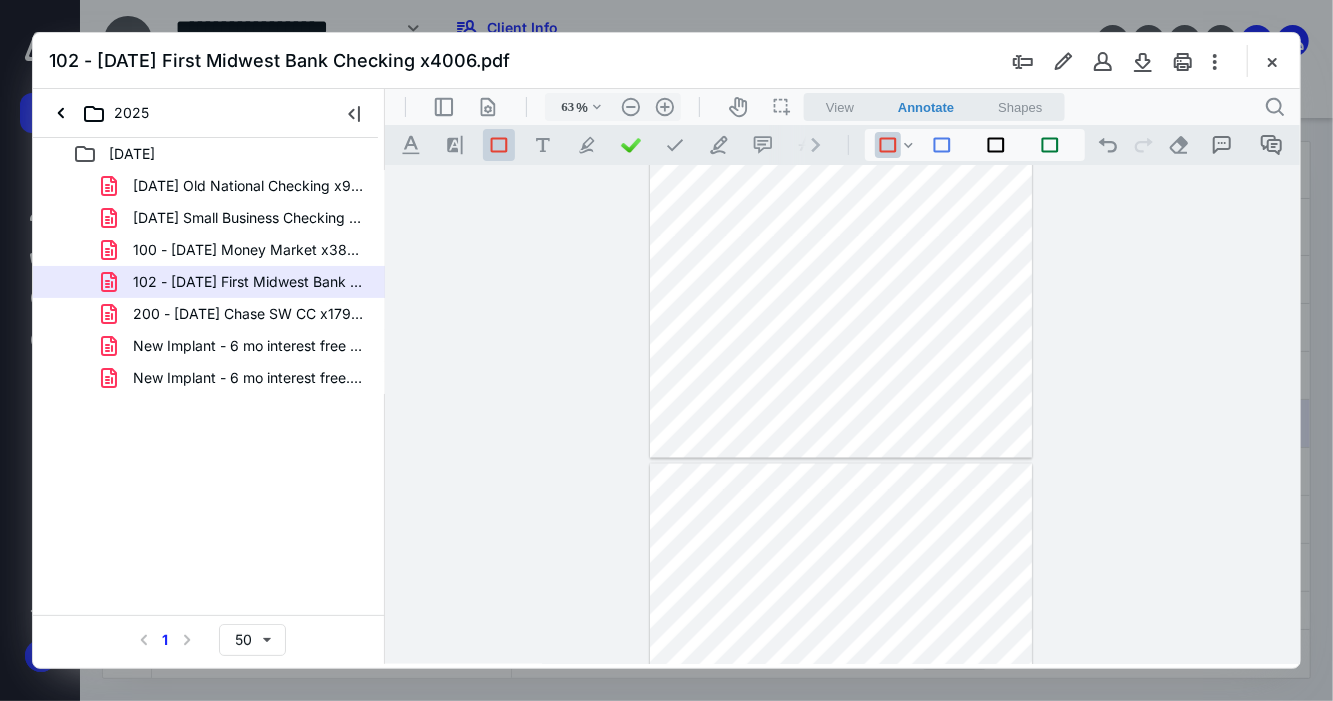 drag, startPoint x: 673, startPoint y: 385, endPoint x: 996, endPoint y: 405, distance: 323.6186 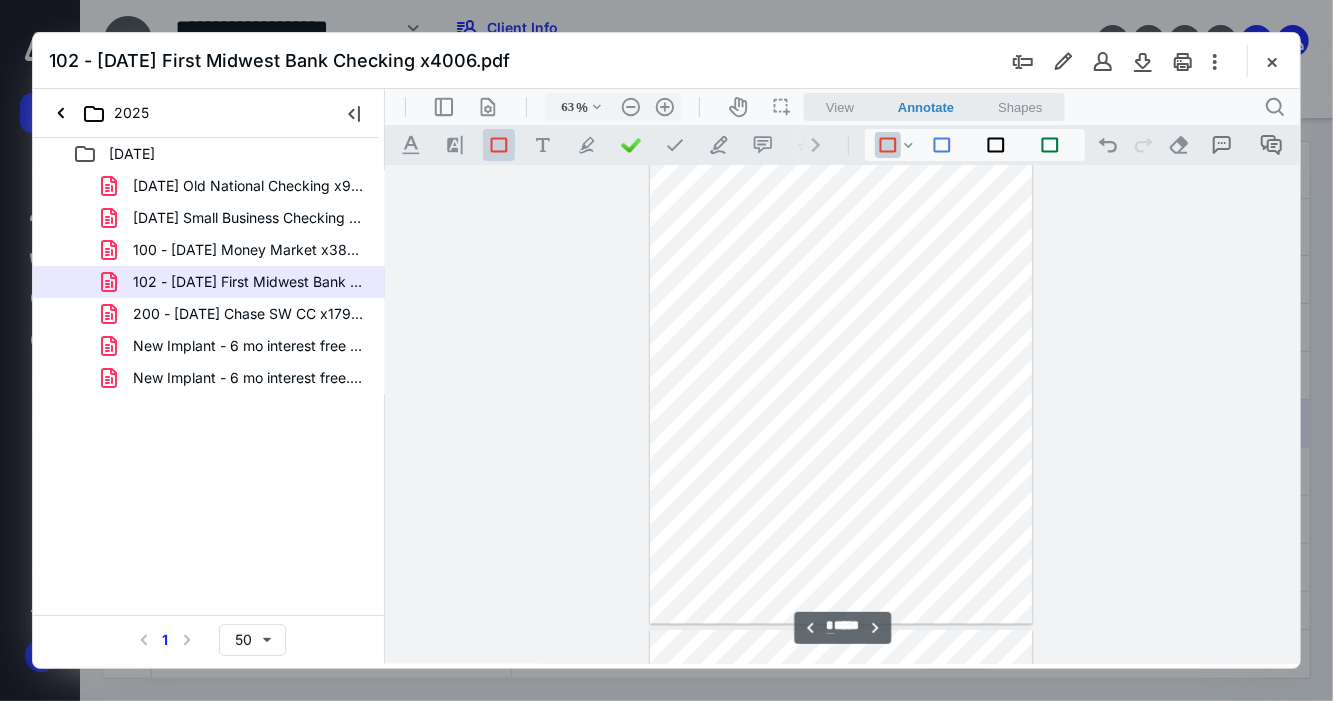 scroll, scrollTop: 1544, scrollLeft: 0, axis: vertical 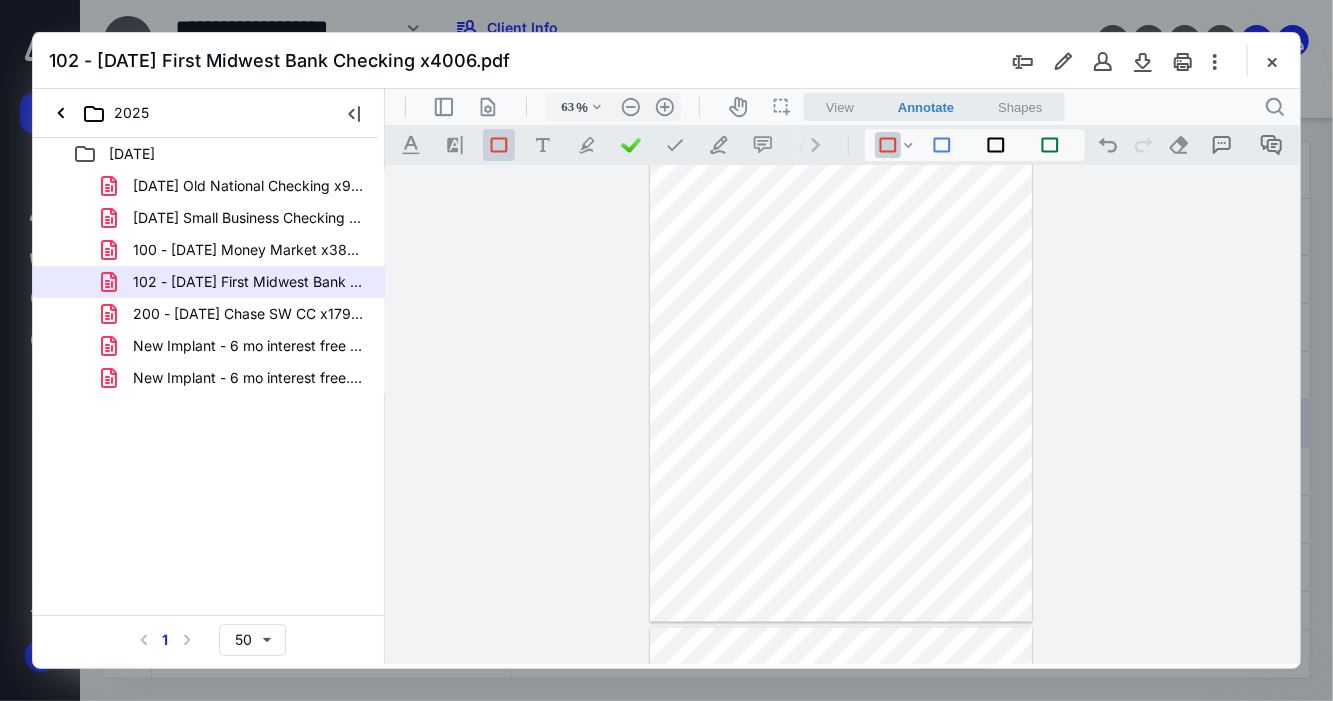 type on "*" 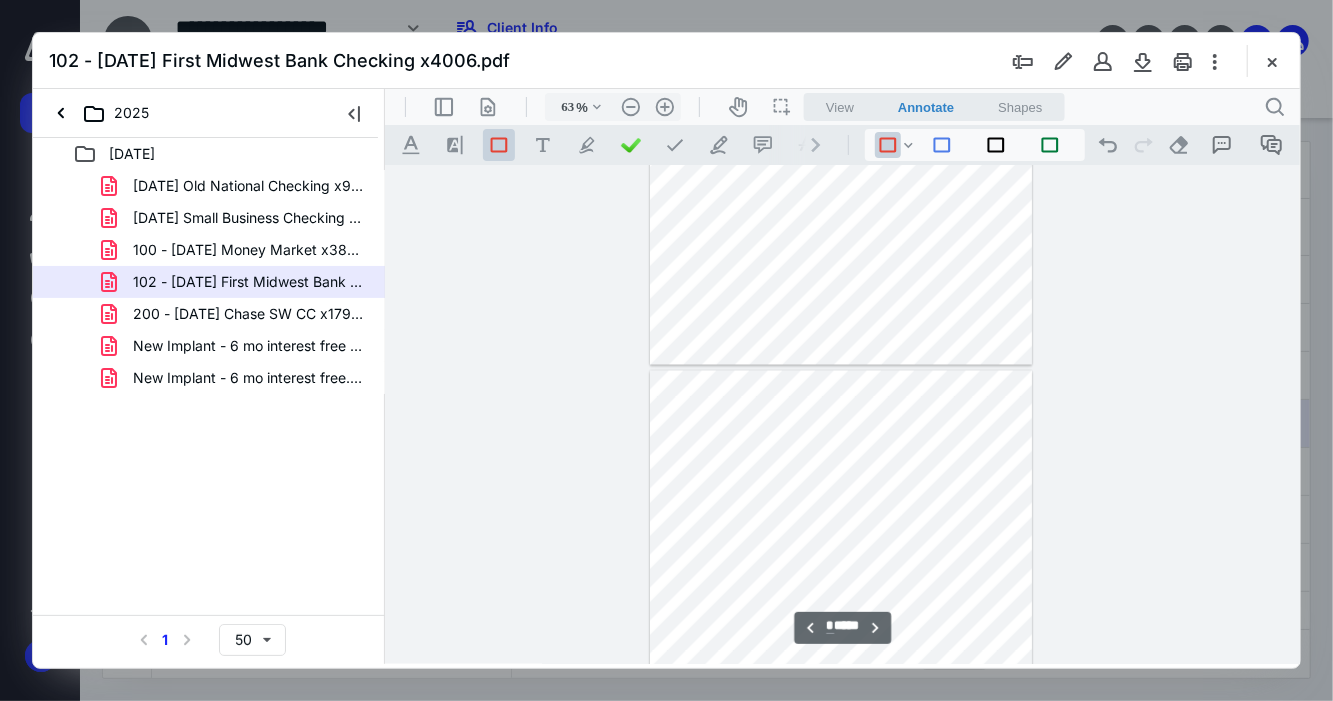 scroll, scrollTop: 1809, scrollLeft: 0, axis: vertical 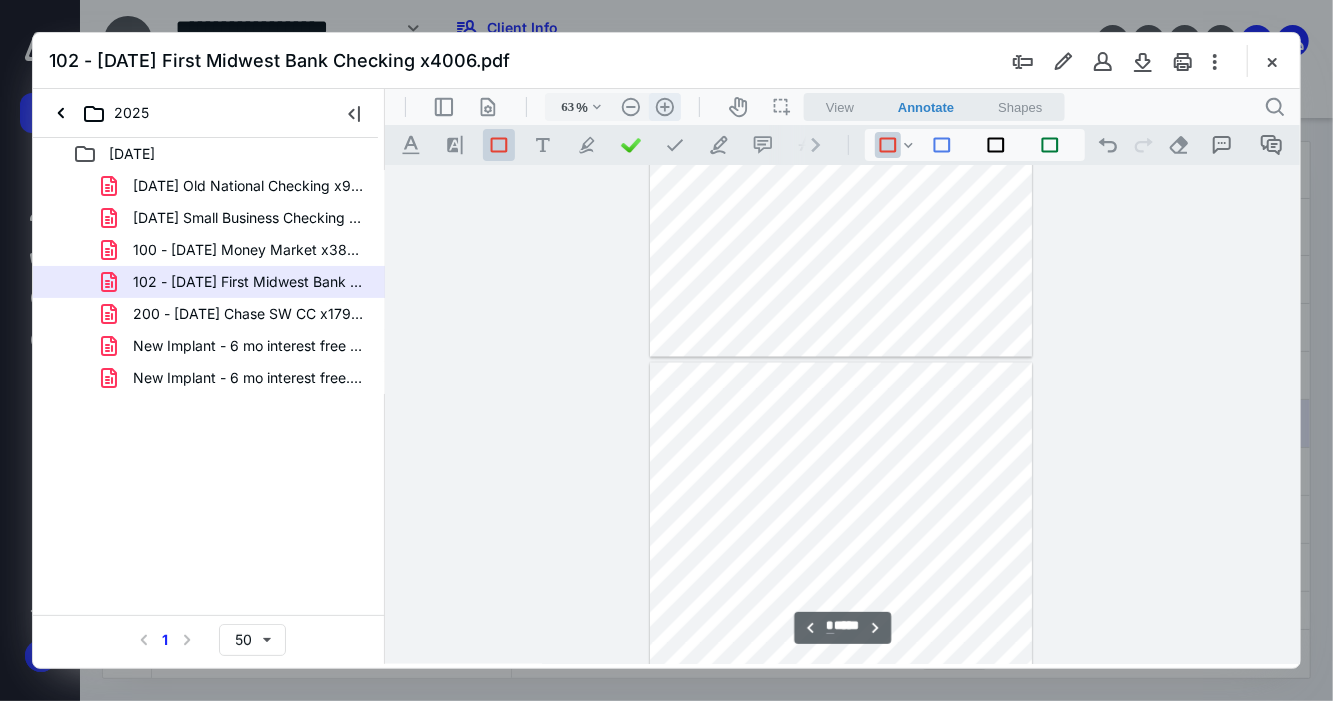 click on ".cls-1{fill:#abb0c4;} icon - header - zoom - in - line" at bounding box center (664, 106) 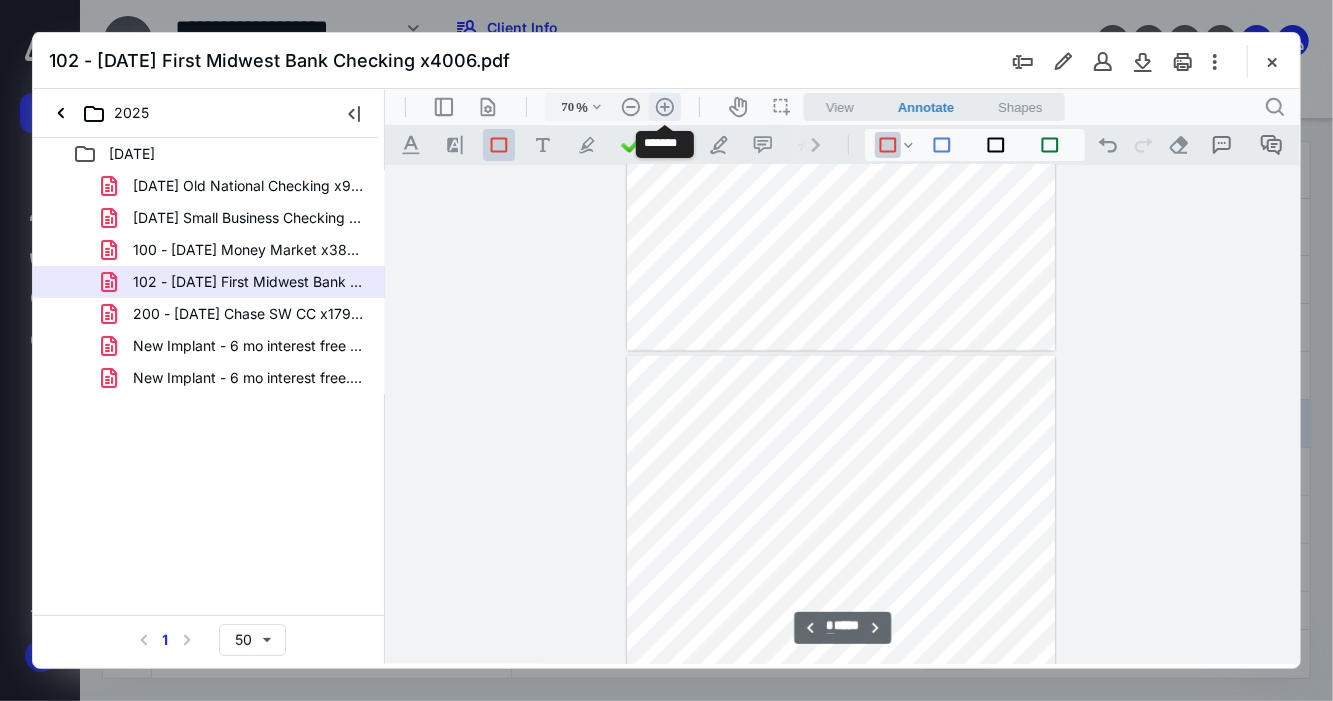 click on ".cls-1{fill:#abb0c4;} icon - header - zoom - in - line" at bounding box center (664, 106) 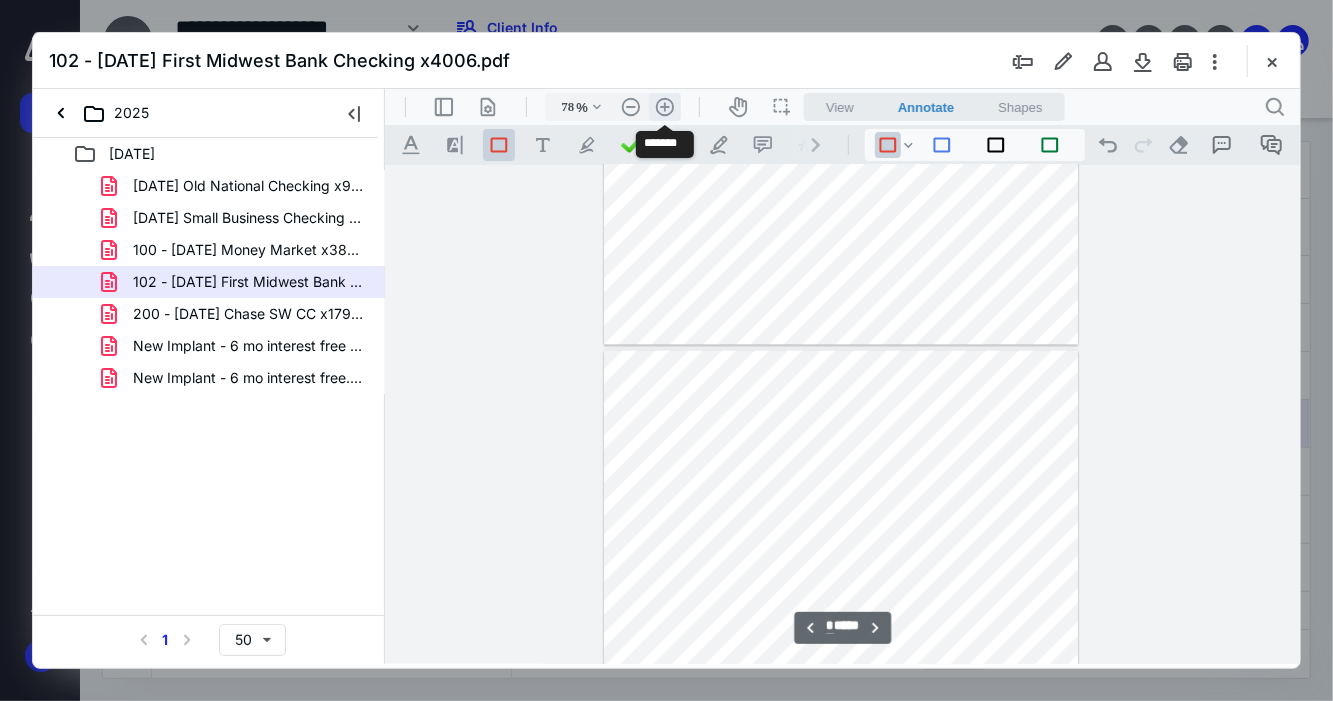 click on ".cls-1{fill:#abb0c4;} icon - header - zoom - in - line" at bounding box center (664, 106) 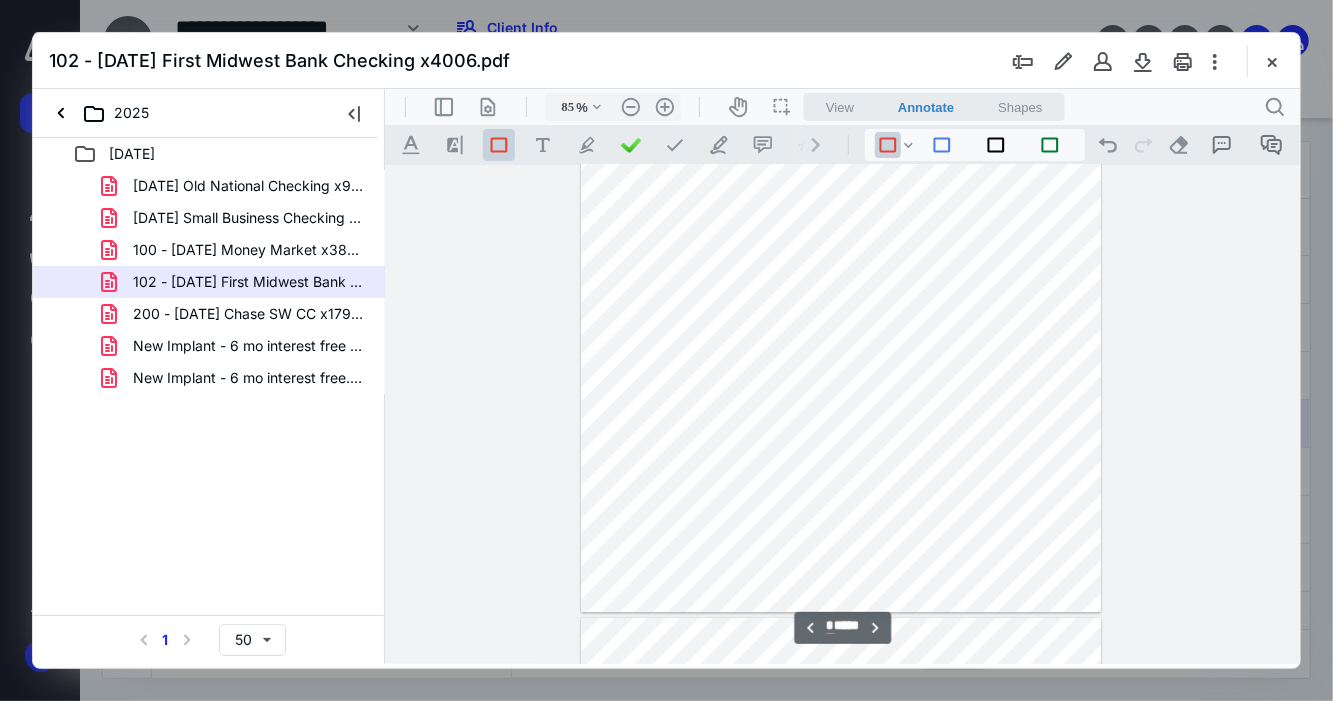 scroll, scrollTop: 3626, scrollLeft: 0, axis: vertical 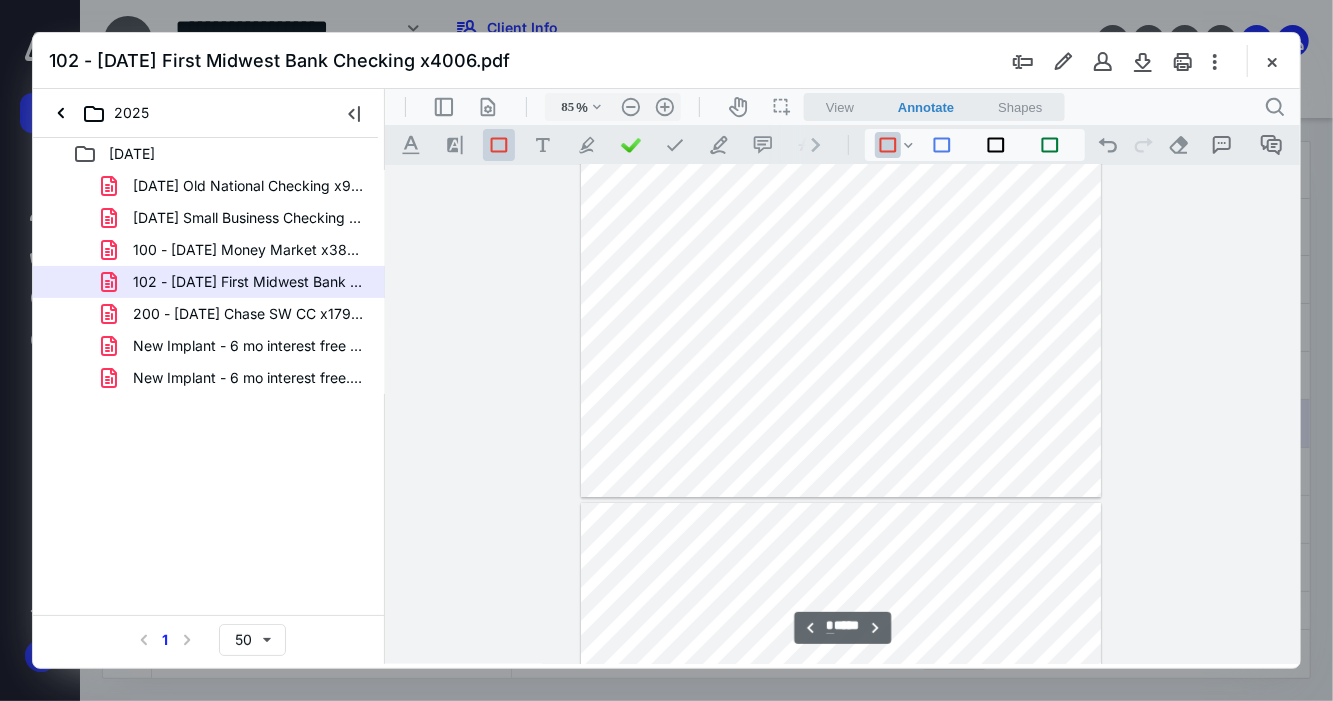 type on "*" 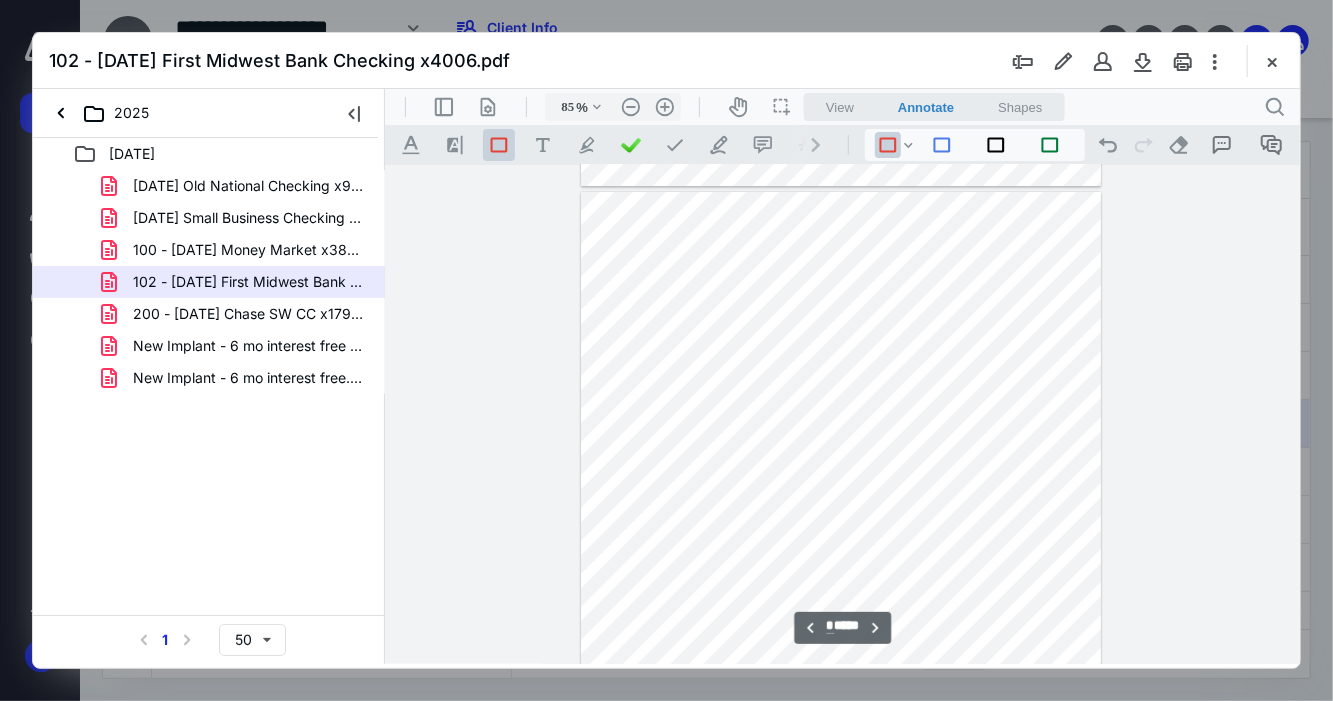 scroll, scrollTop: 4066, scrollLeft: 0, axis: vertical 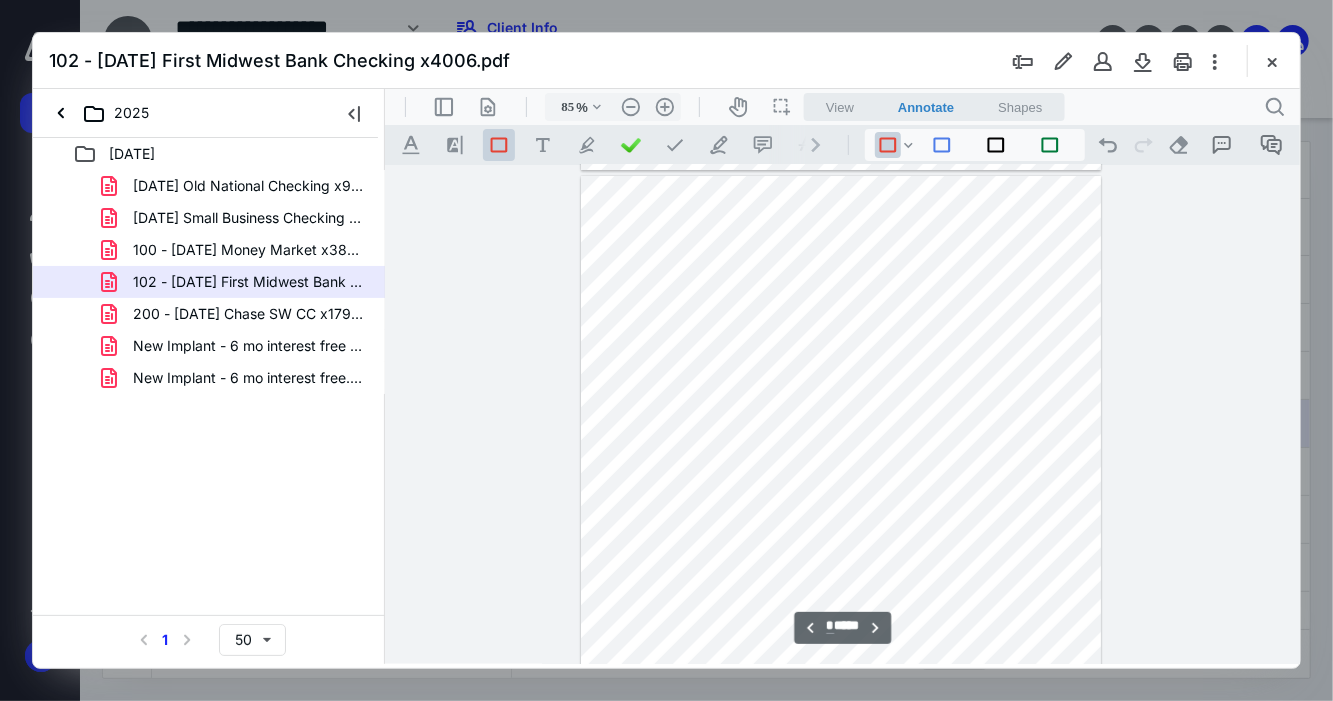 drag, startPoint x: 620, startPoint y: 350, endPoint x: 1043, endPoint y: 378, distance: 423.9257 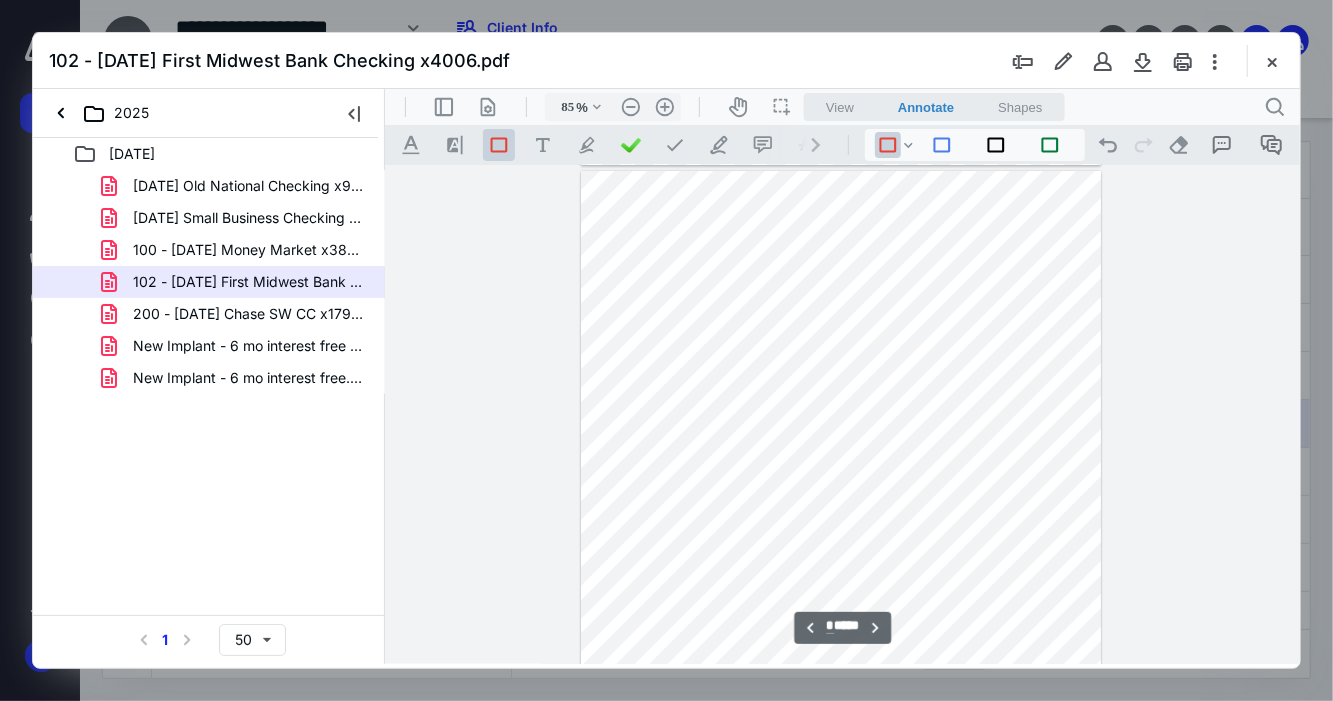 scroll, scrollTop: 4073, scrollLeft: 0, axis: vertical 